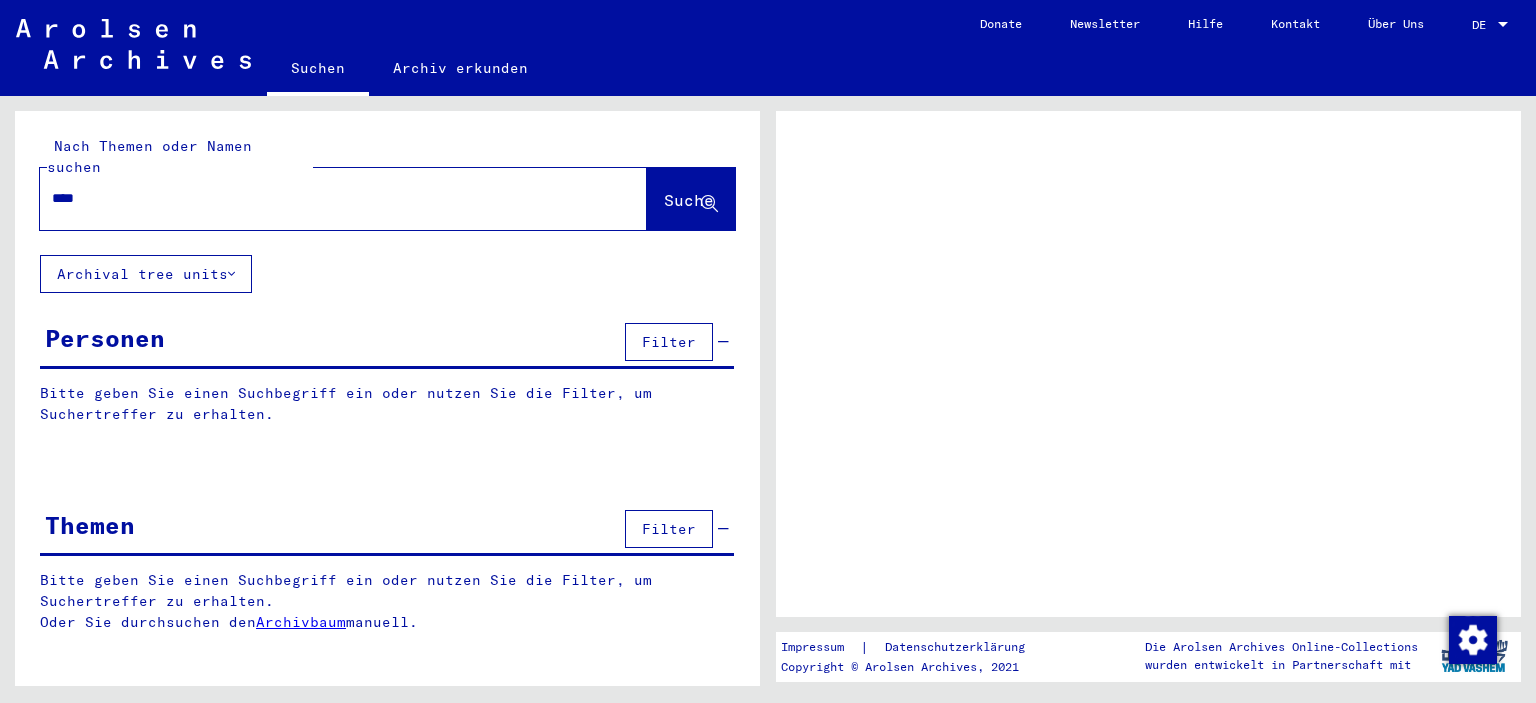 scroll, scrollTop: 0, scrollLeft: 0, axis: both 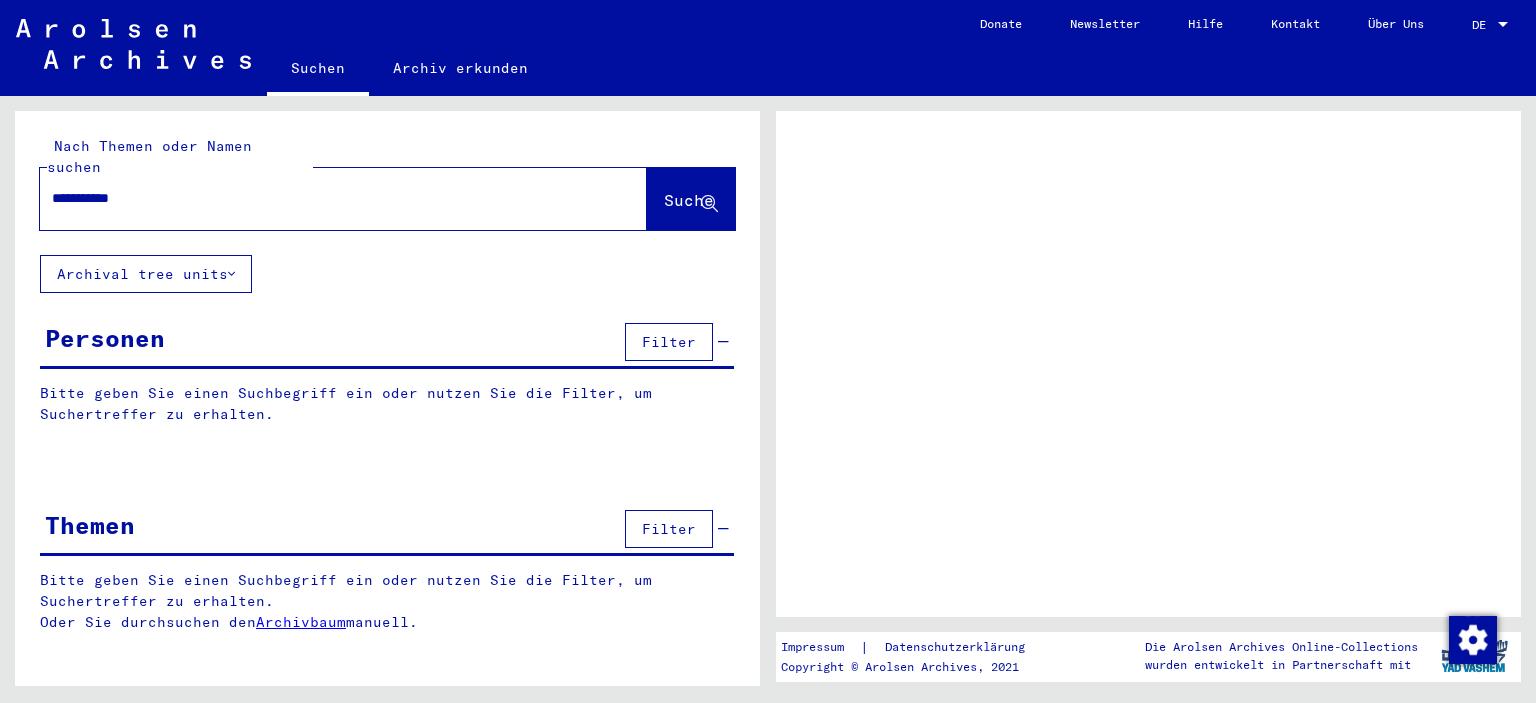 type on "**********" 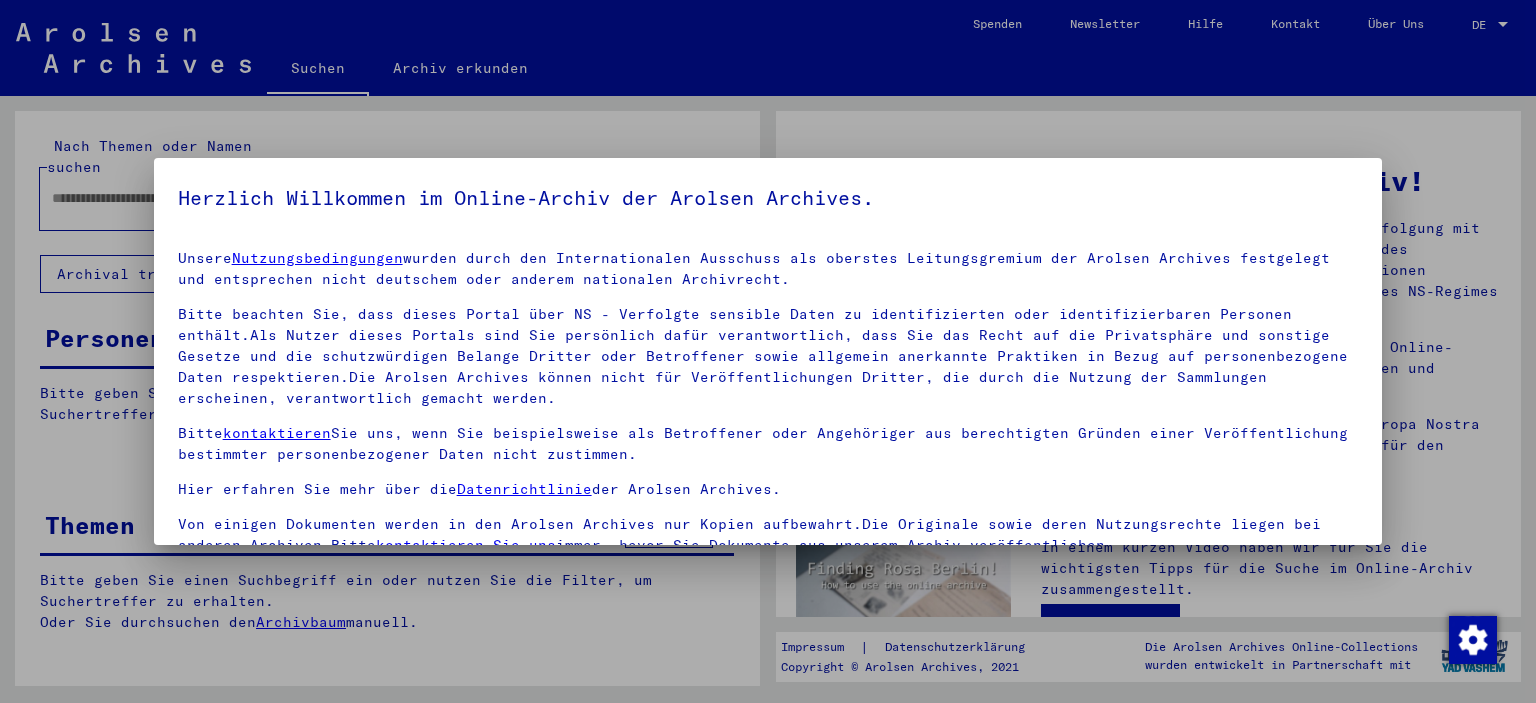 scroll, scrollTop: 22, scrollLeft: 0, axis: vertical 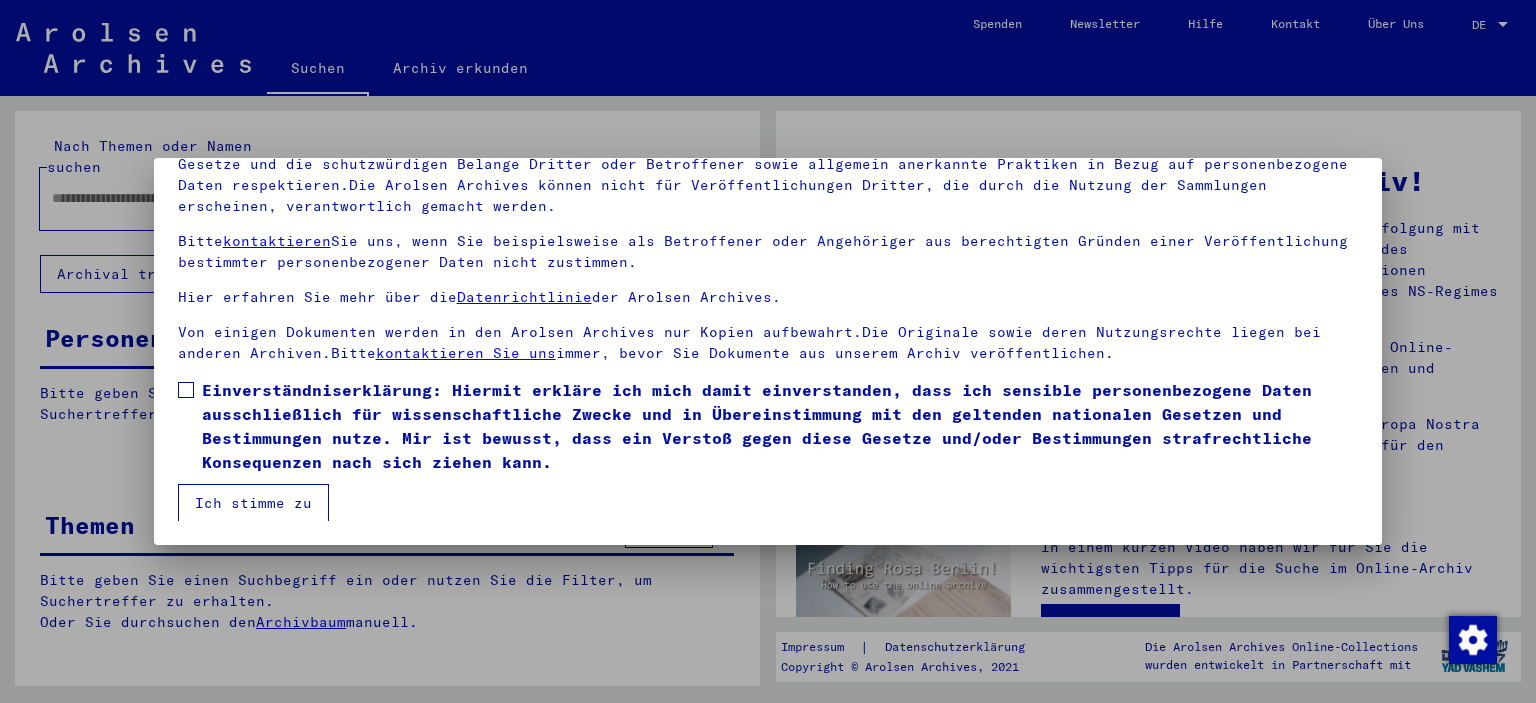 click at bounding box center [186, 390] 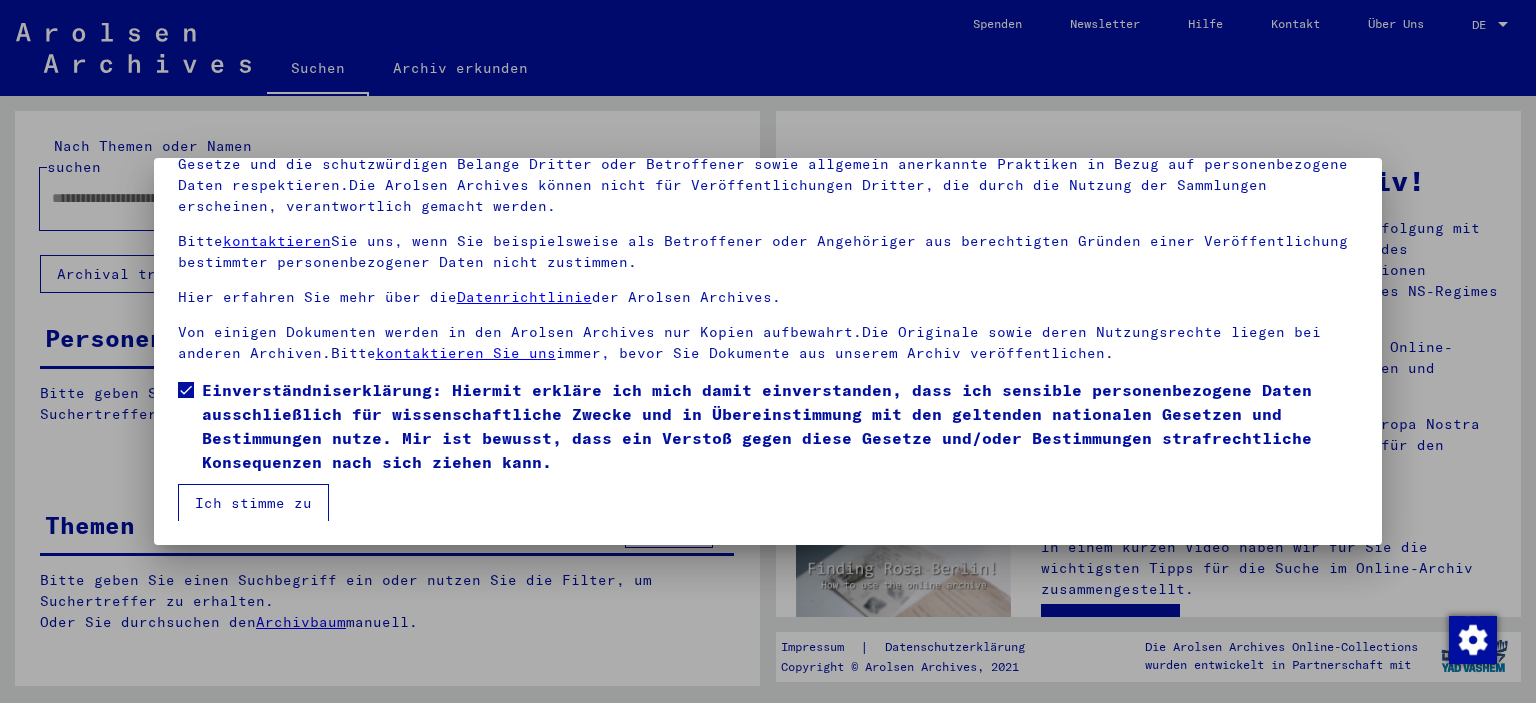 click on "Ich stimme zu" at bounding box center (253, 503) 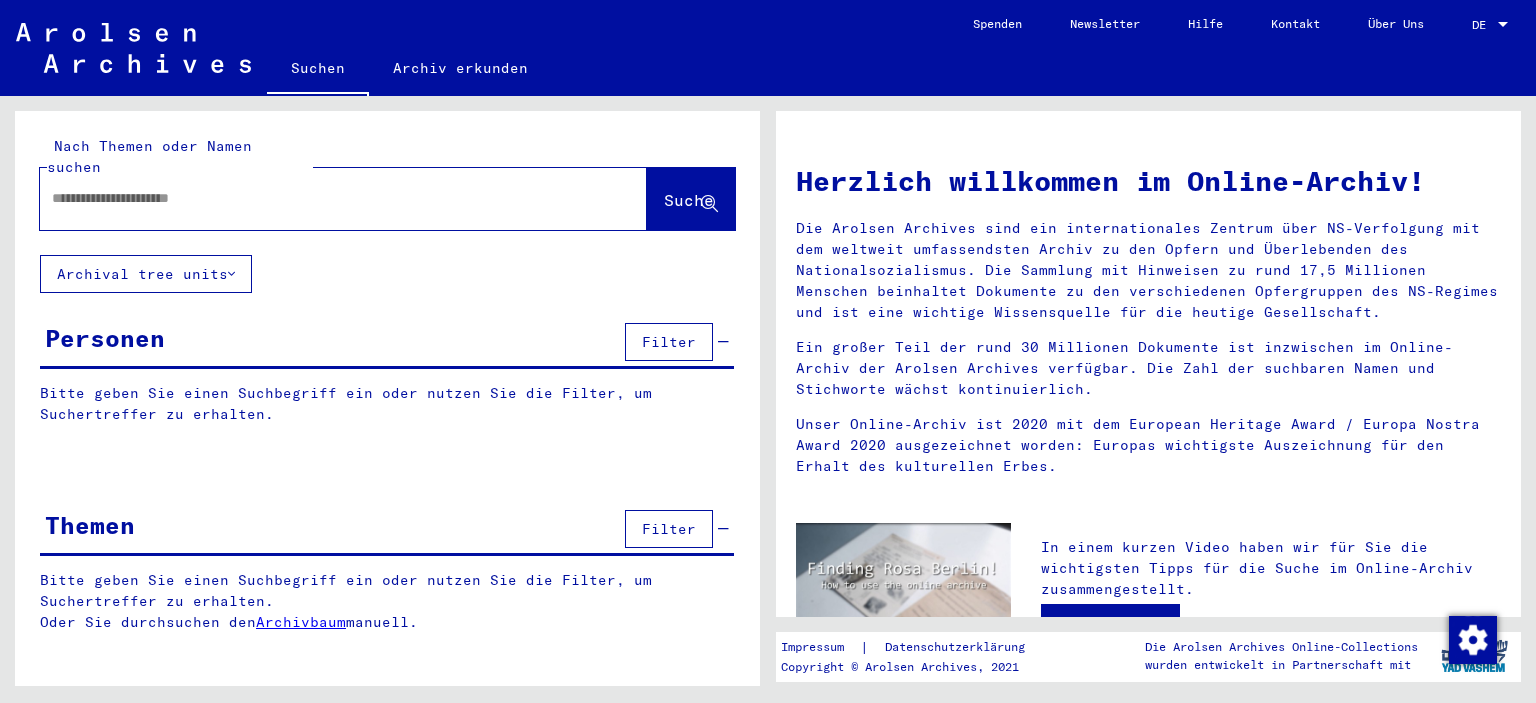 click at bounding box center (319, 198) 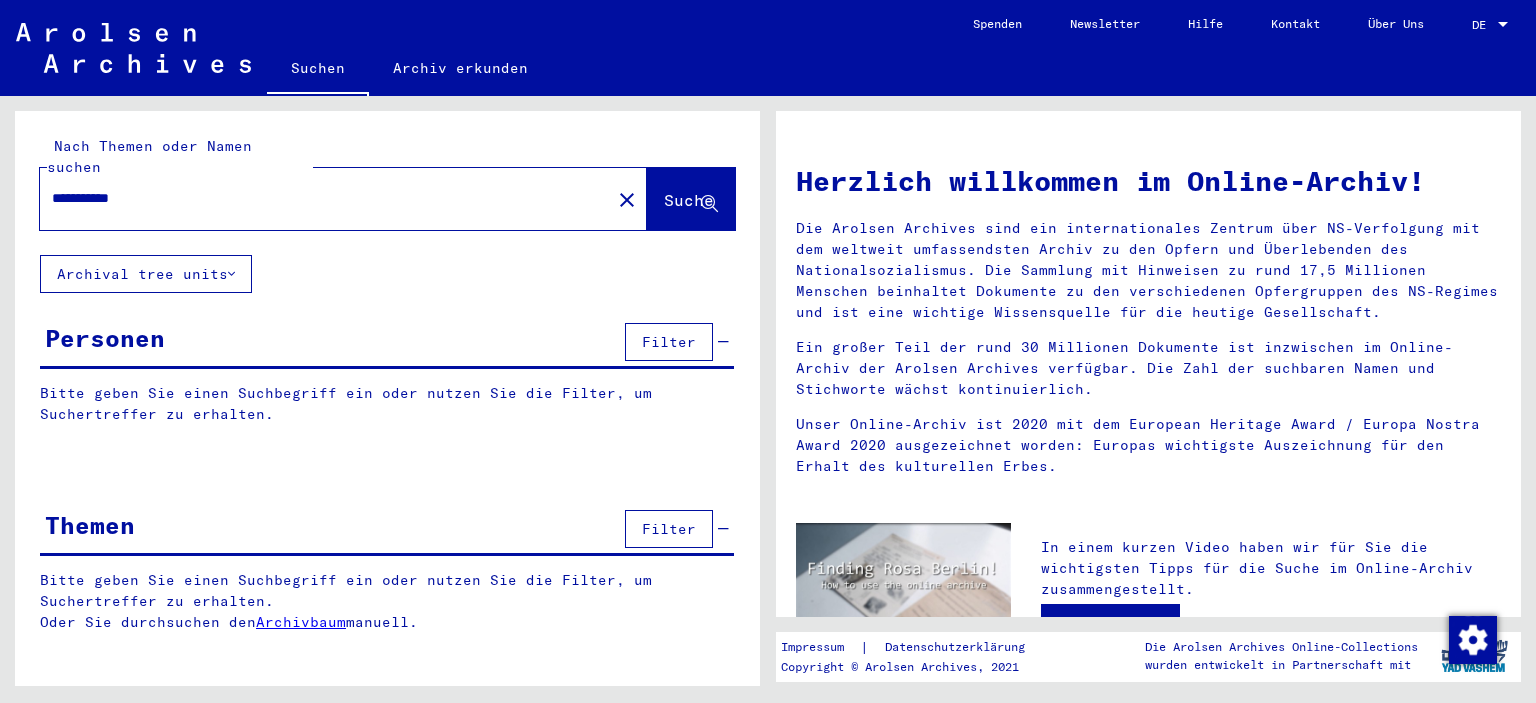 type on "**********" 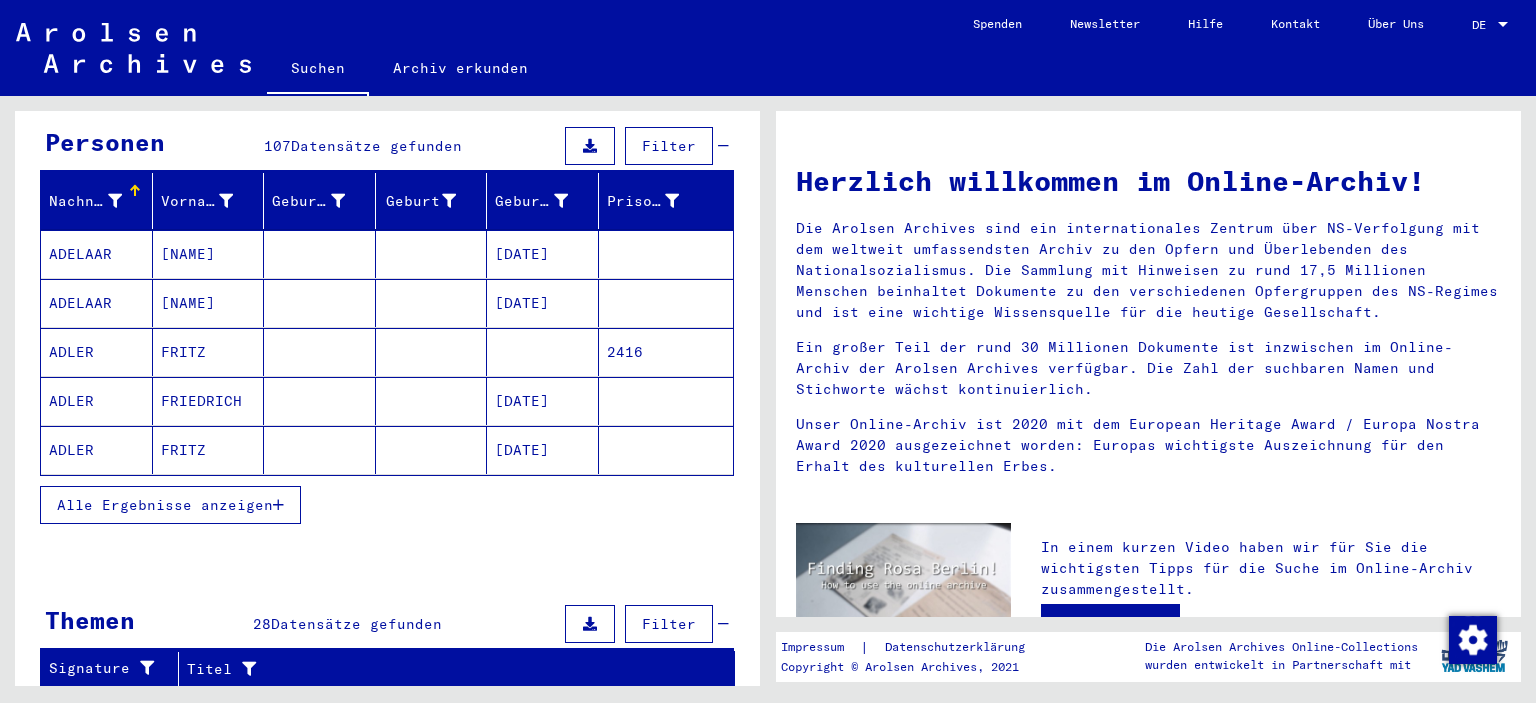 scroll, scrollTop: 220, scrollLeft: 0, axis: vertical 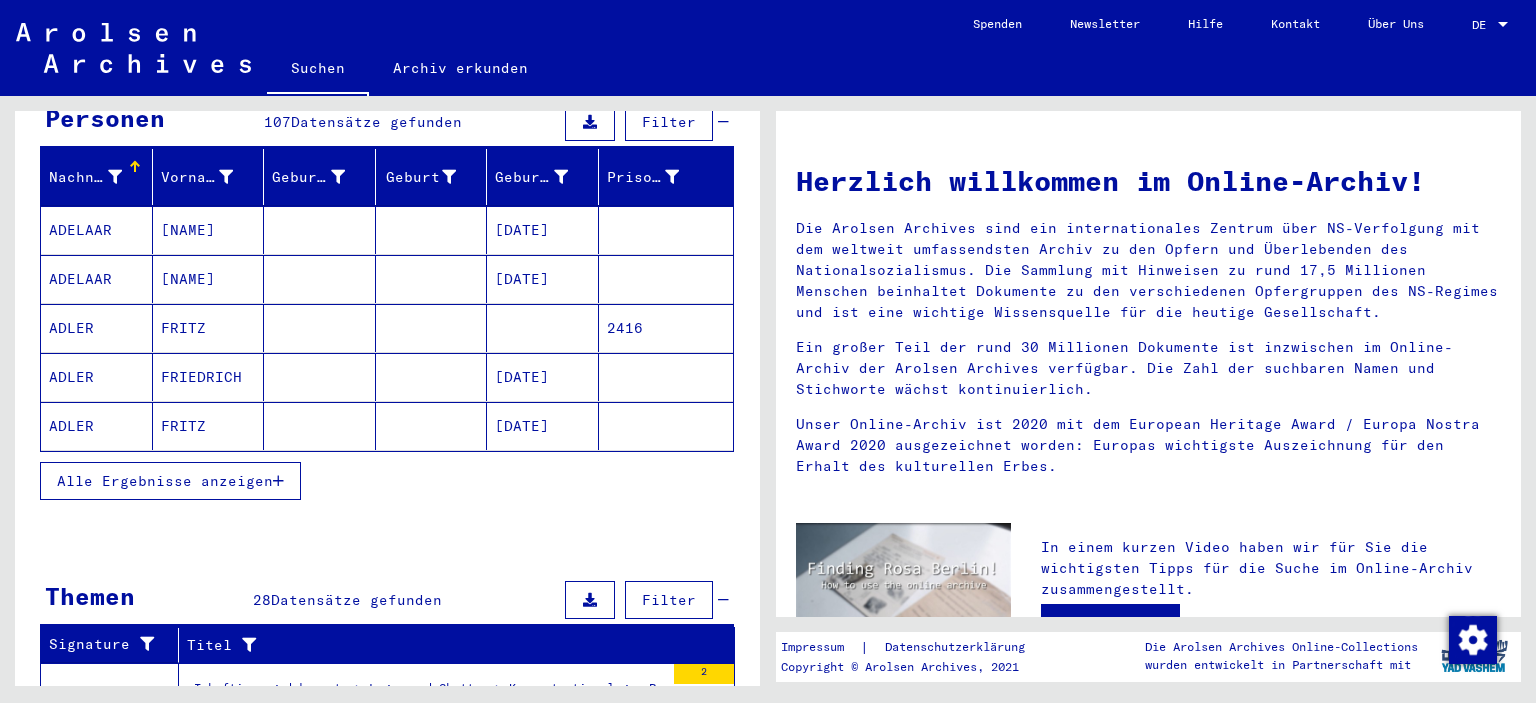 click at bounding box center [278, 481] 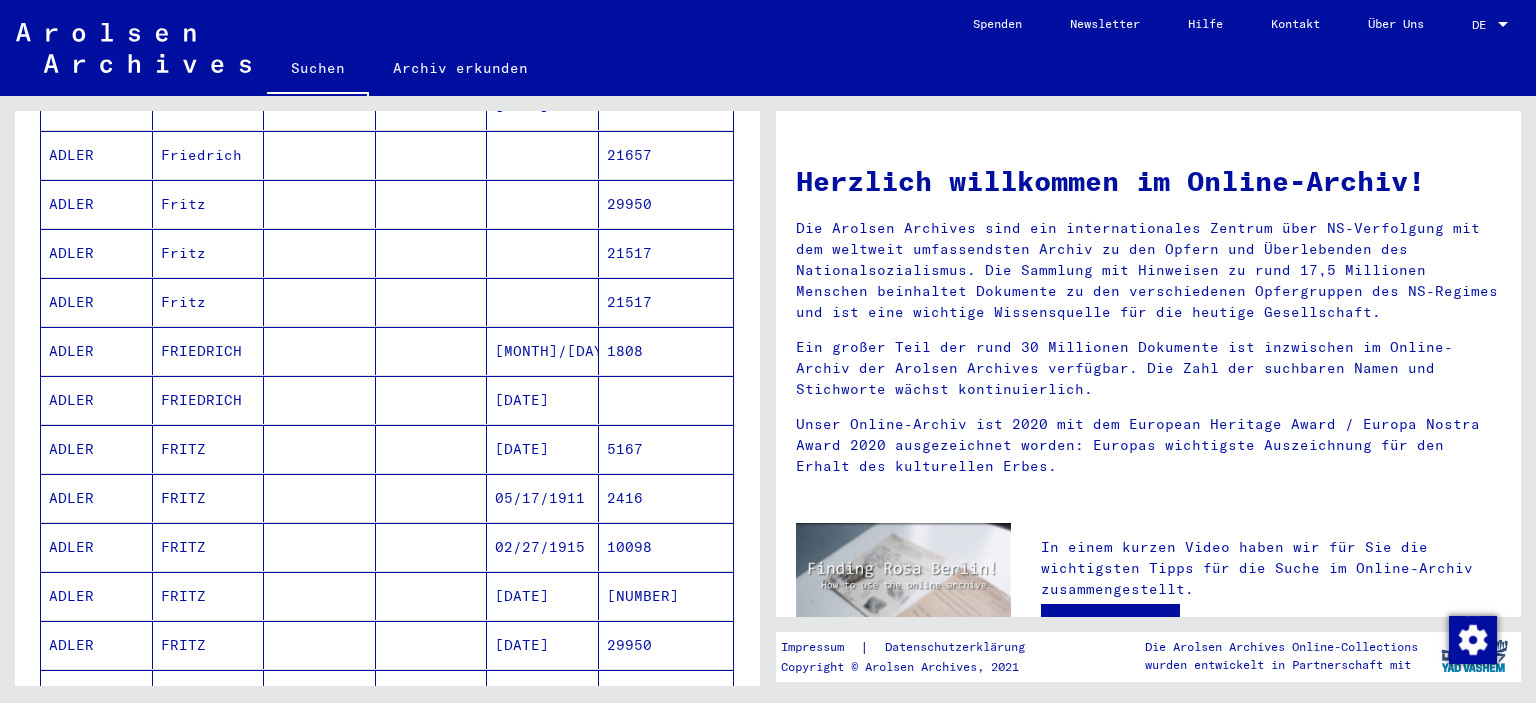 scroll, scrollTop: 993, scrollLeft: 0, axis: vertical 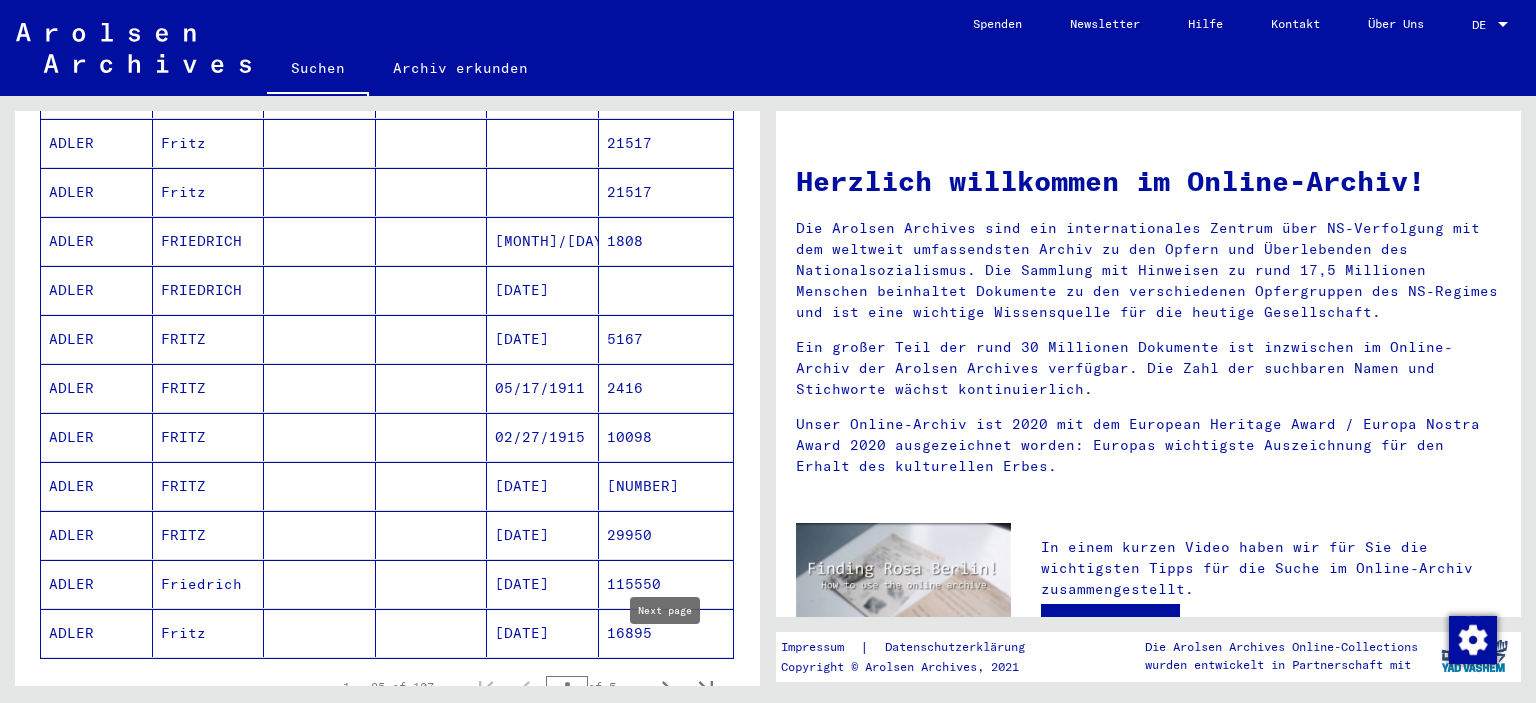click 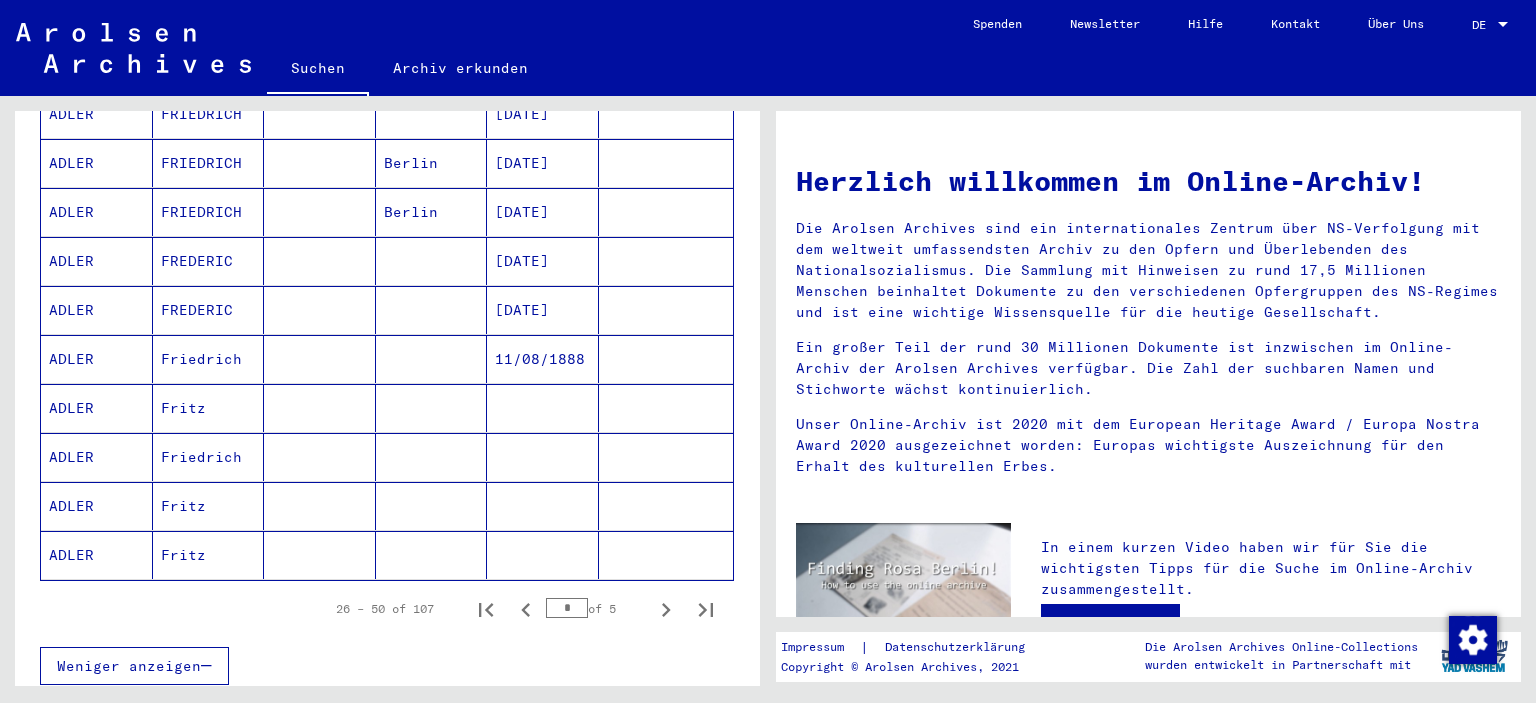 scroll, scrollTop: 1104, scrollLeft: 0, axis: vertical 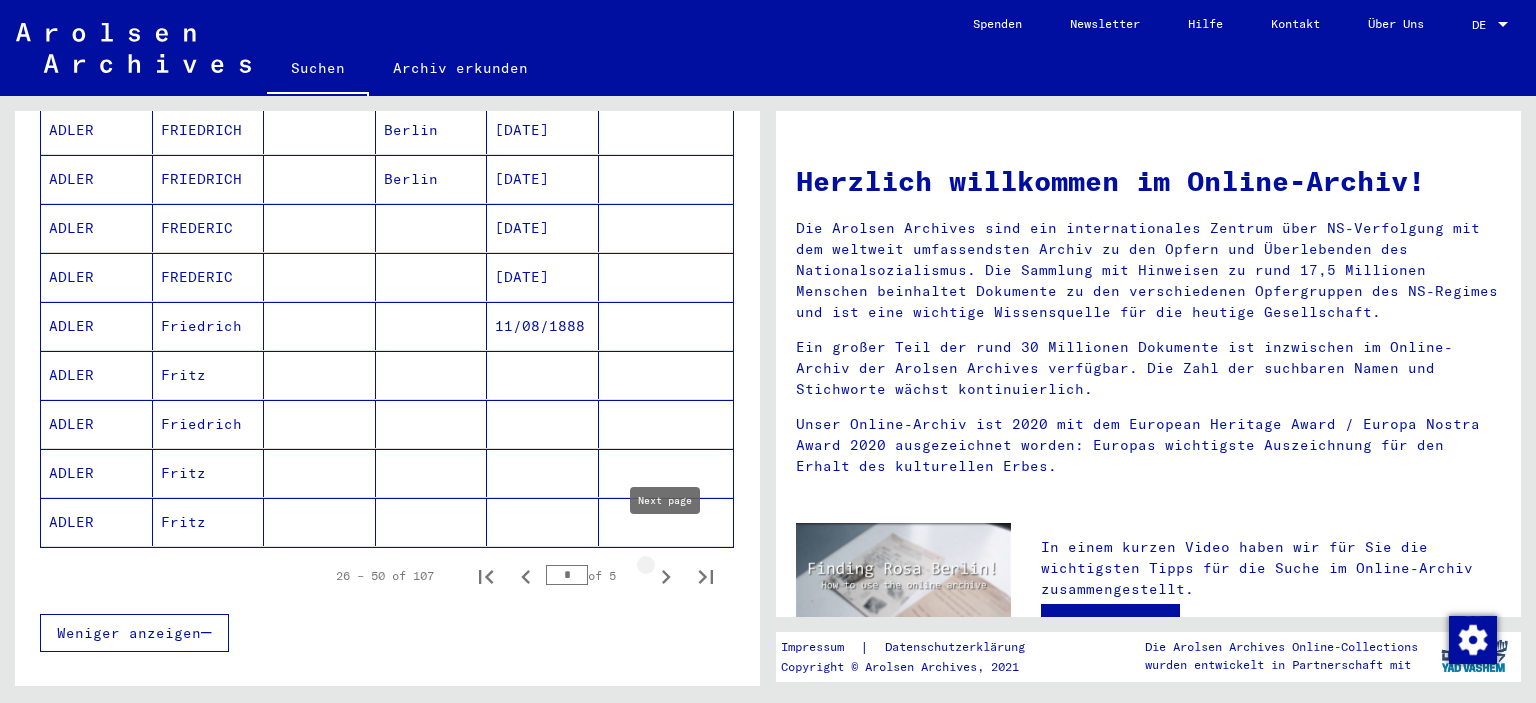 click 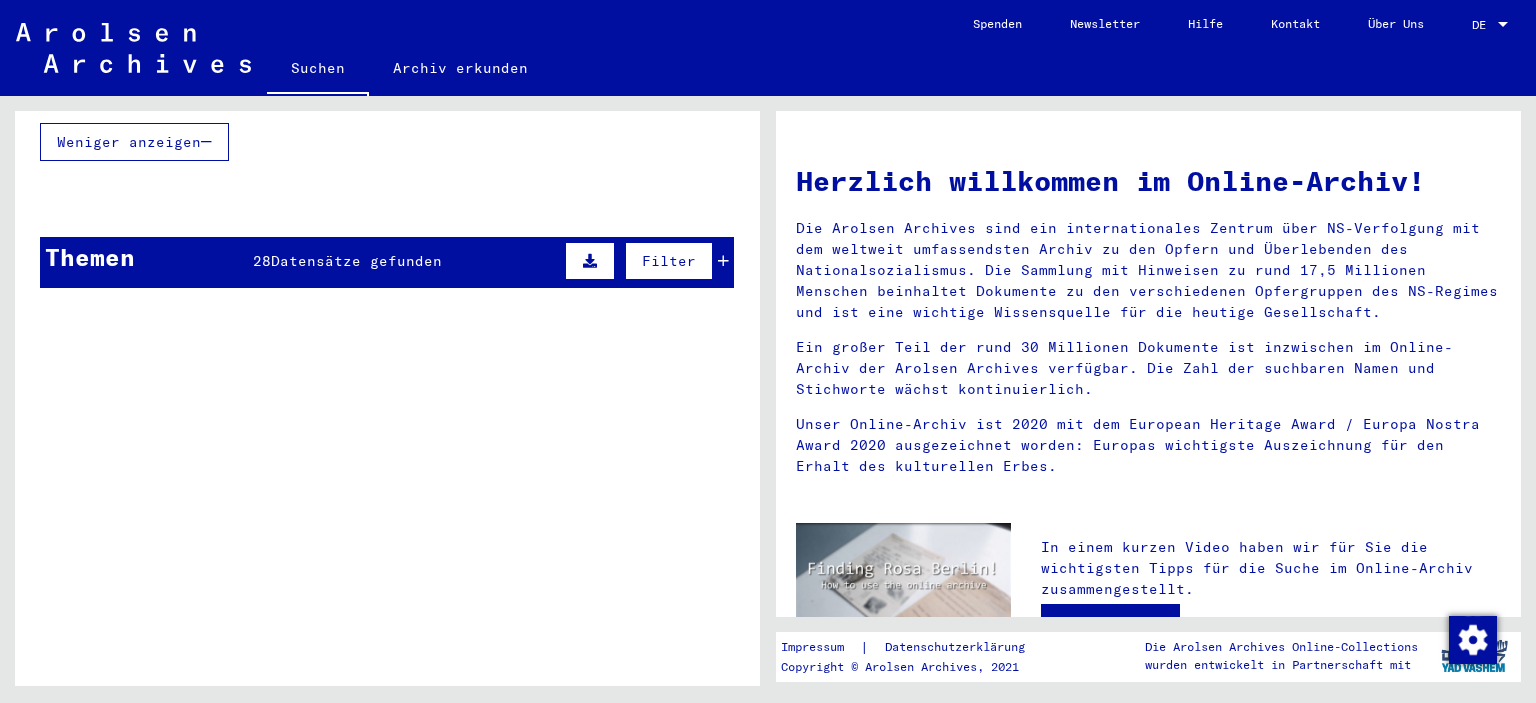 scroll, scrollTop: 1484, scrollLeft: 0, axis: vertical 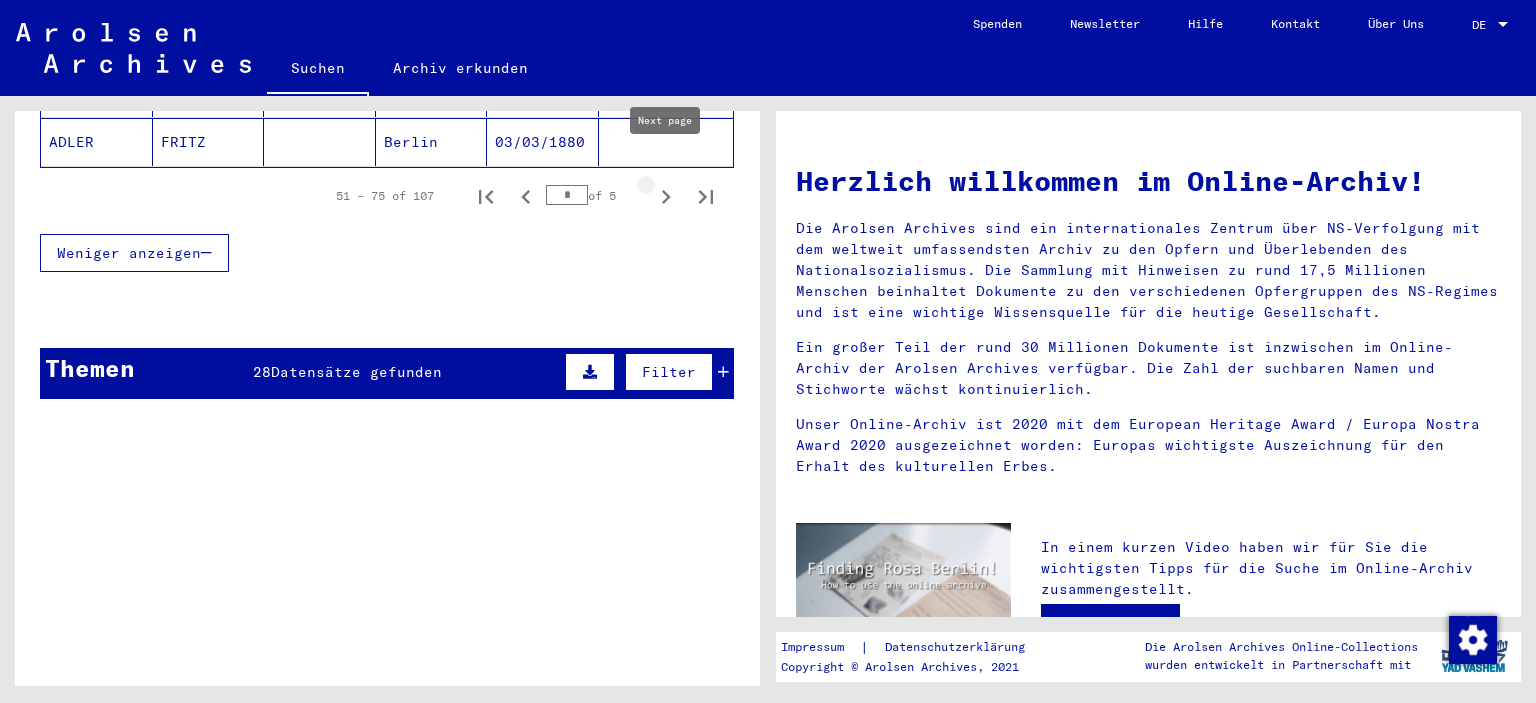 click 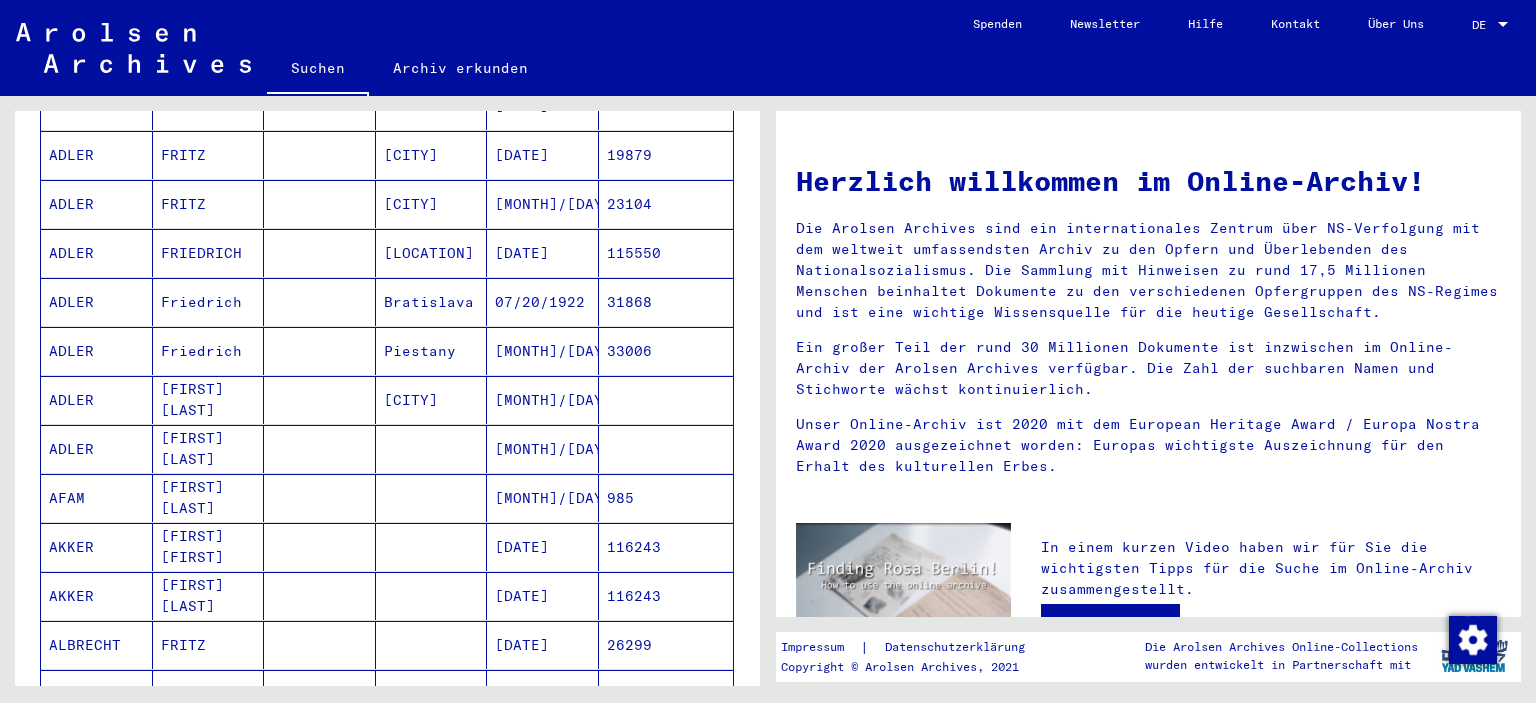 scroll, scrollTop: 821, scrollLeft: 0, axis: vertical 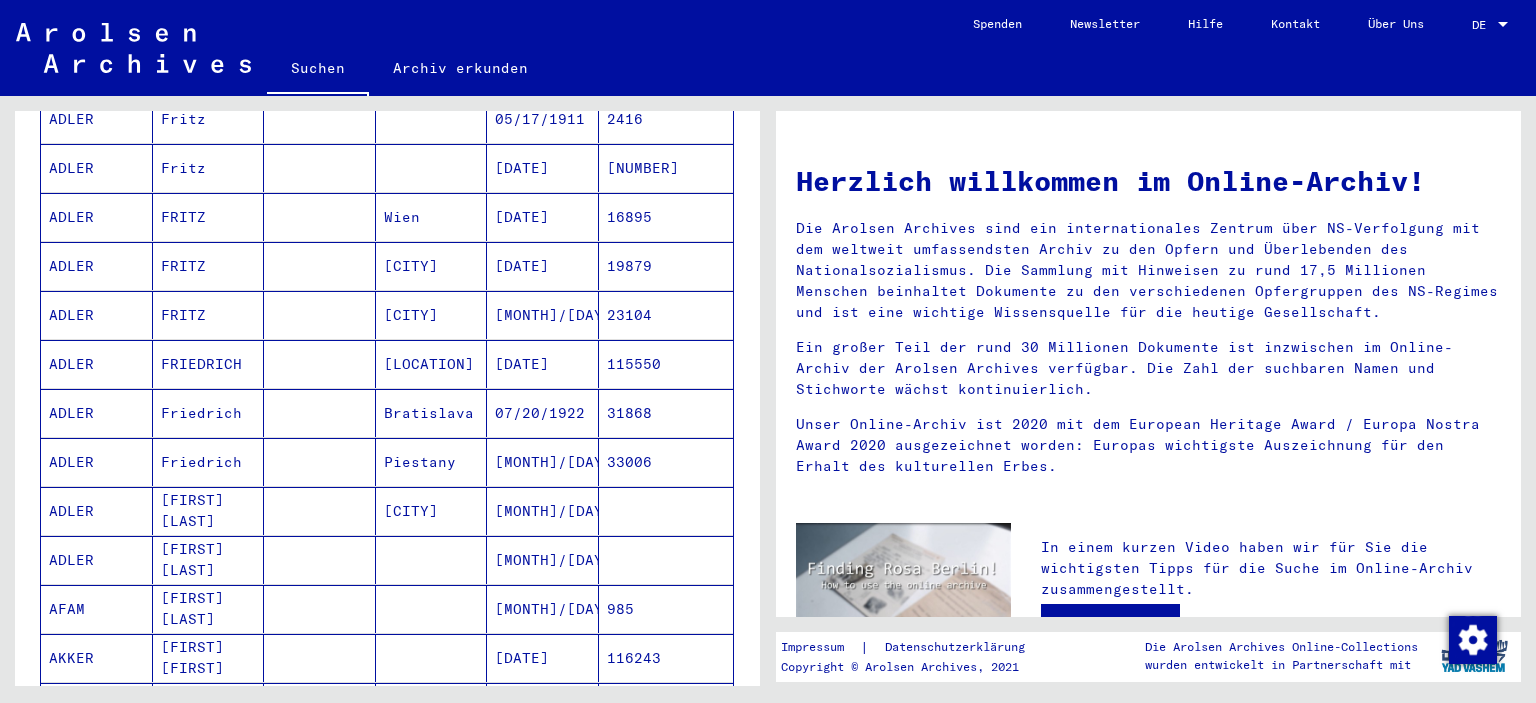 click on "[DATE]" at bounding box center [543, 315] 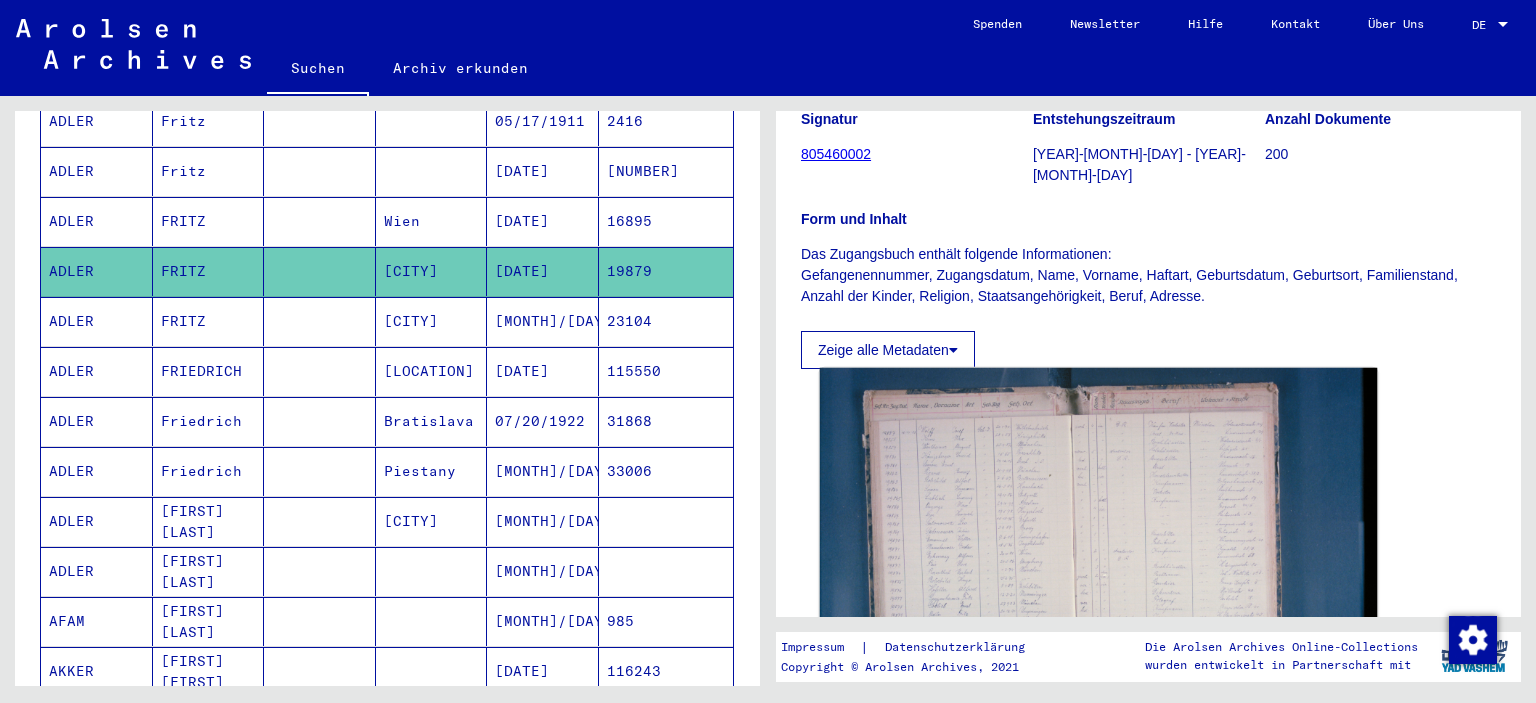 scroll, scrollTop: 331, scrollLeft: 0, axis: vertical 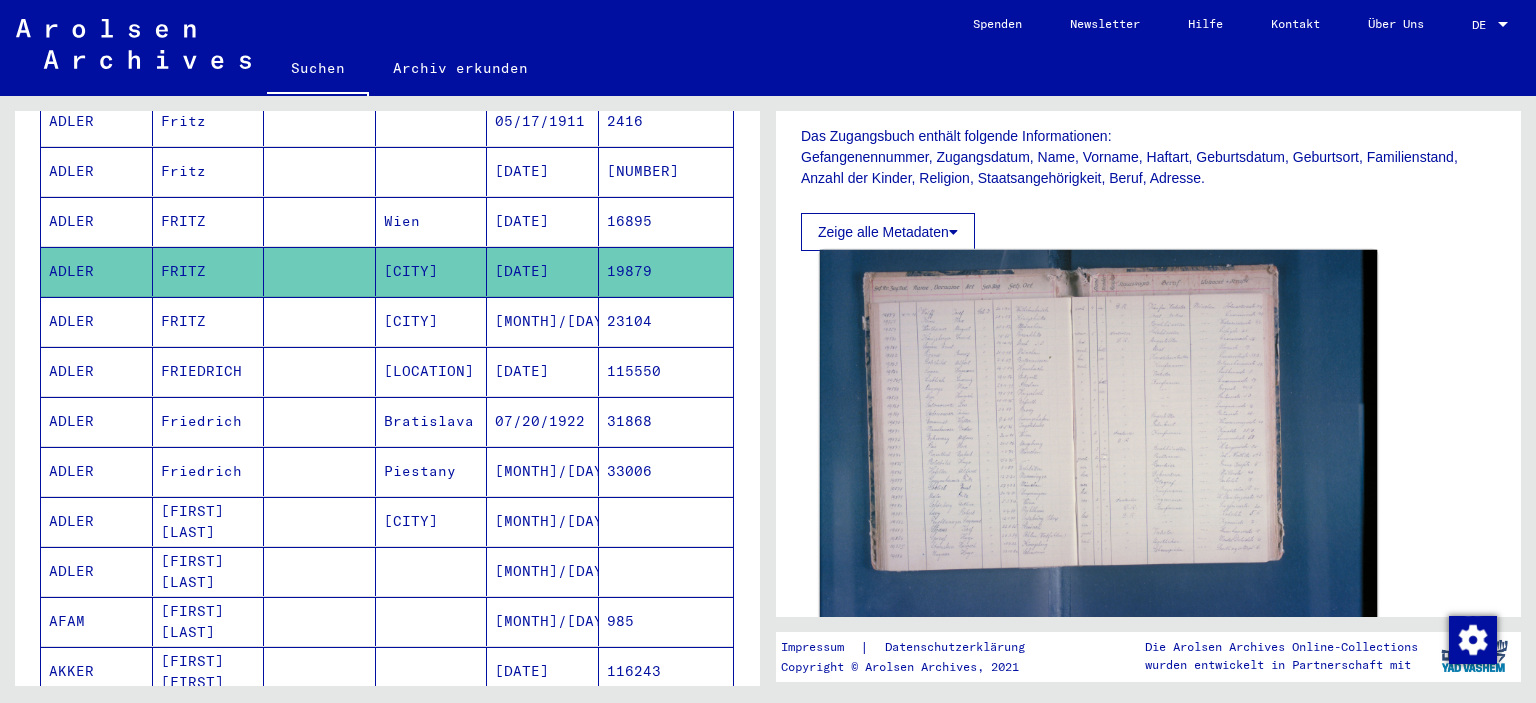 click 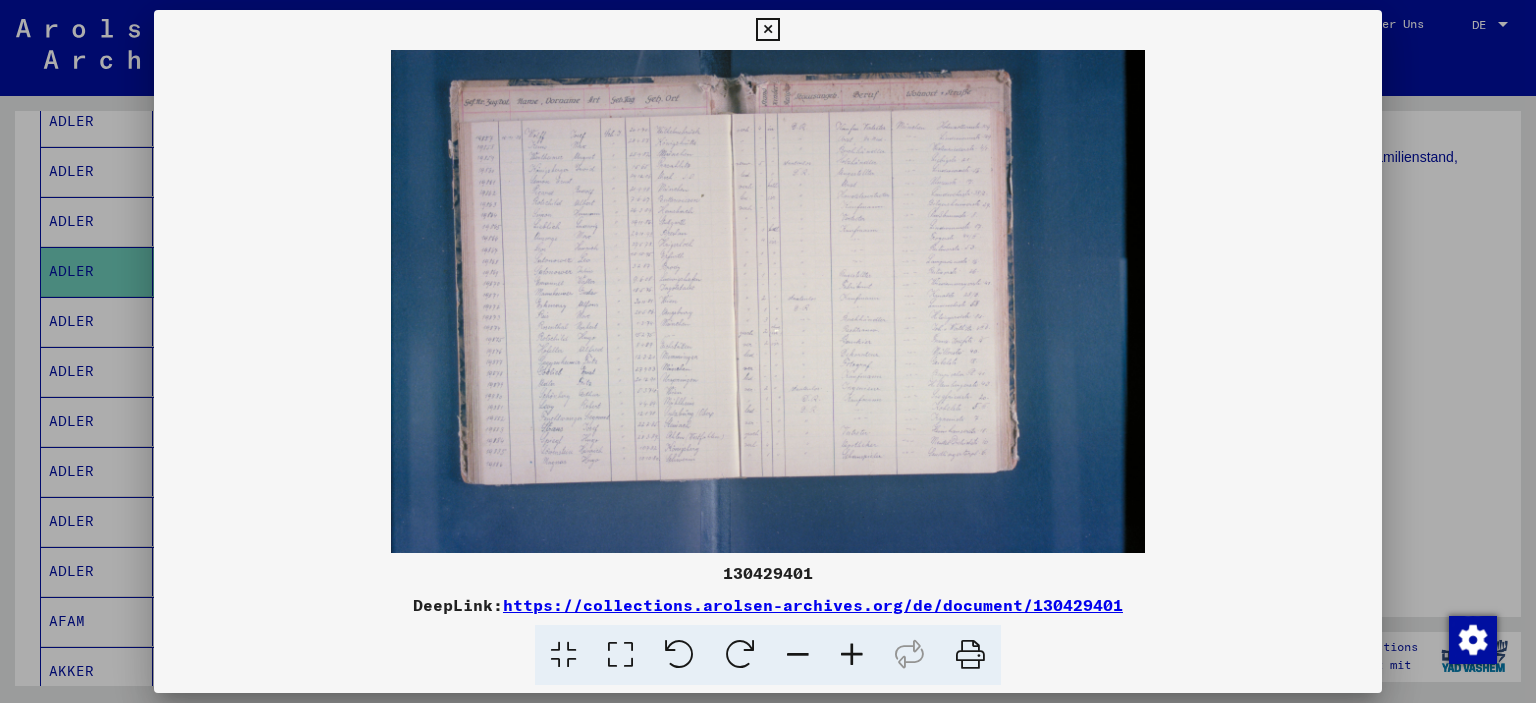 click at bounding box center [768, 301] 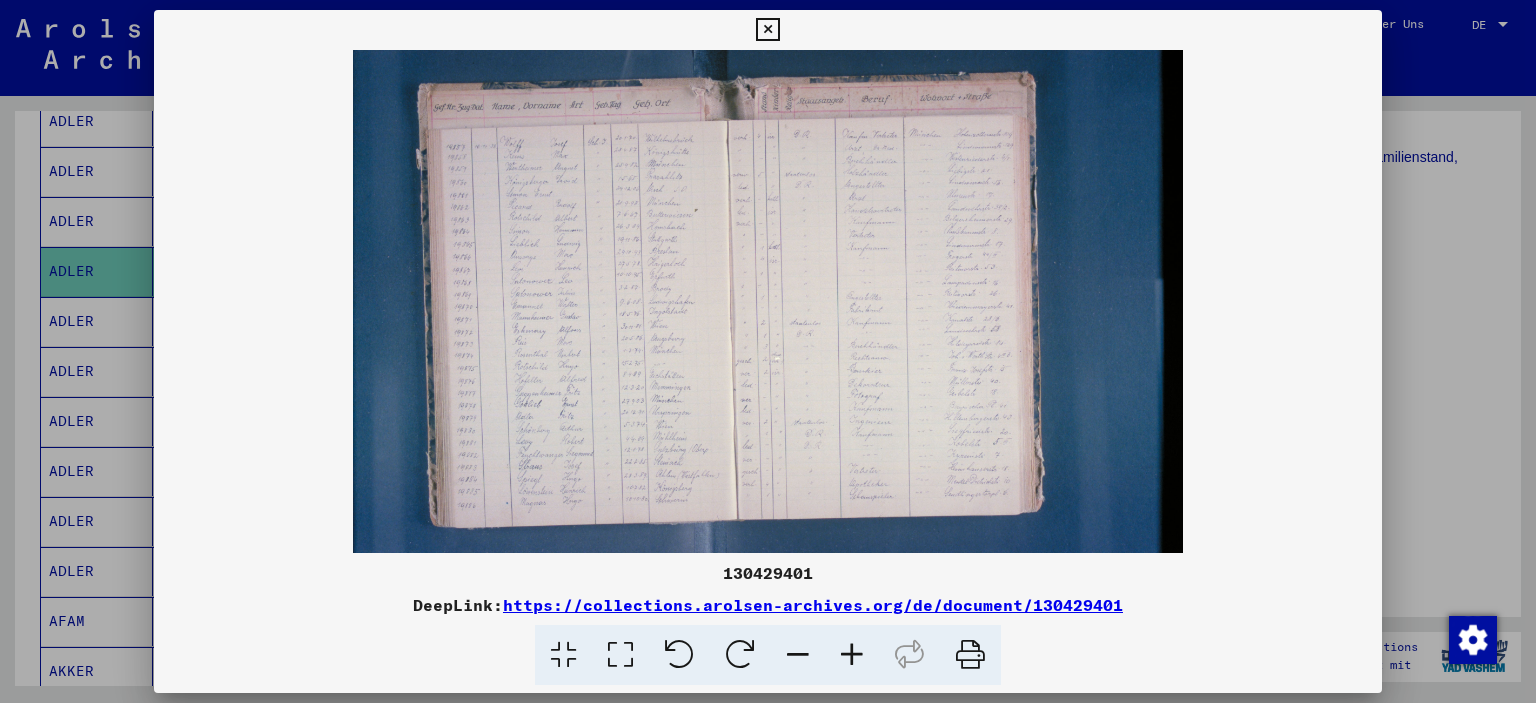click at bounding box center (852, 655) 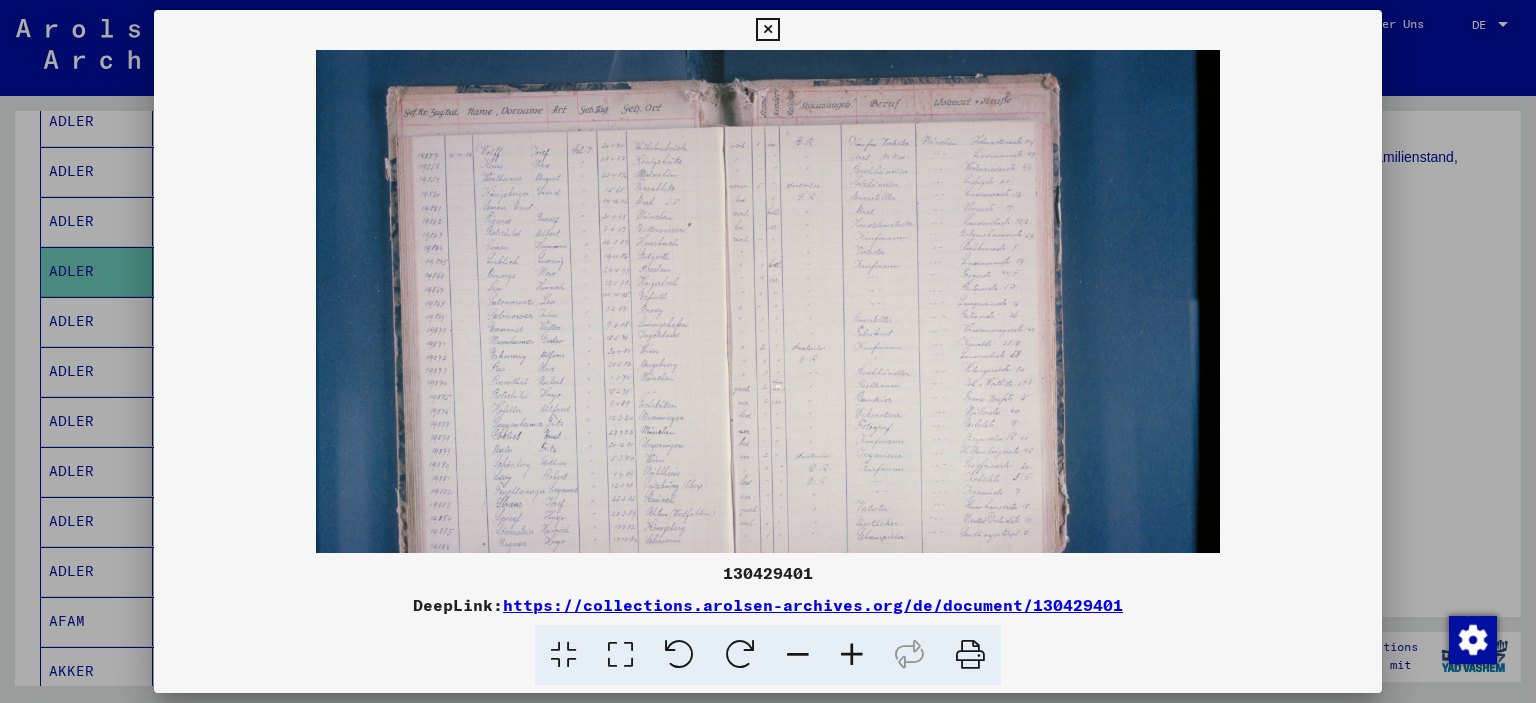 click at bounding box center (852, 655) 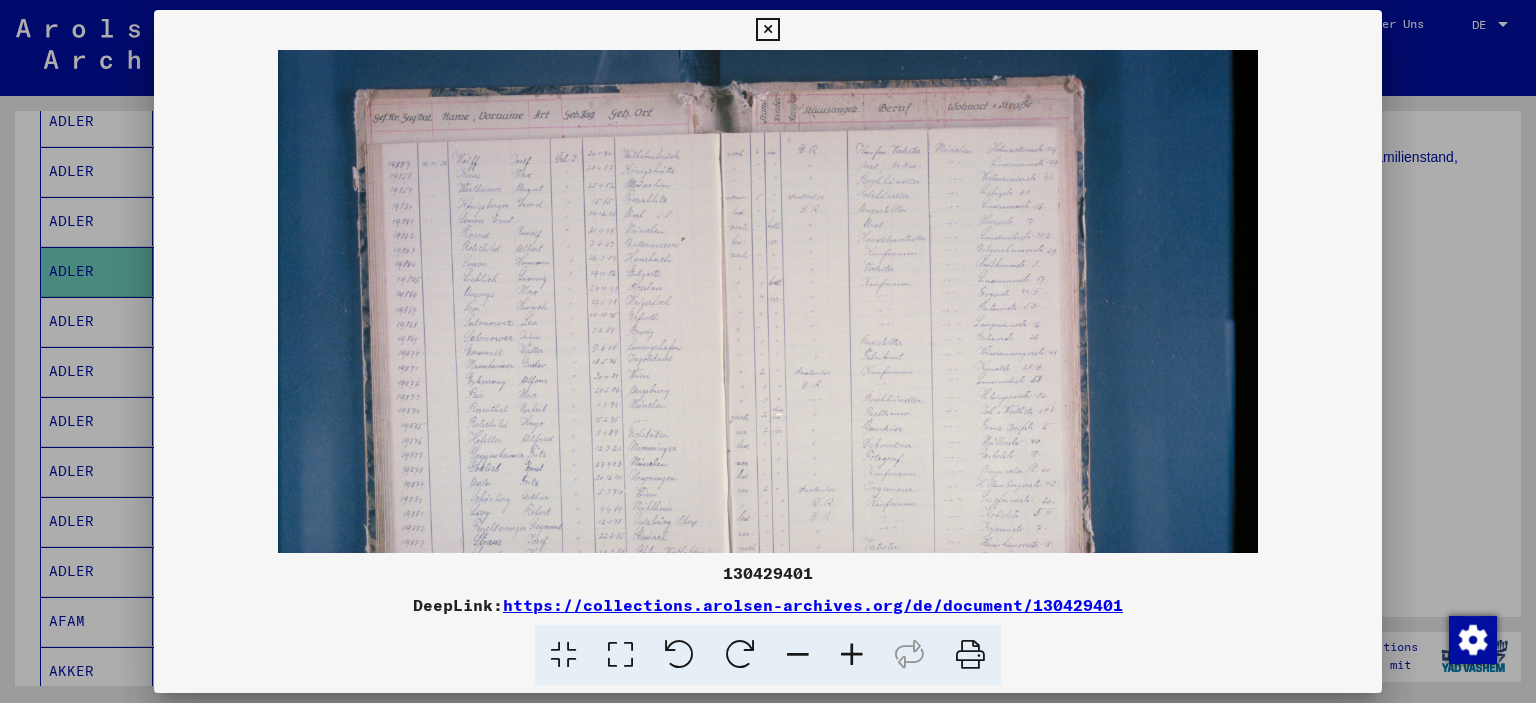 click at bounding box center (852, 655) 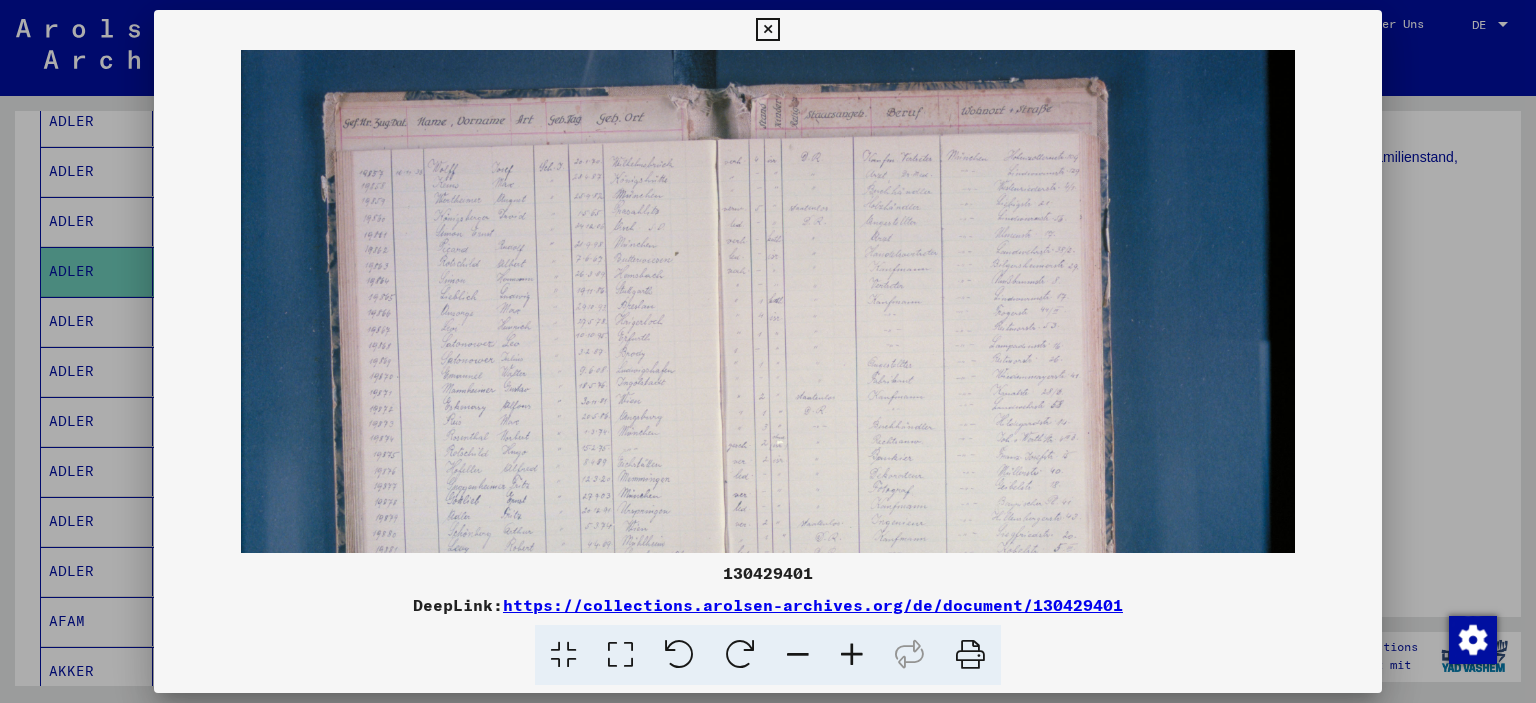 click at bounding box center (852, 655) 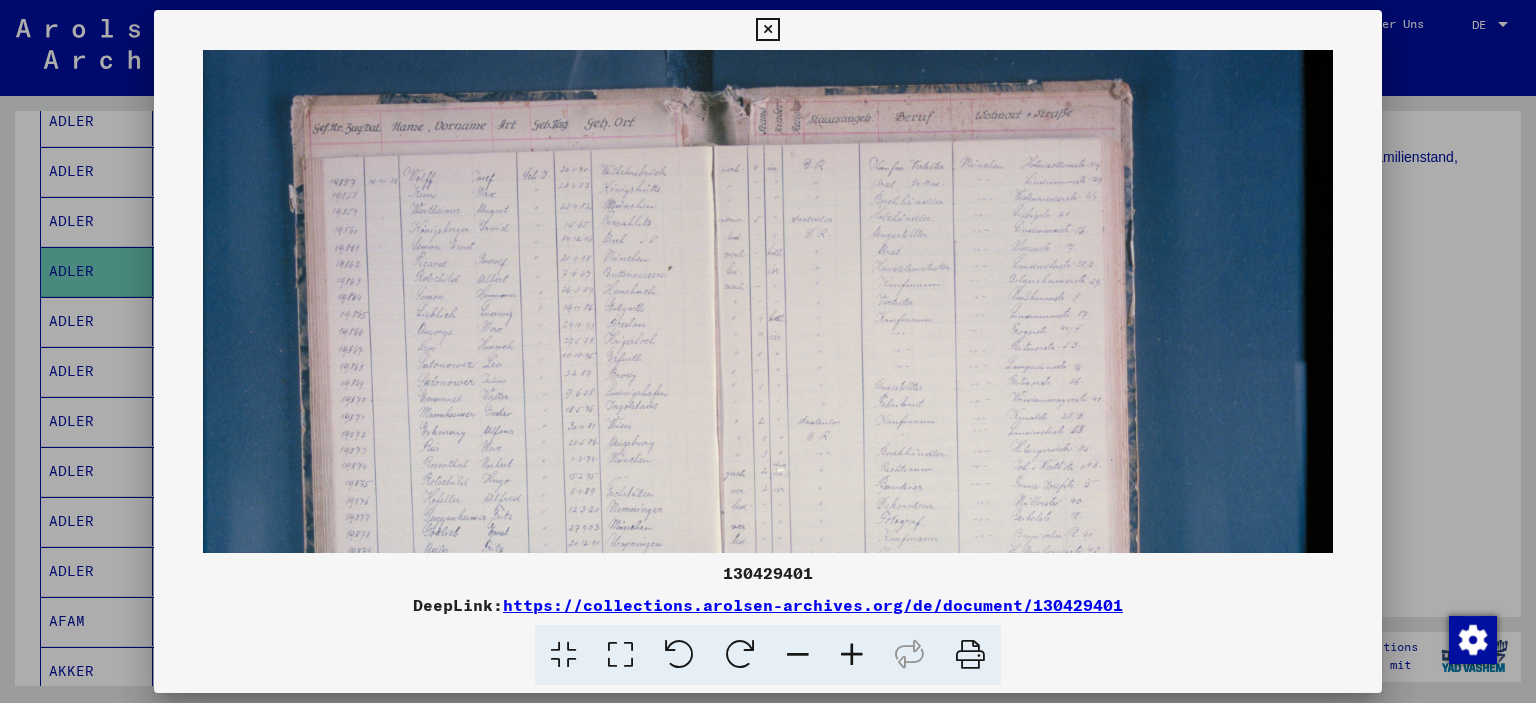 click at bounding box center [852, 655] 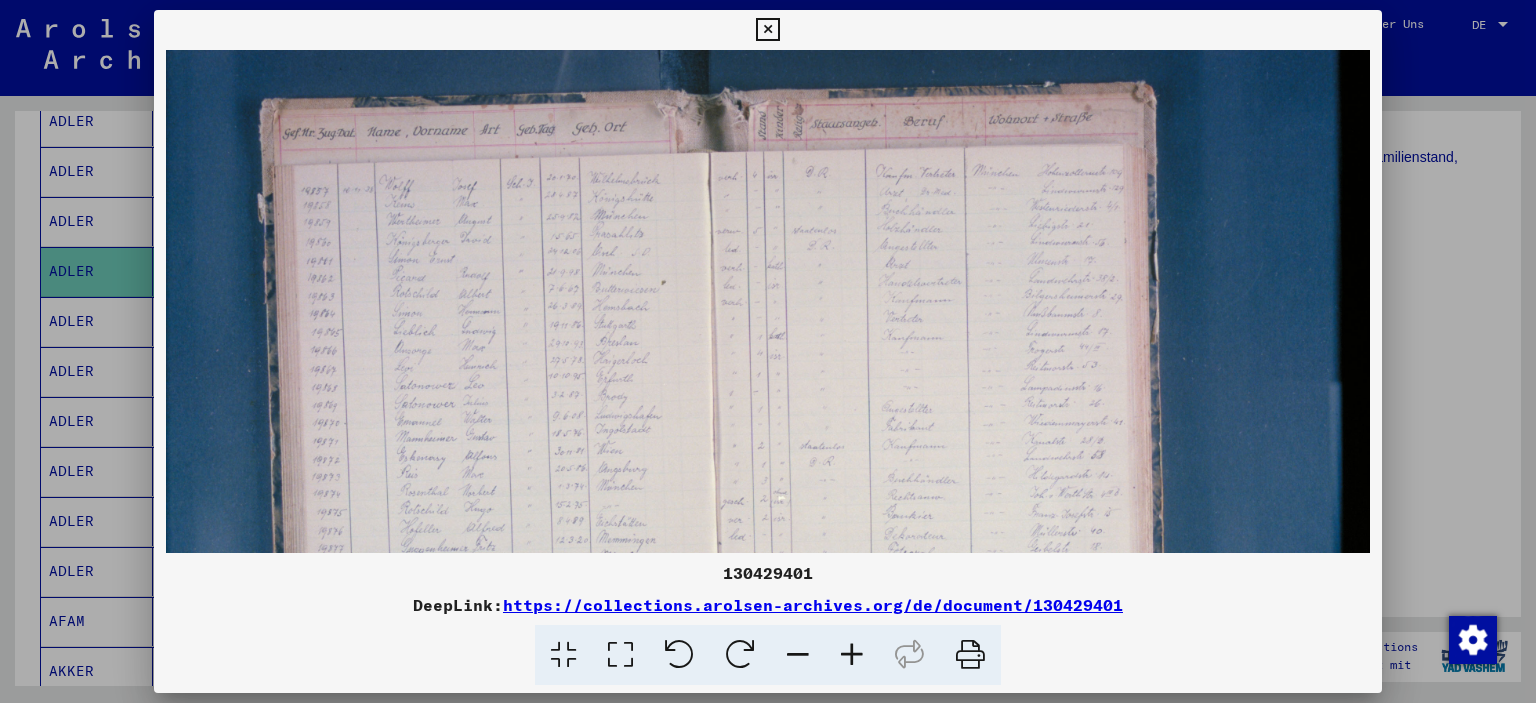 click at bounding box center [852, 655] 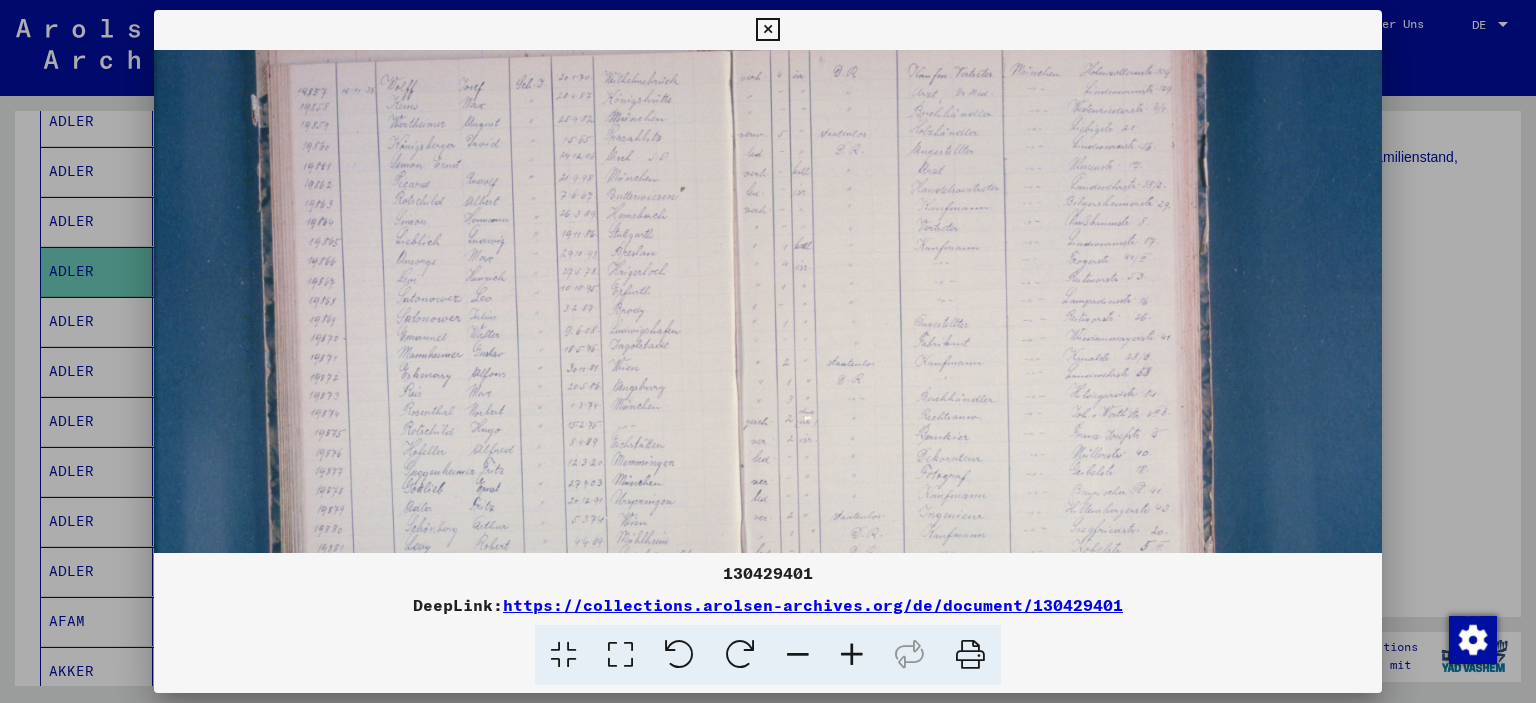 scroll, scrollTop: 115, scrollLeft: 0, axis: vertical 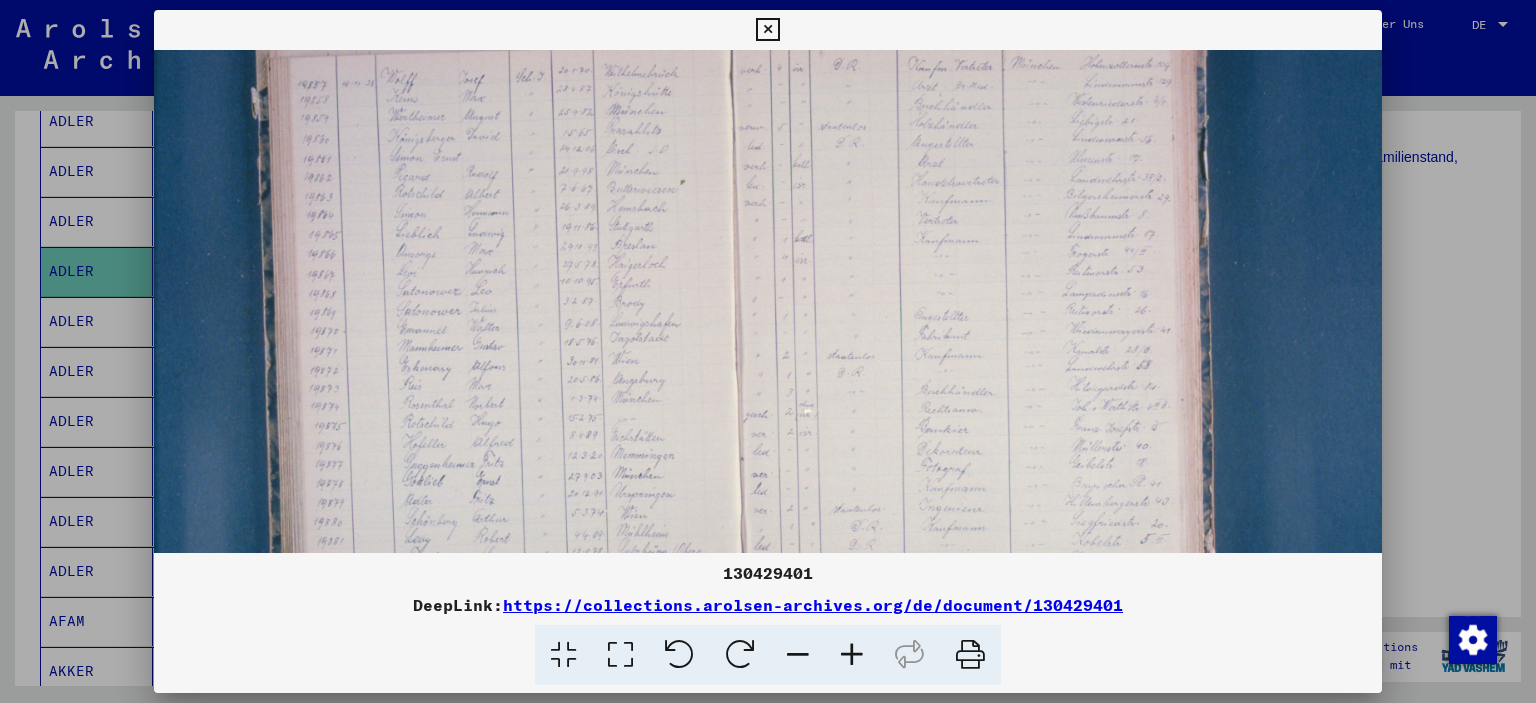 drag, startPoint x: 456, startPoint y: 510, endPoint x: 457, endPoint y: 397, distance: 113.004425 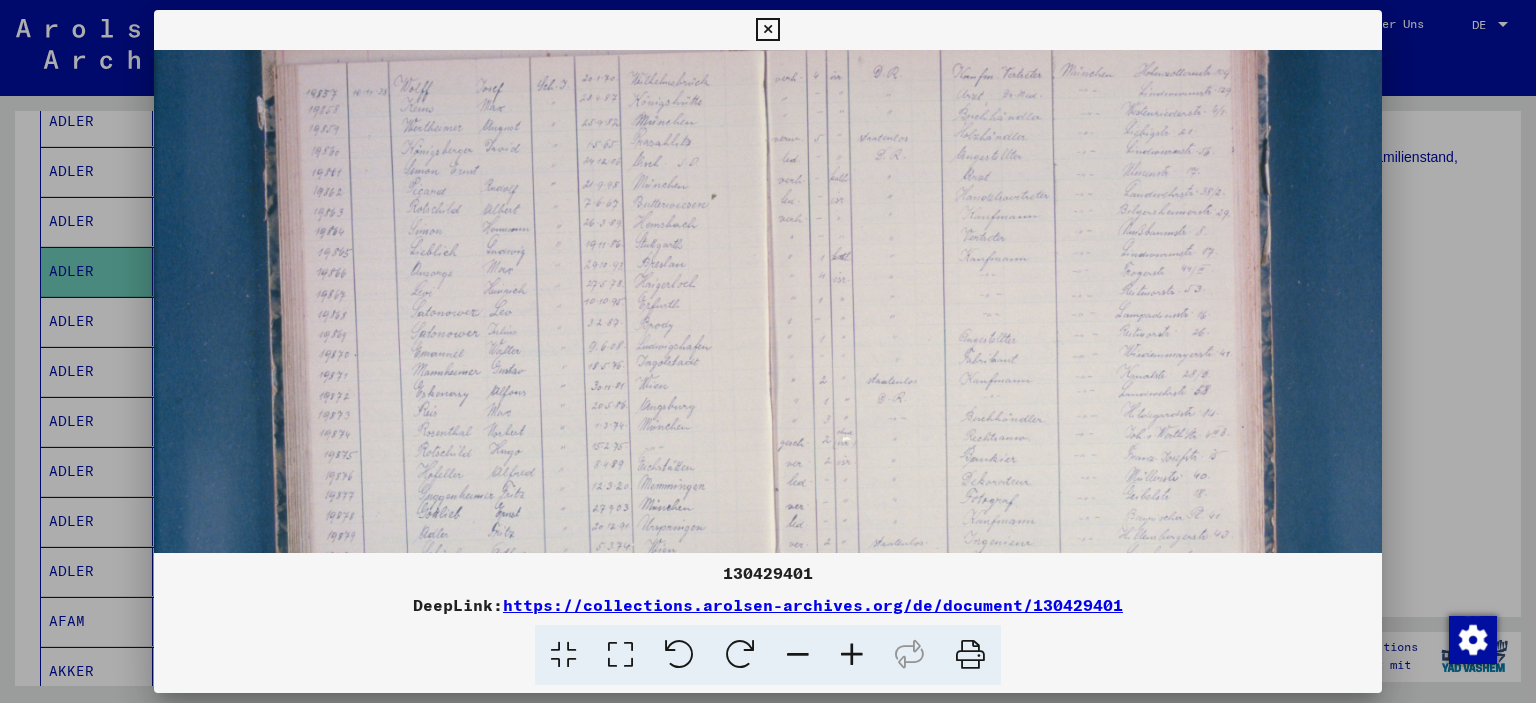 click at bounding box center [852, 655] 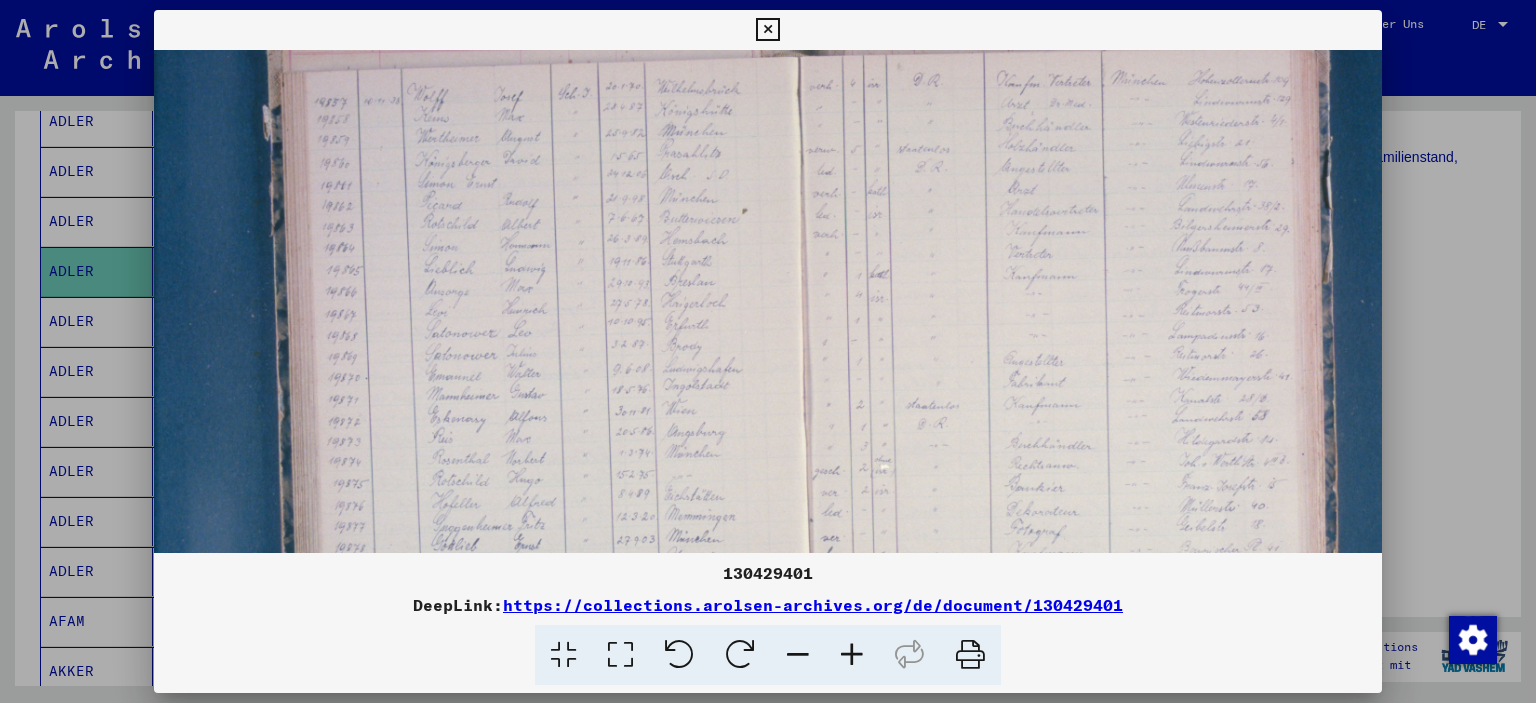 click at bounding box center [852, 655] 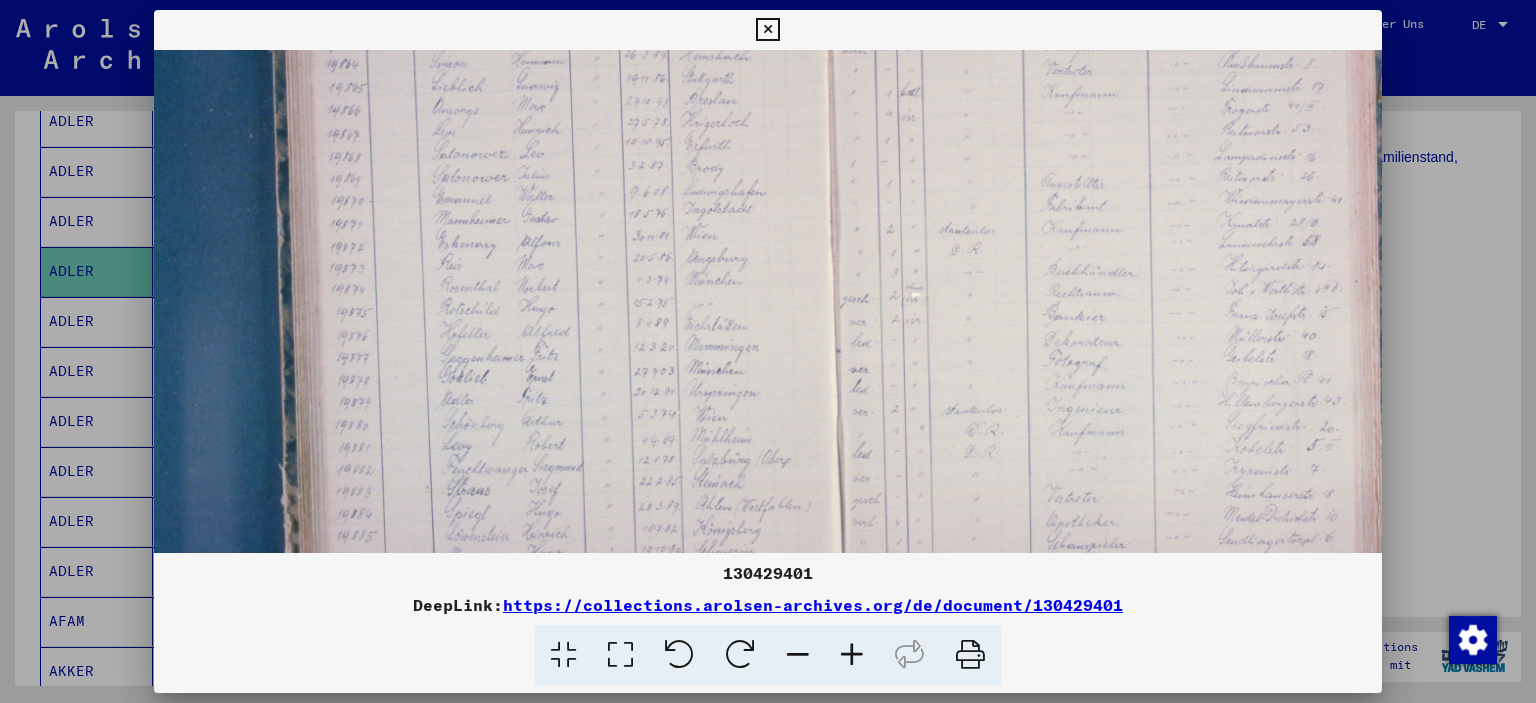 scroll, scrollTop: 327, scrollLeft: 7, axis: both 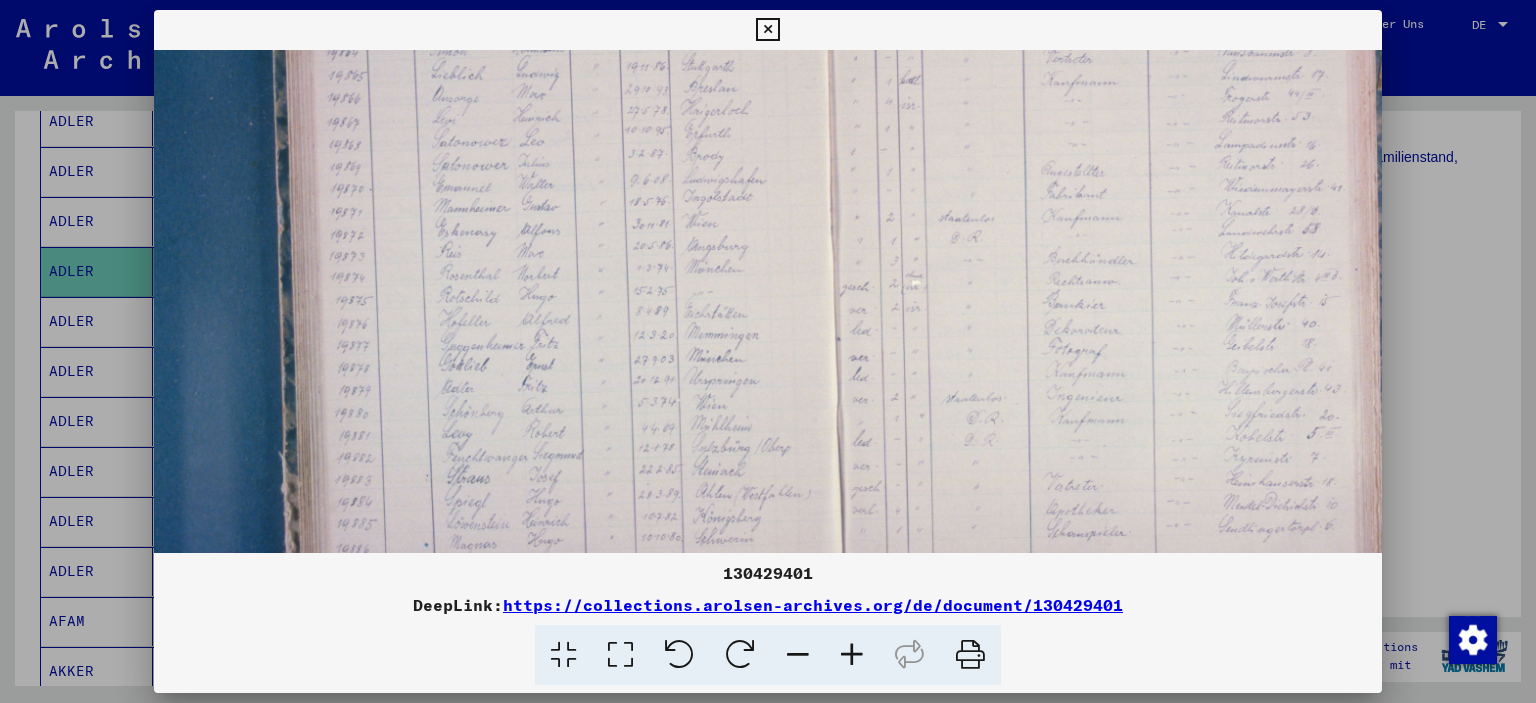 drag, startPoint x: 654, startPoint y: 435, endPoint x: 647, endPoint y: 227, distance: 208.11775 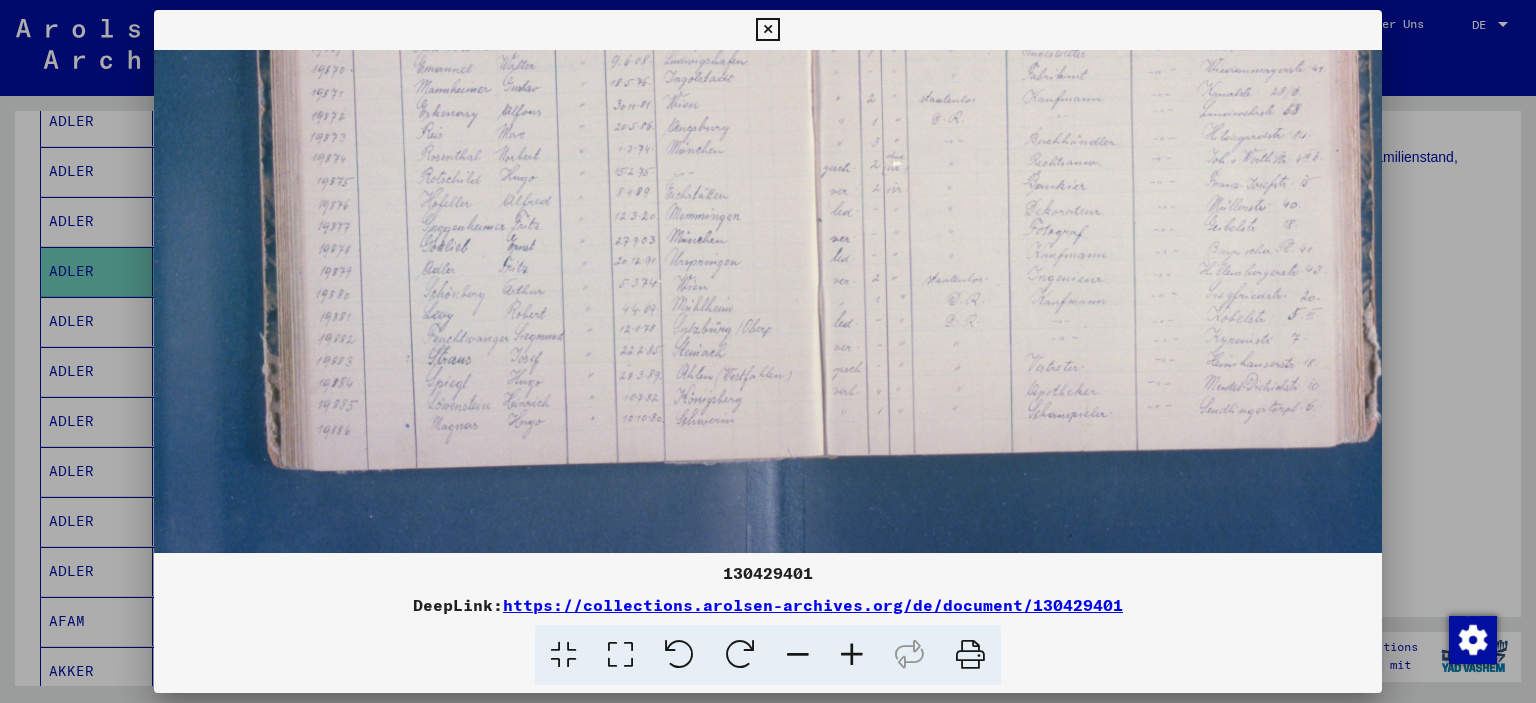 scroll, scrollTop: 447, scrollLeft: 27, axis: both 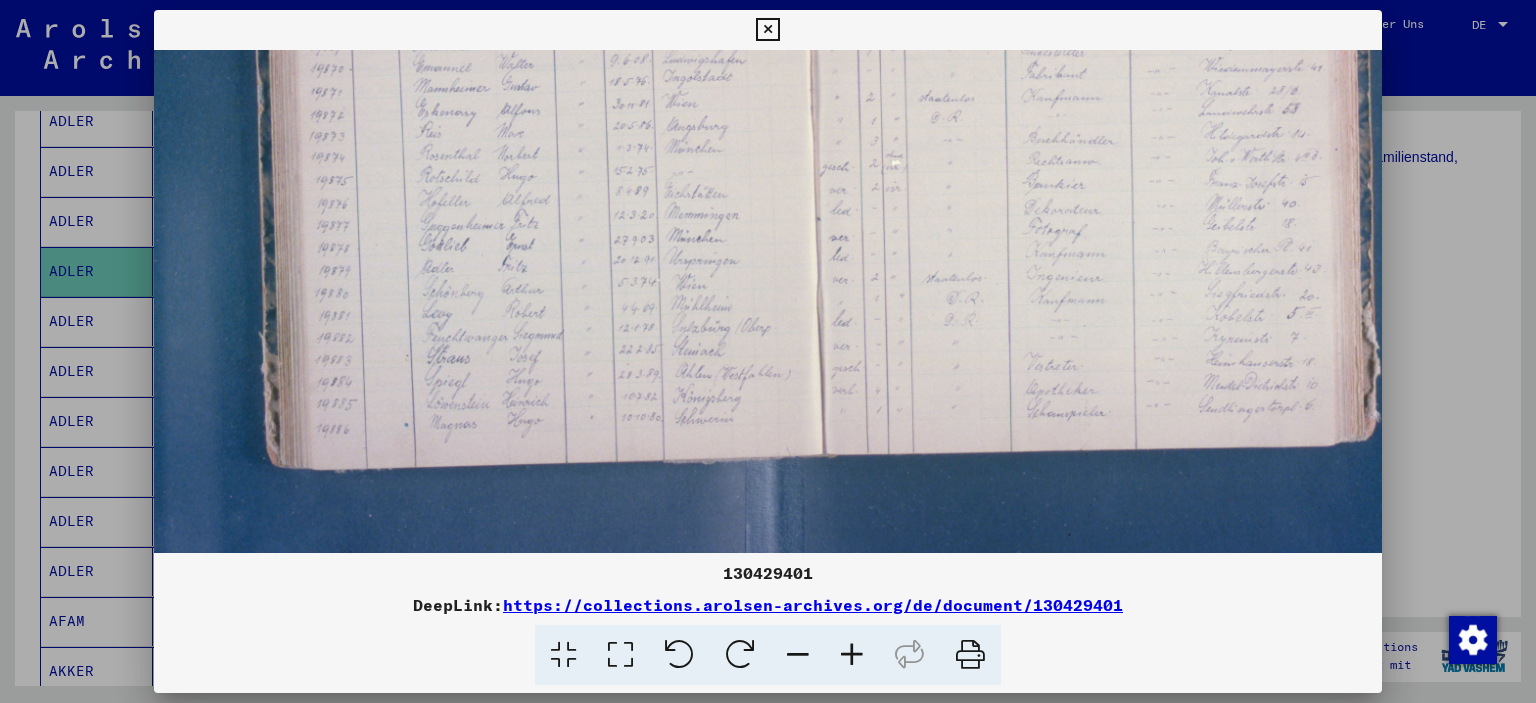 drag, startPoint x: 663, startPoint y: 452, endPoint x: 643, endPoint y: 345, distance: 108.85311 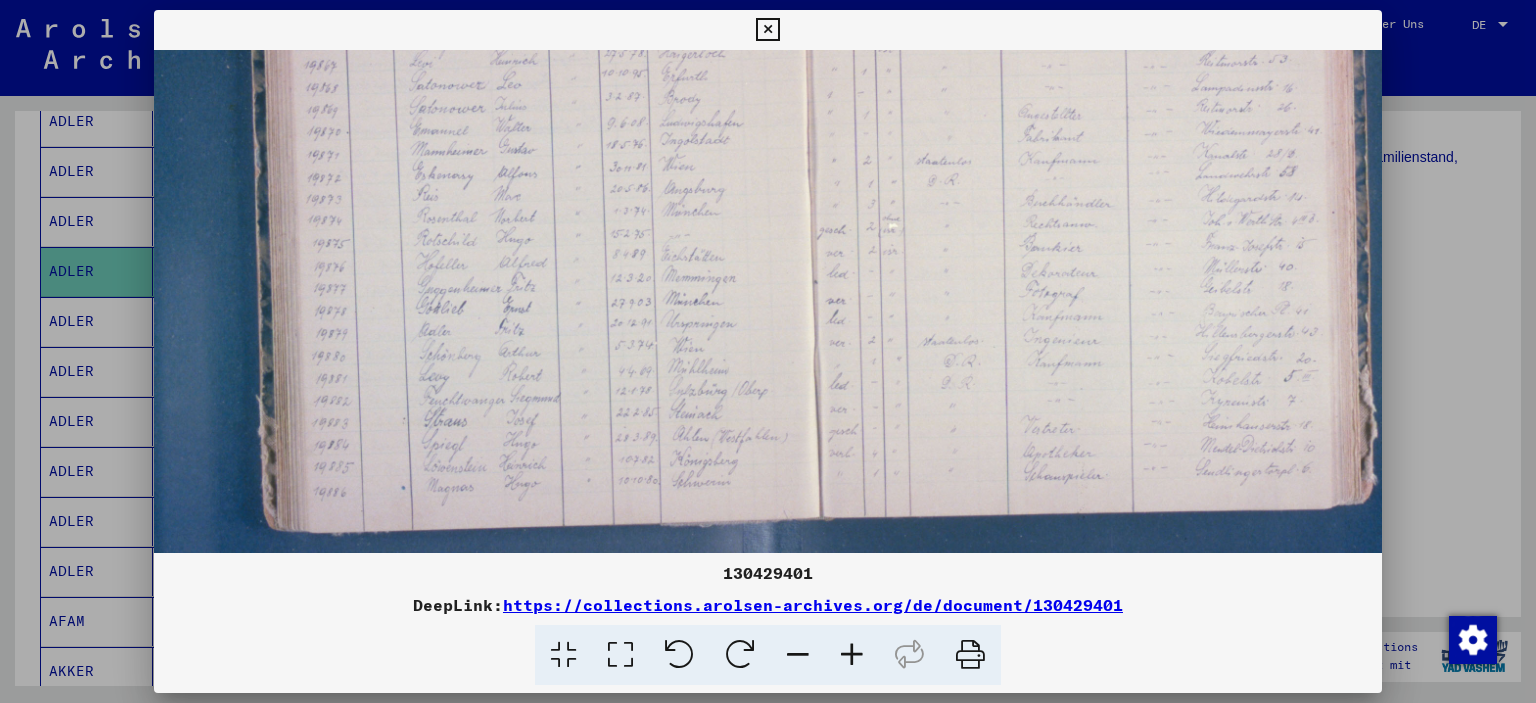 drag, startPoint x: 635, startPoint y: 334, endPoint x: 631, endPoint y: 397, distance: 63.126858 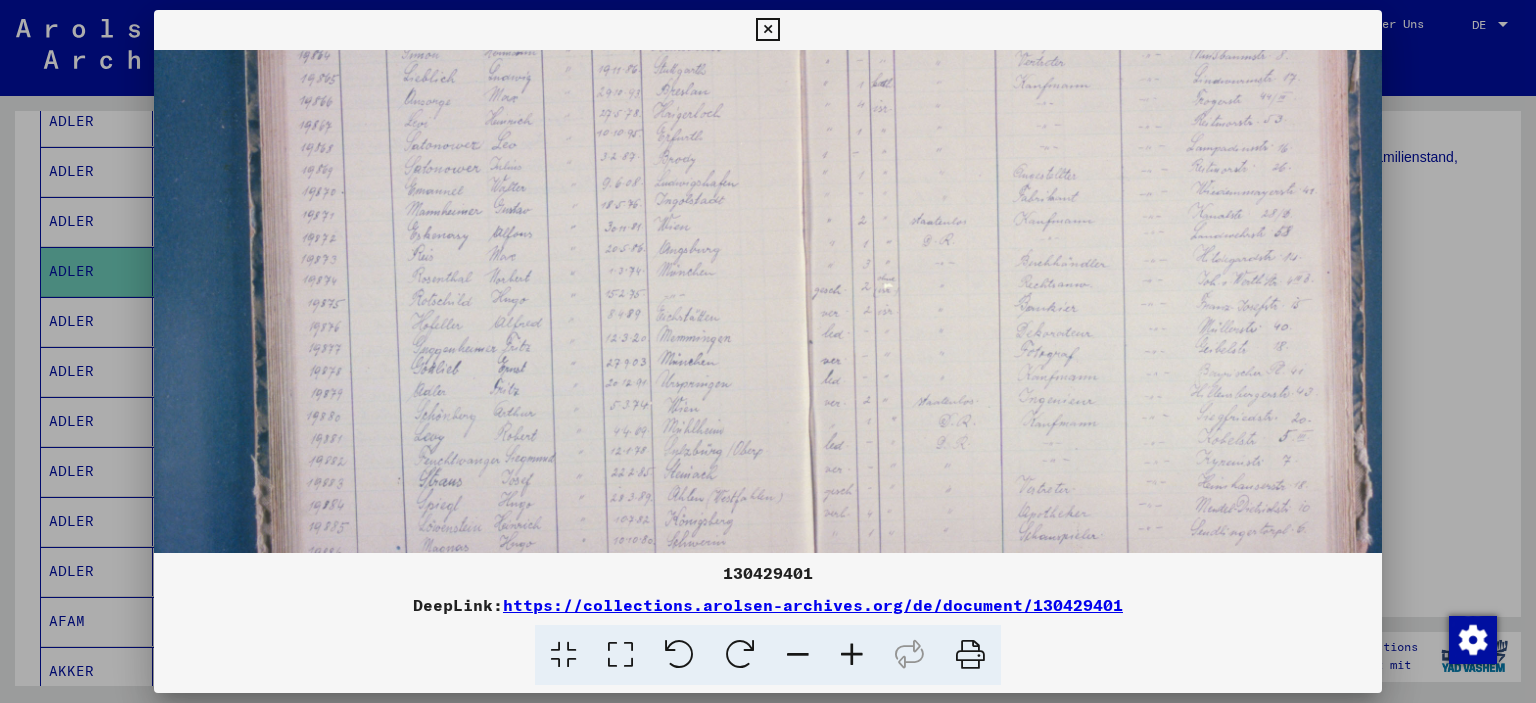 scroll, scrollTop: 320, scrollLeft: 35, axis: both 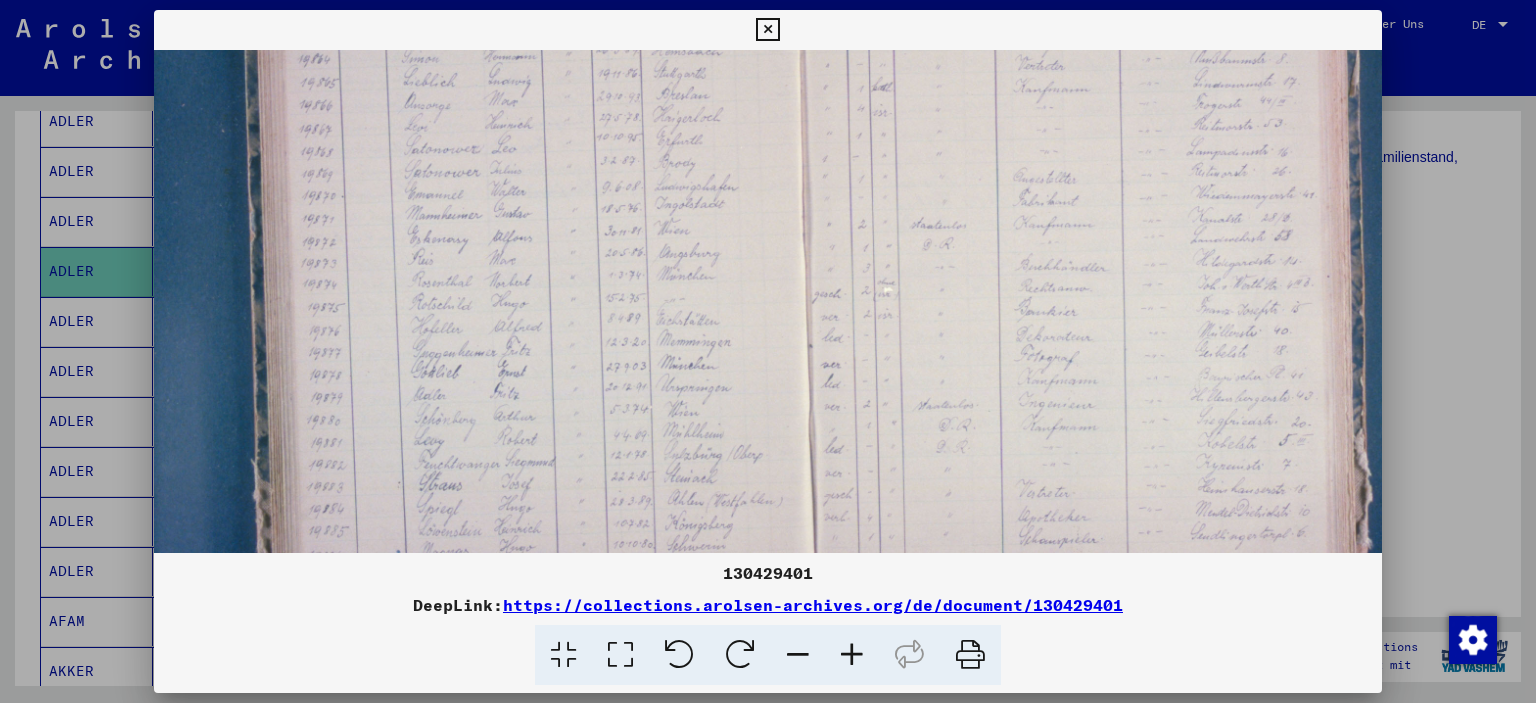 drag, startPoint x: 603, startPoint y: 337, endPoint x: 597, endPoint y: 401, distance: 64.28063 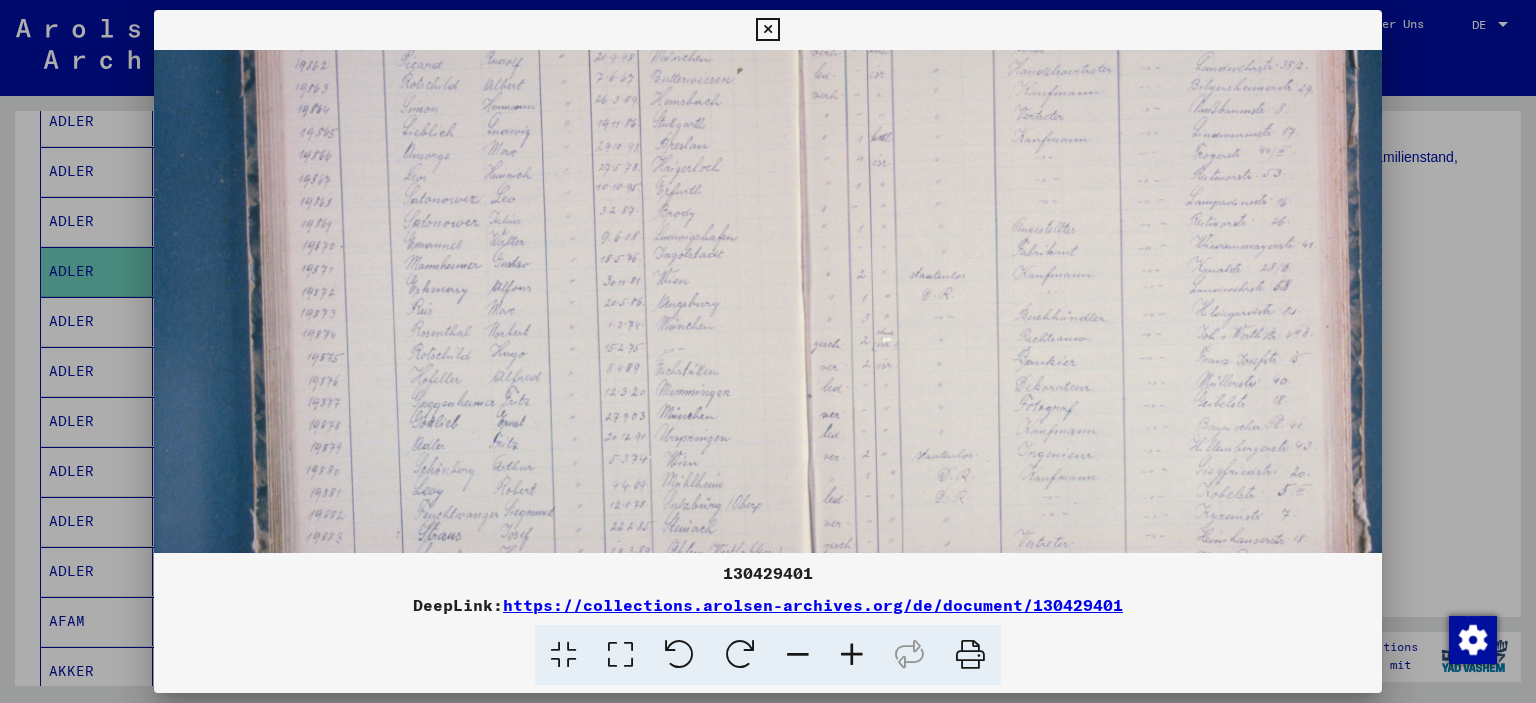 scroll, scrollTop: 264, scrollLeft: 36, axis: both 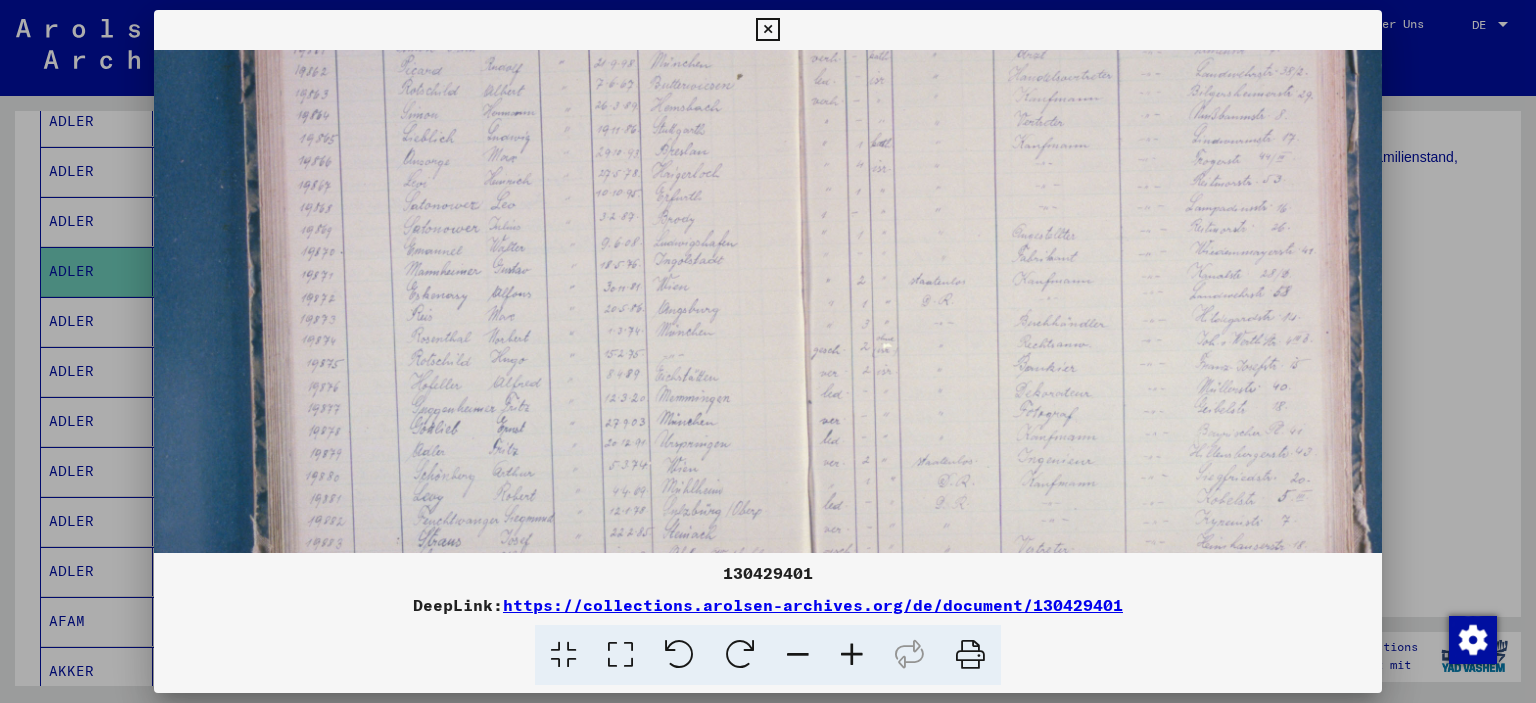 drag, startPoint x: 588, startPoint y: 318, endPoint x: 587, endPoint y: 370, distance: 52.009613 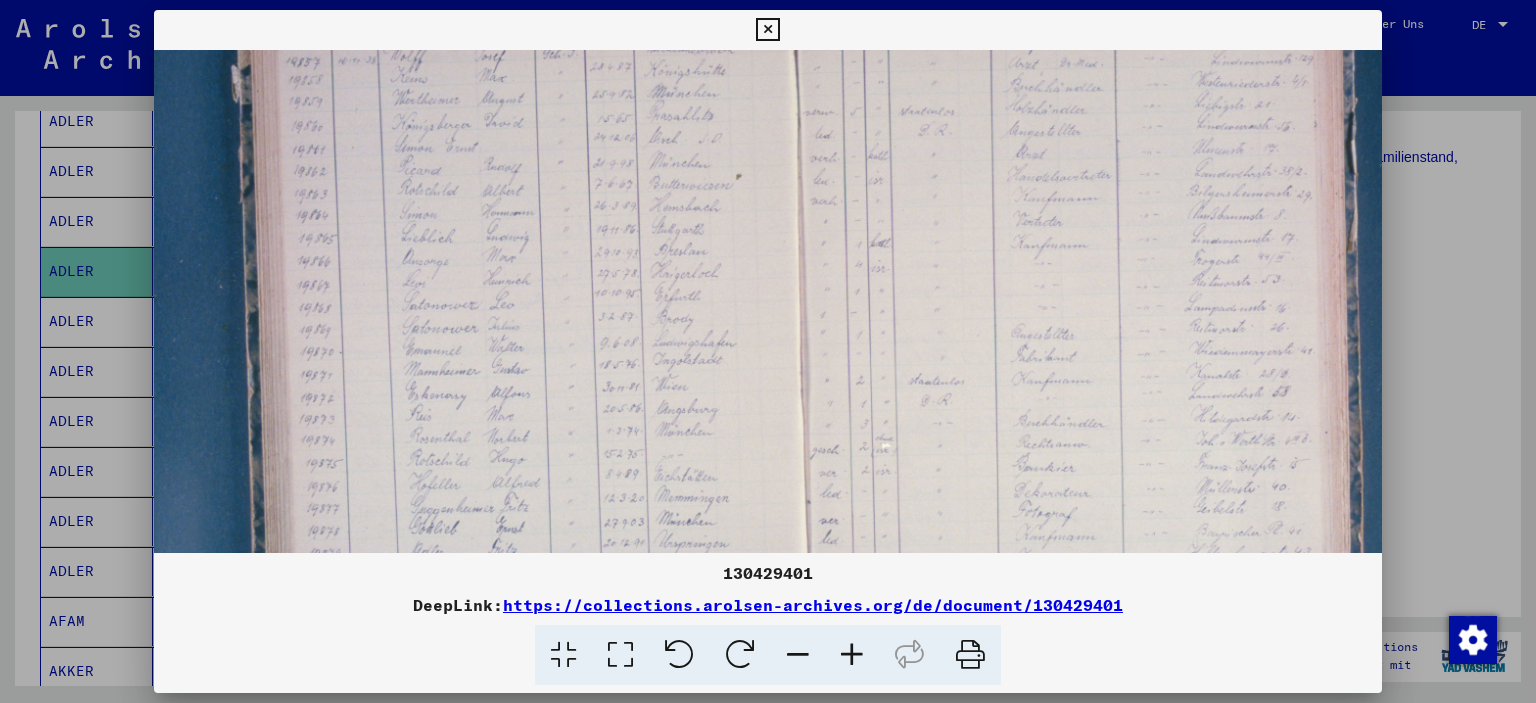 scroll, scrollTop: 163, scrollLeft: 37, axis: both 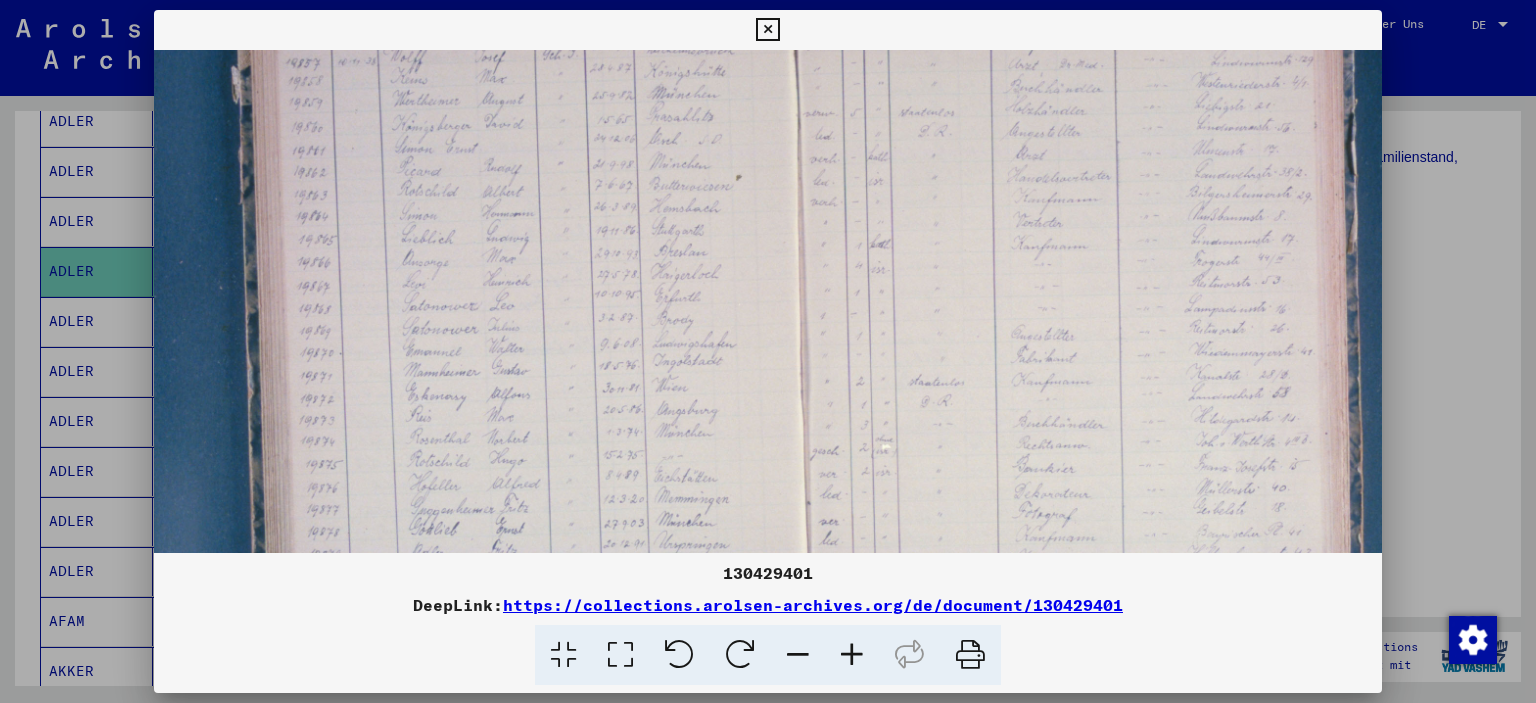 drag, startPoint x: 585, startPoint y: 262, endPoint x: 583, endPoint y: 359, distance: 97.020615 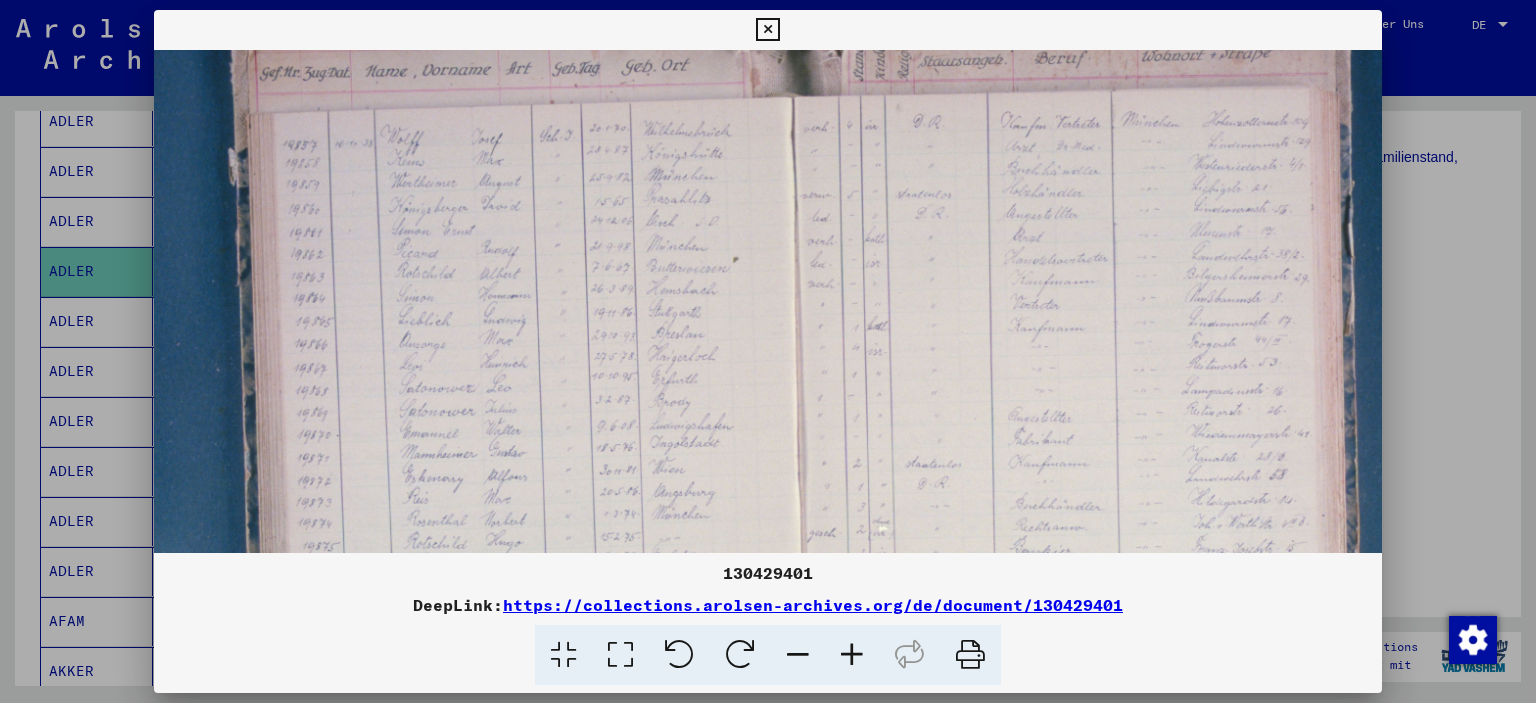 scroll, scrollTop: 80, scrollLeft: 40, axis: both 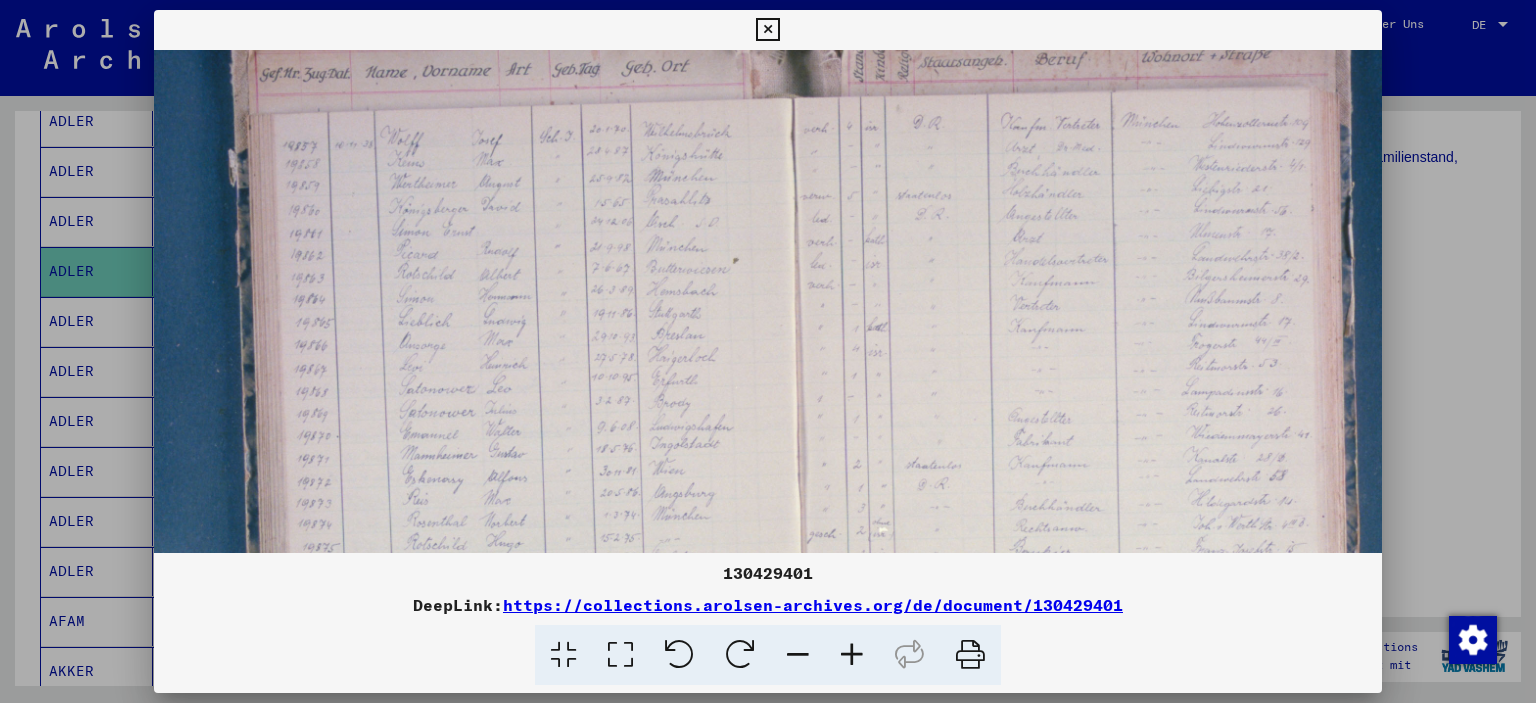 drag, startPoint x: 560, startPoint y: 243, endPoint x: 556, endPoint y: 324, distance: 81.09871 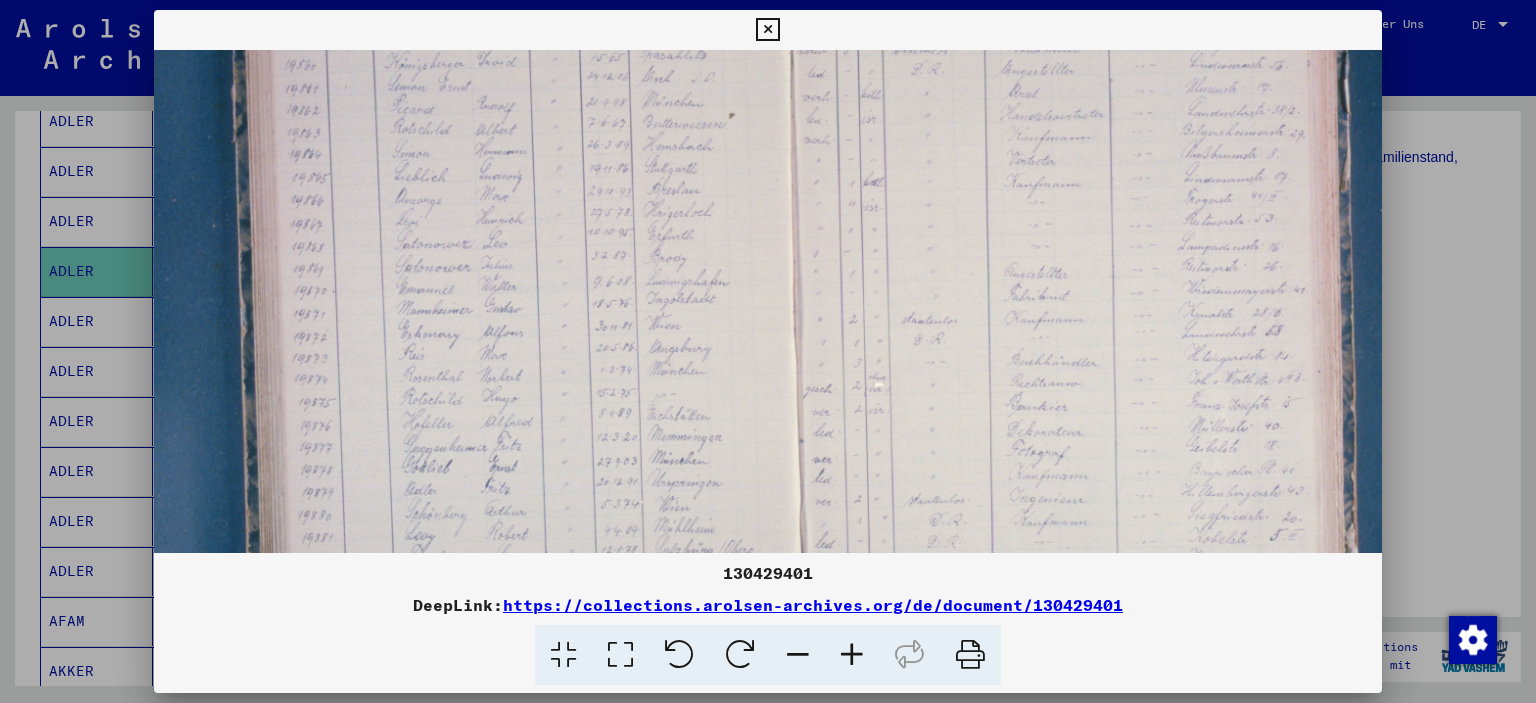 scroll, scrollTop: 236, scrollLeft: 46, axis: both 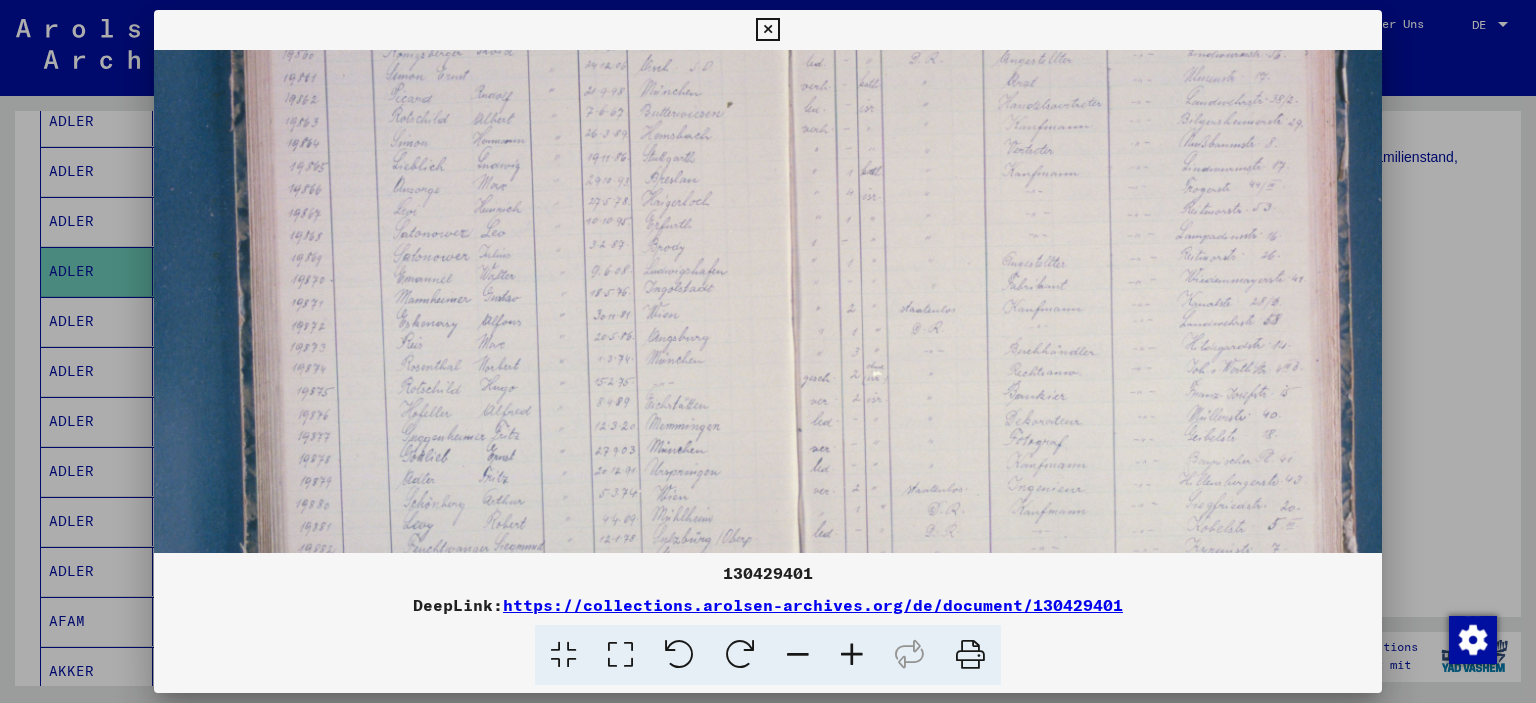 drag, startPoint x: 483, startPoint y: 423, endPoint x: 476, endPoint y: 271, distance: 152.1611 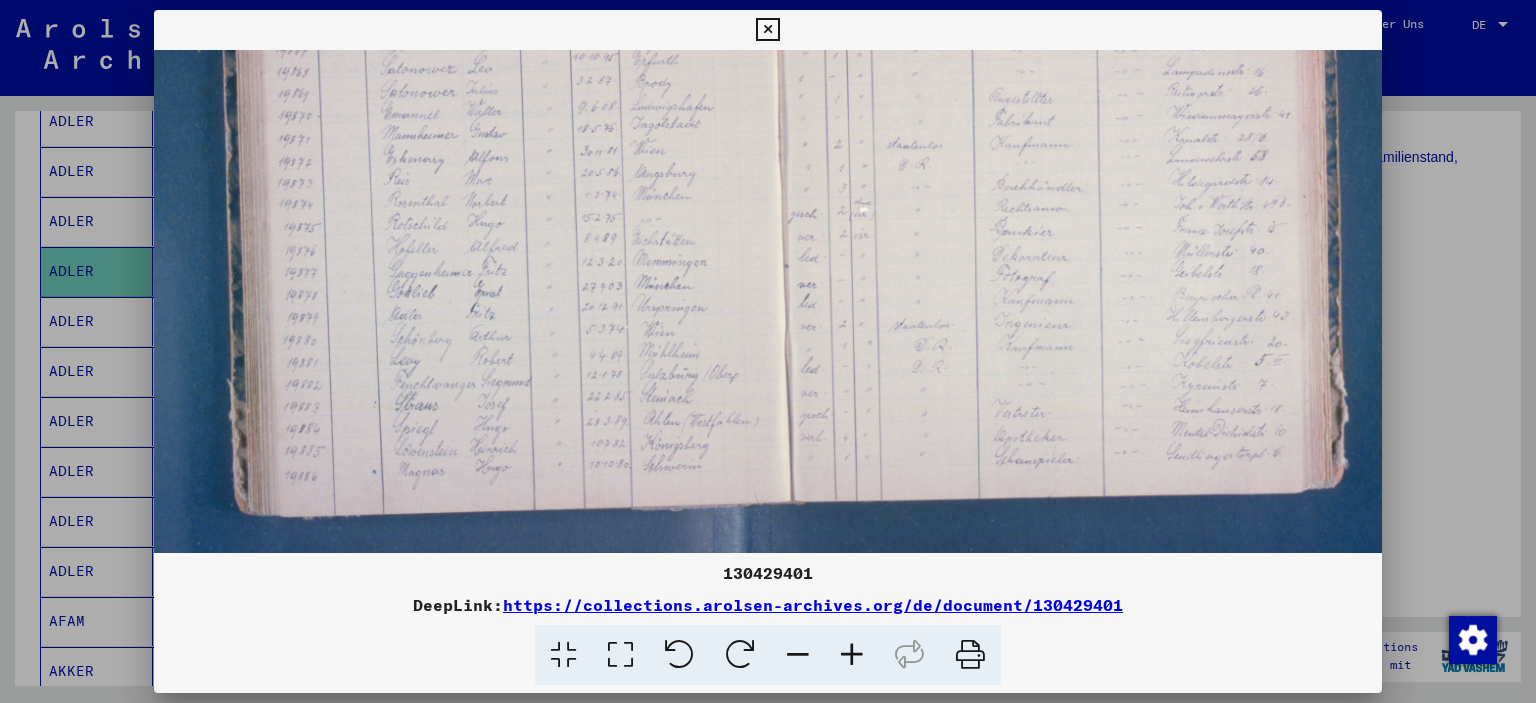 scroll, scrollTop: 405, scrollLeft: 60, axis: both 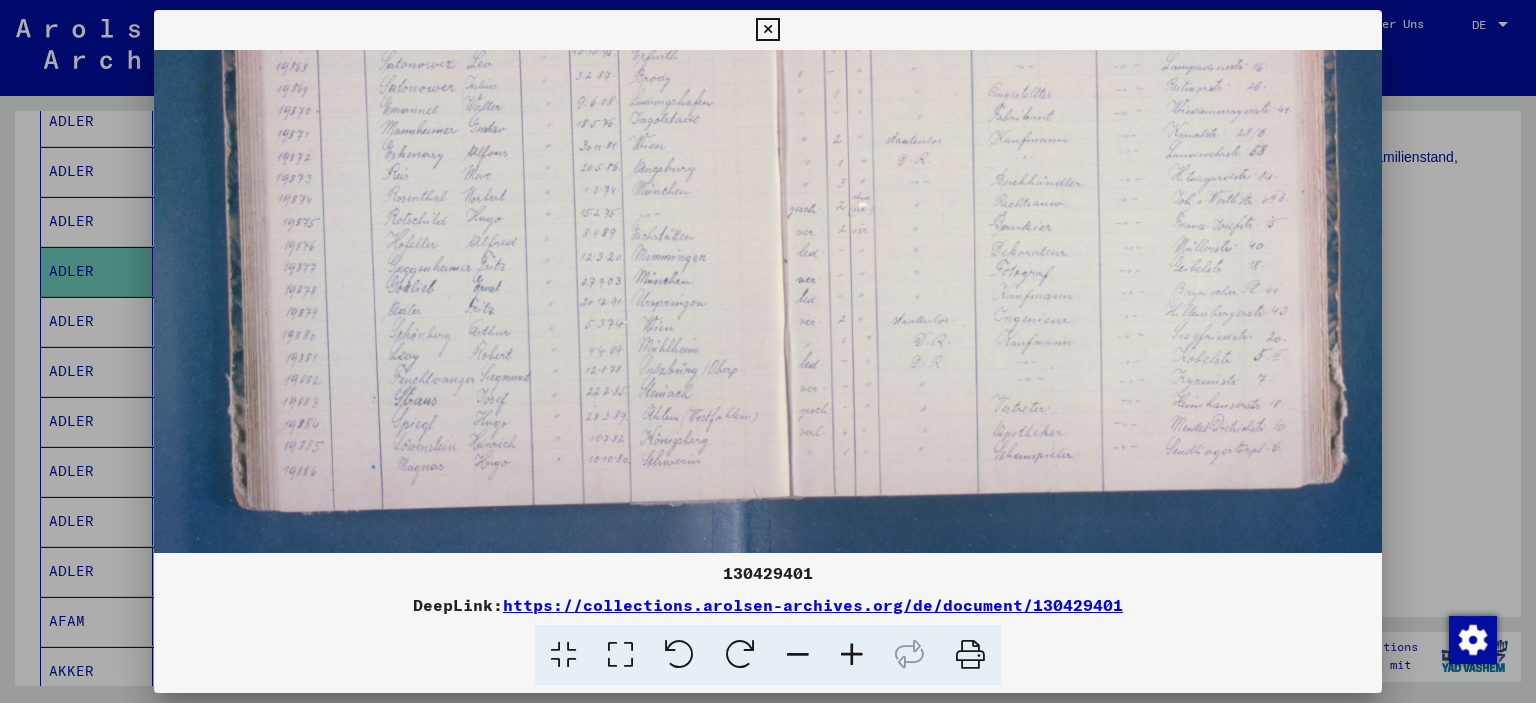 drag, startPoint x: 504, startPoint y: 397, endPoint x: 488, endPoint y: 238, distance: 159.80301 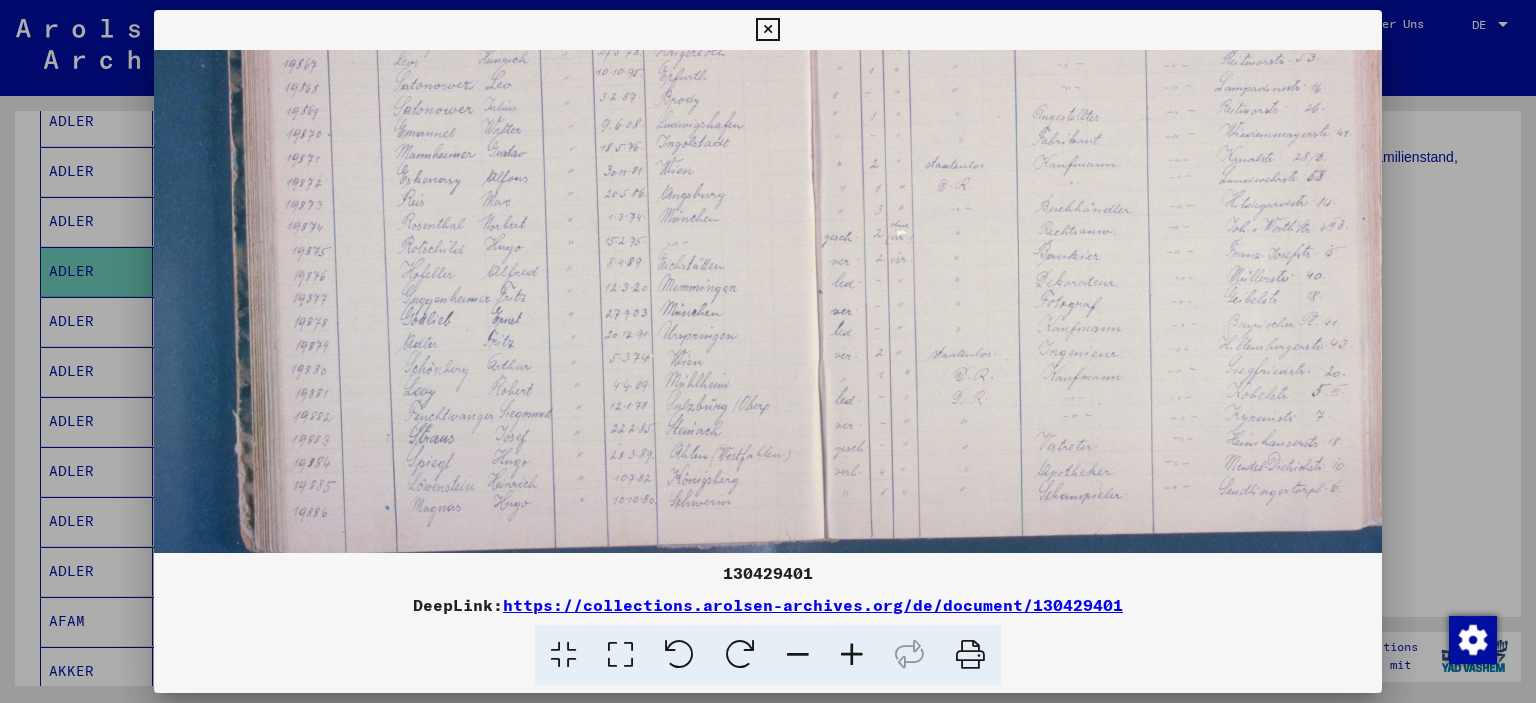 click at bounding box center (852, 655) 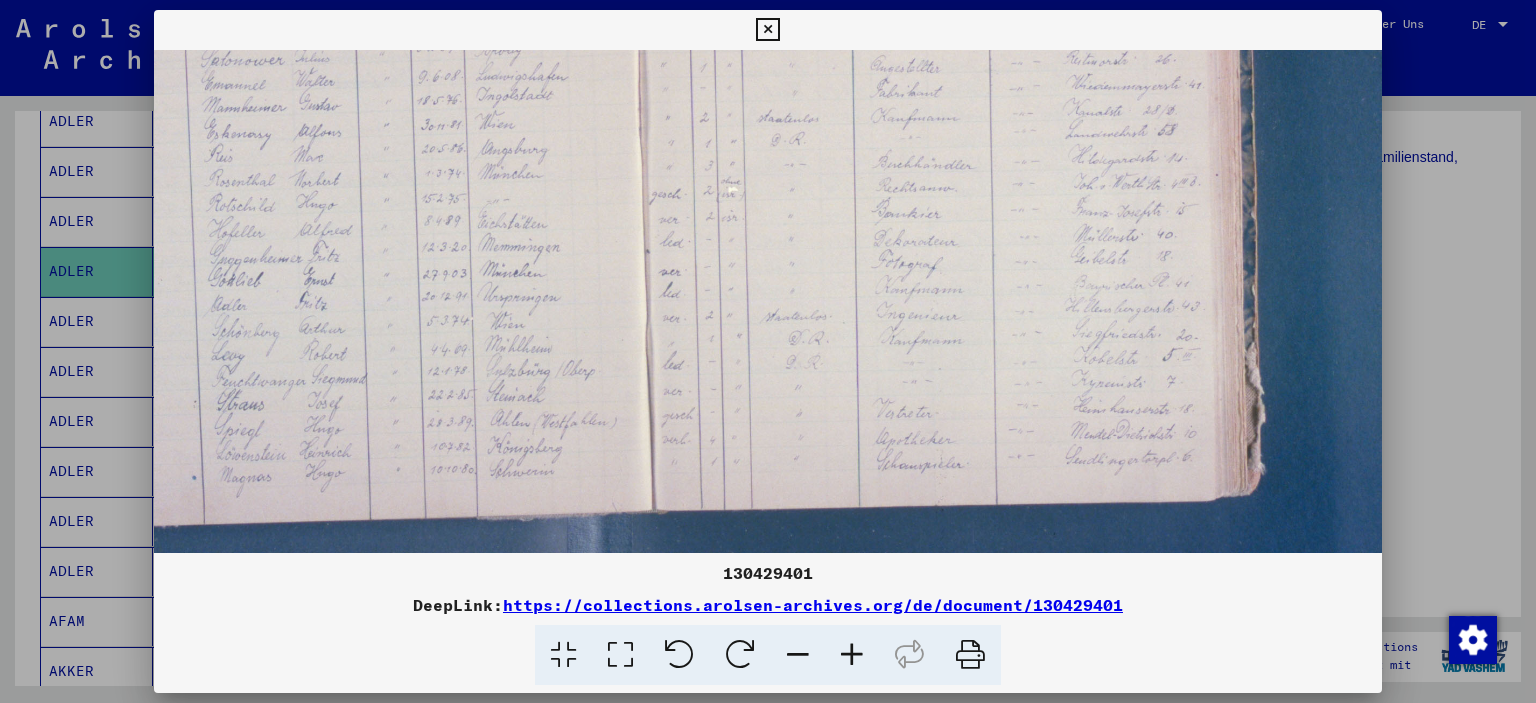 scroll, scrollTop: 472, scrollLeft: 268, axis: both 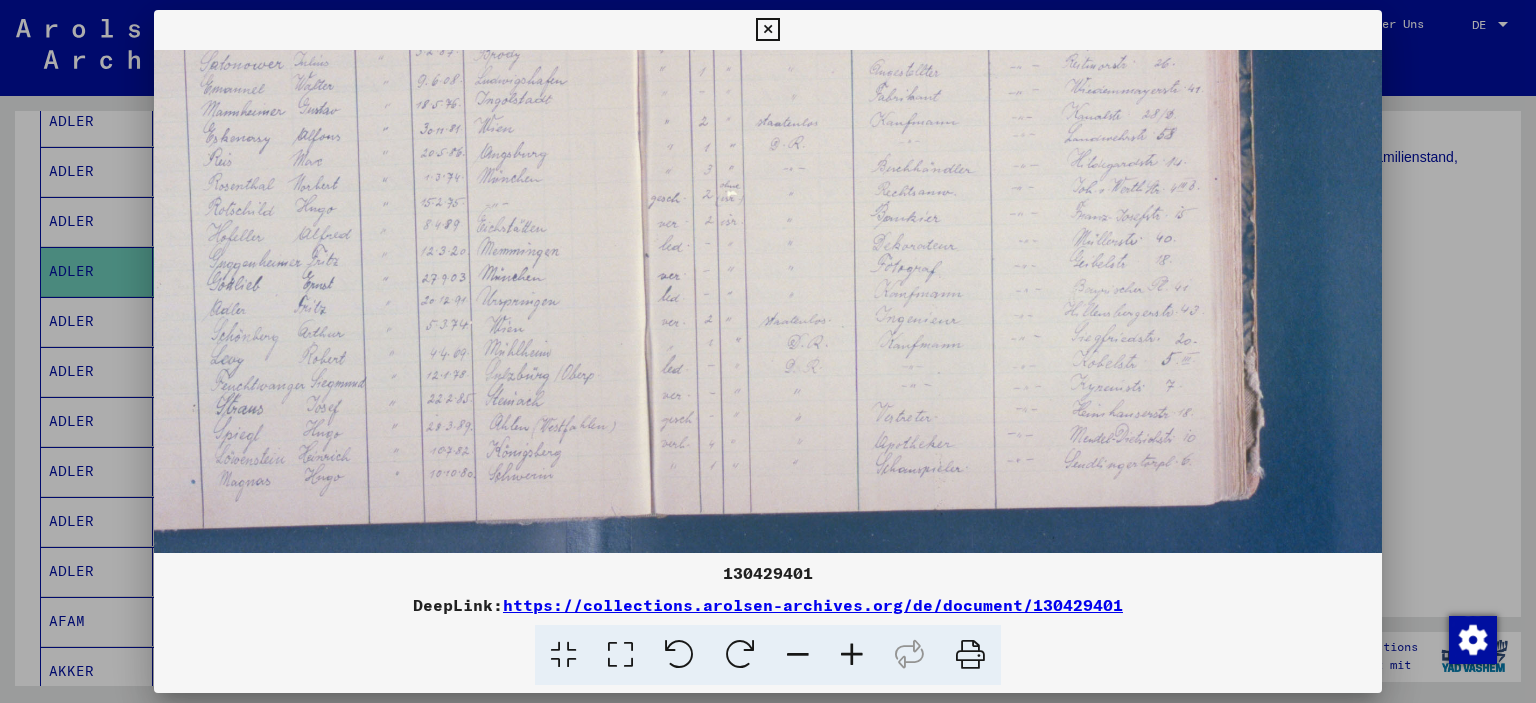 drag, startPoint x: 1063, startPoint y: 352, endPoint x: 850, endPoint y: 284, distance: 223.59114 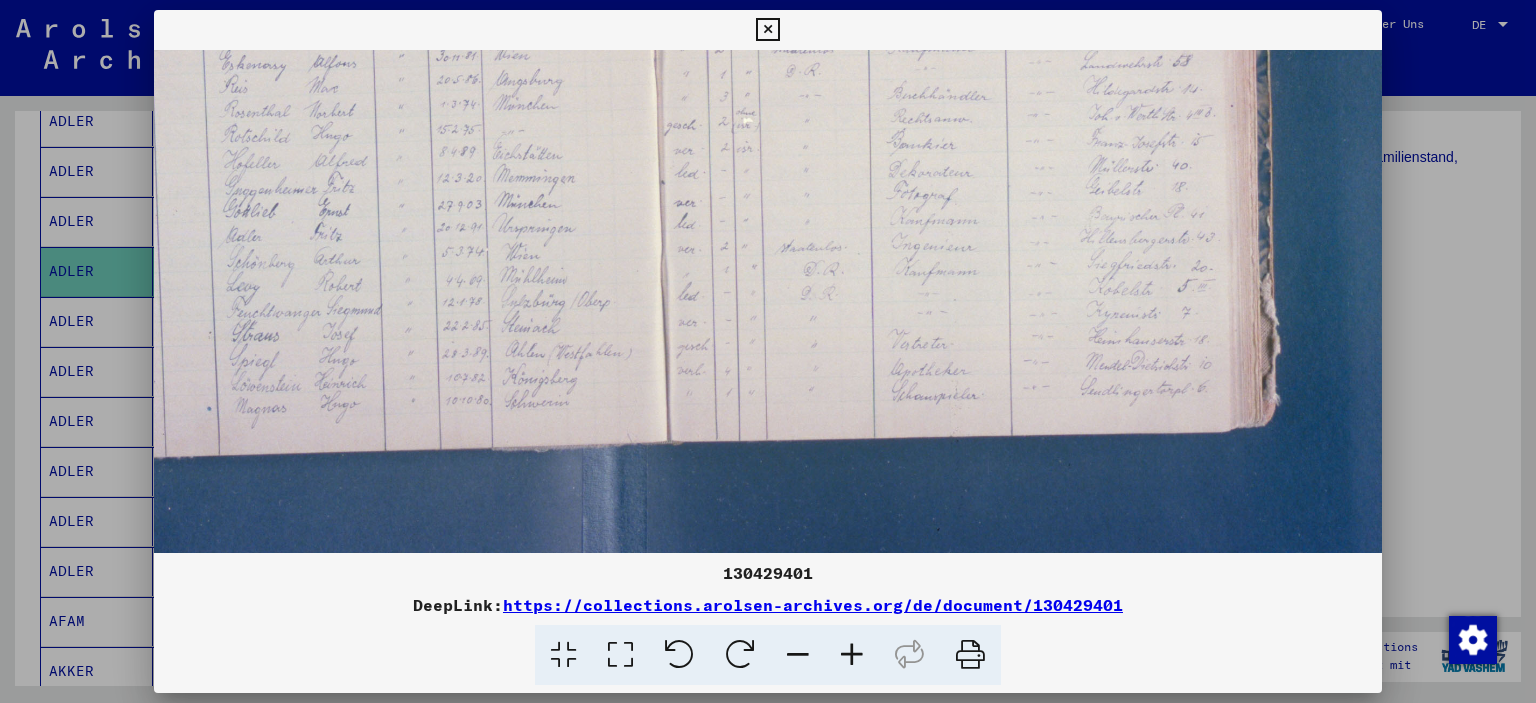 scroll, scrollTop: 546, scrollLeft: 252, axis: both 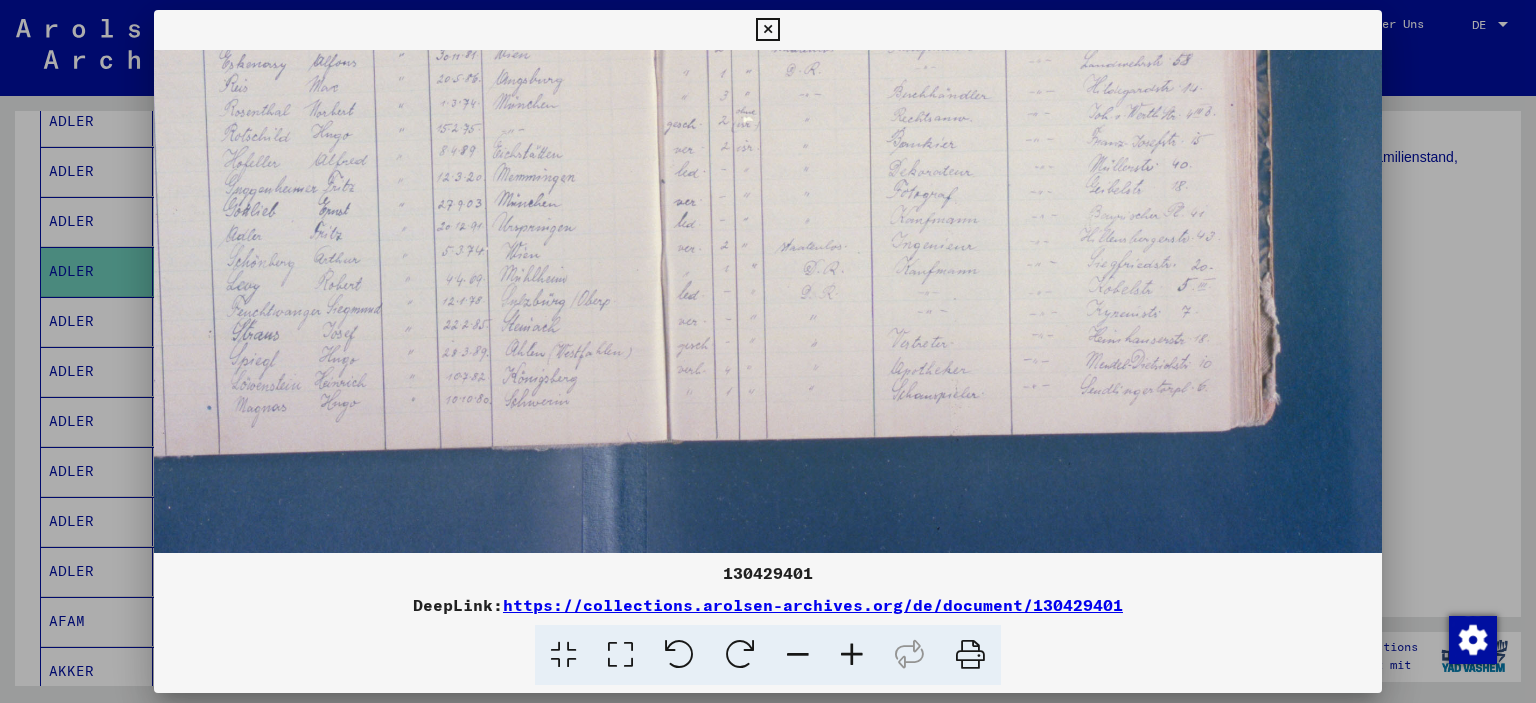 drag, startPoint x: 1137, startPoint y: 312, endPoint x: 1150, endPoint y: 236, distance: 77.10383 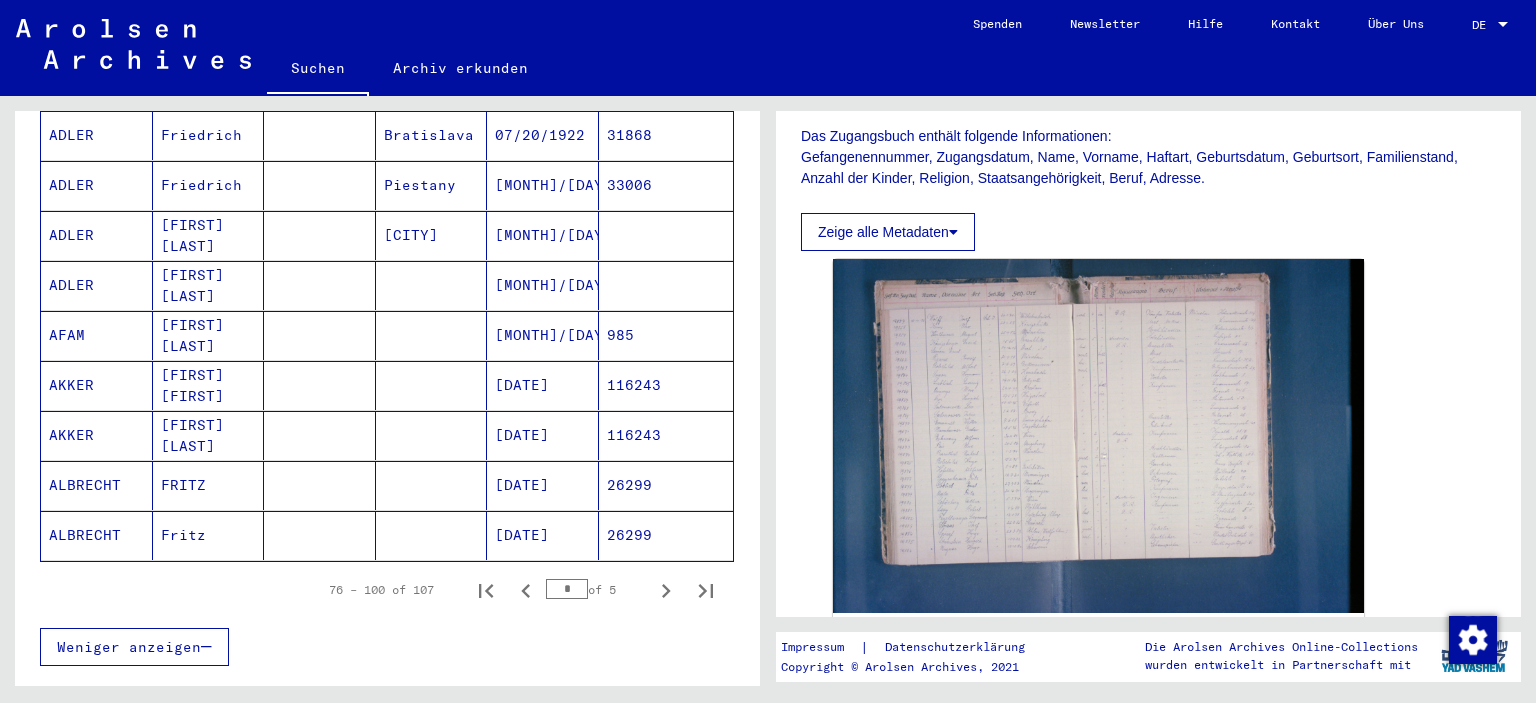 scroll, scrollTop: 1160, scrollLeft: 0, axis: vertical 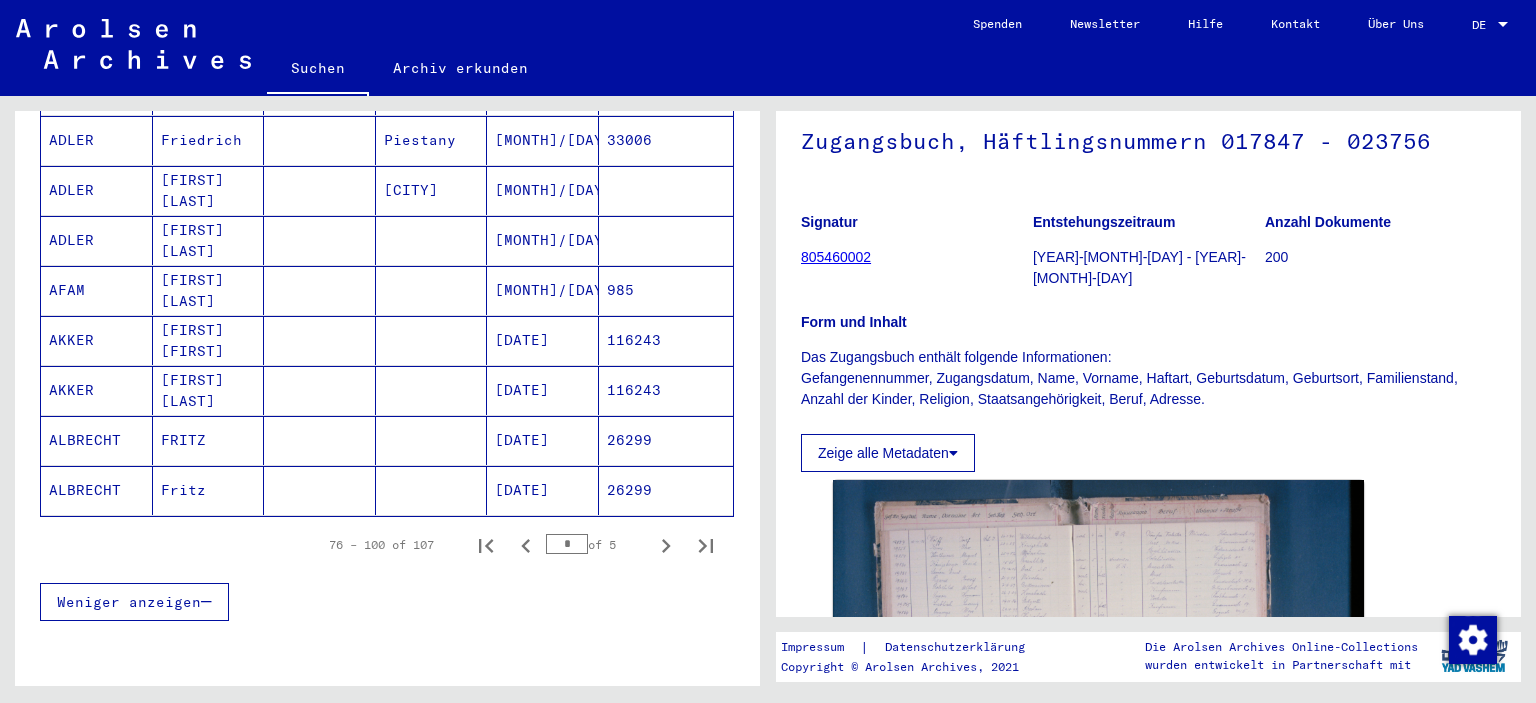 click on "805460002" 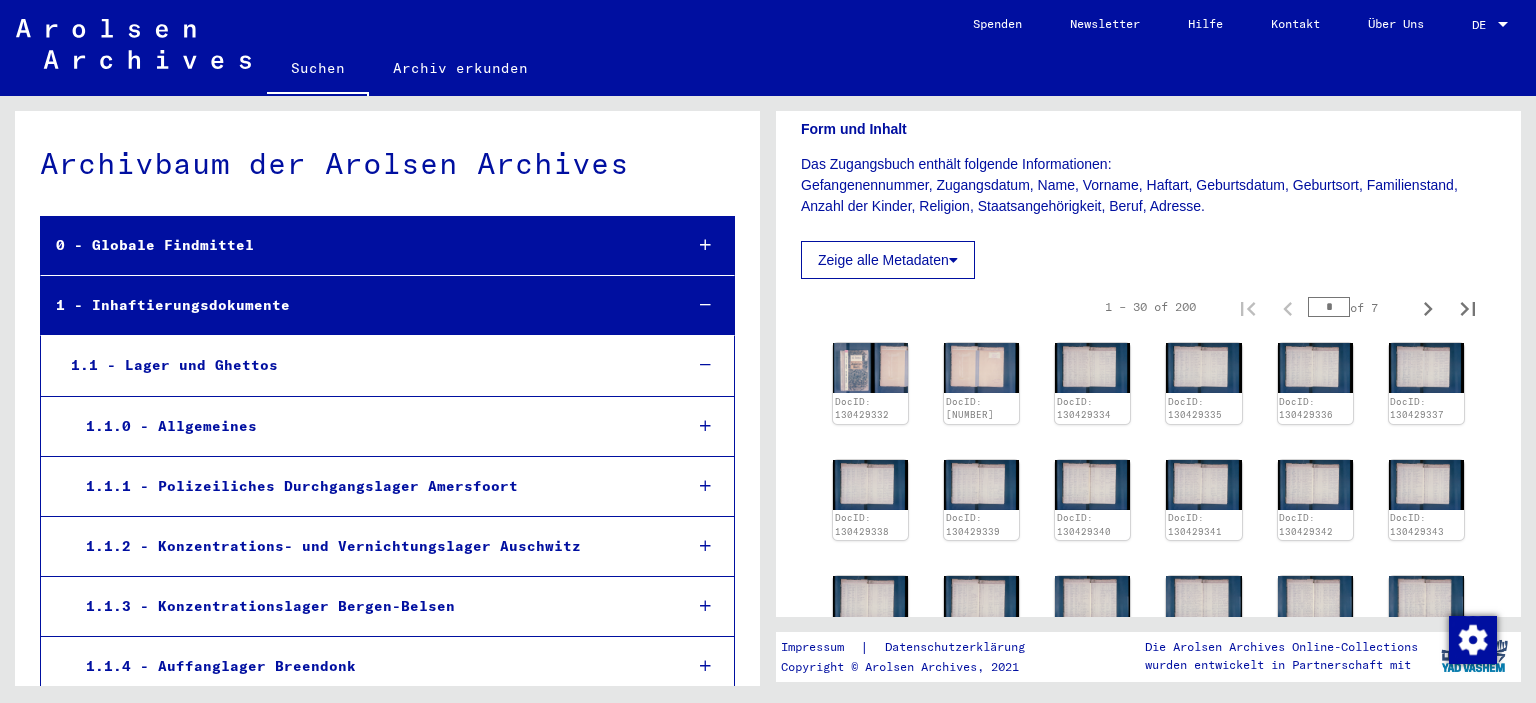 scroll, scrollTop: 331, scrollLeft: 0, axis: vertical 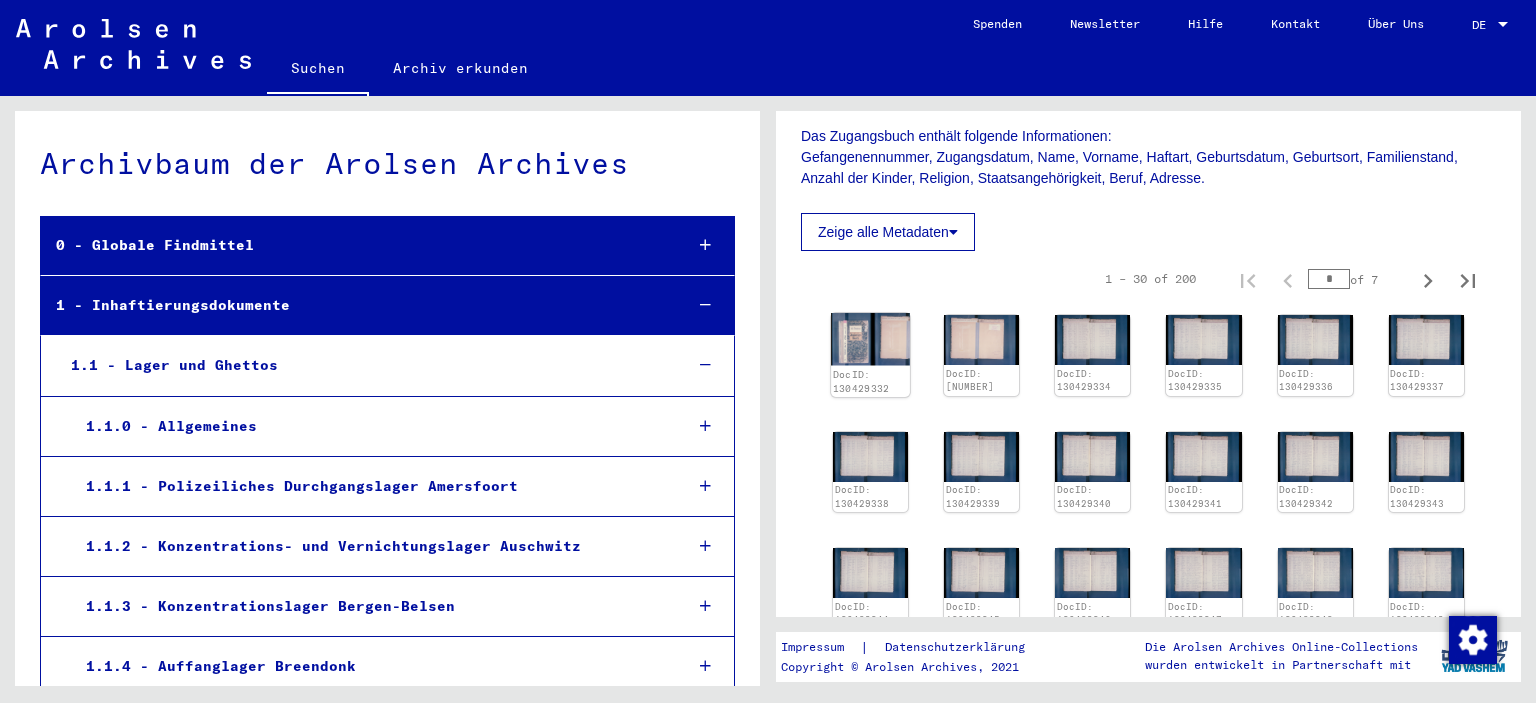 click 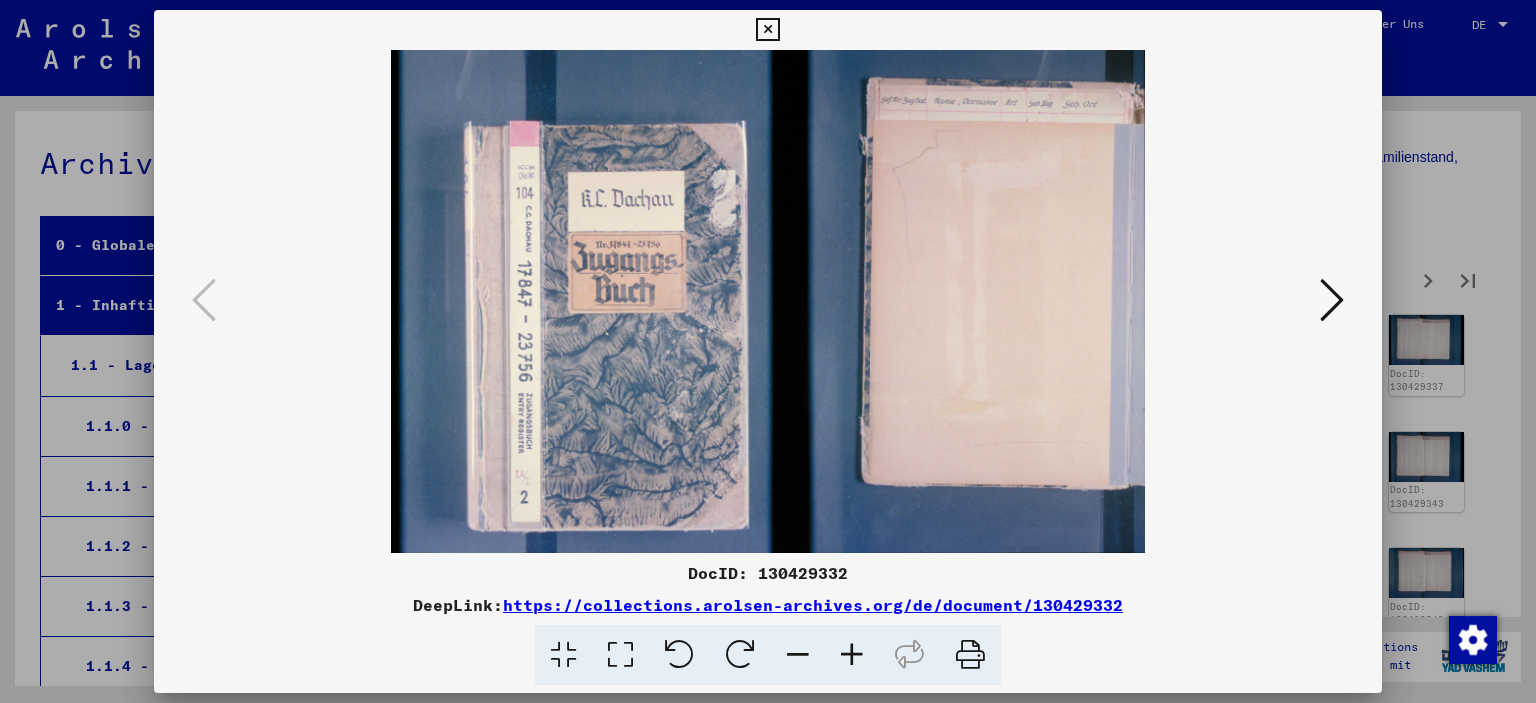 click at bounding box center (1332, 300) 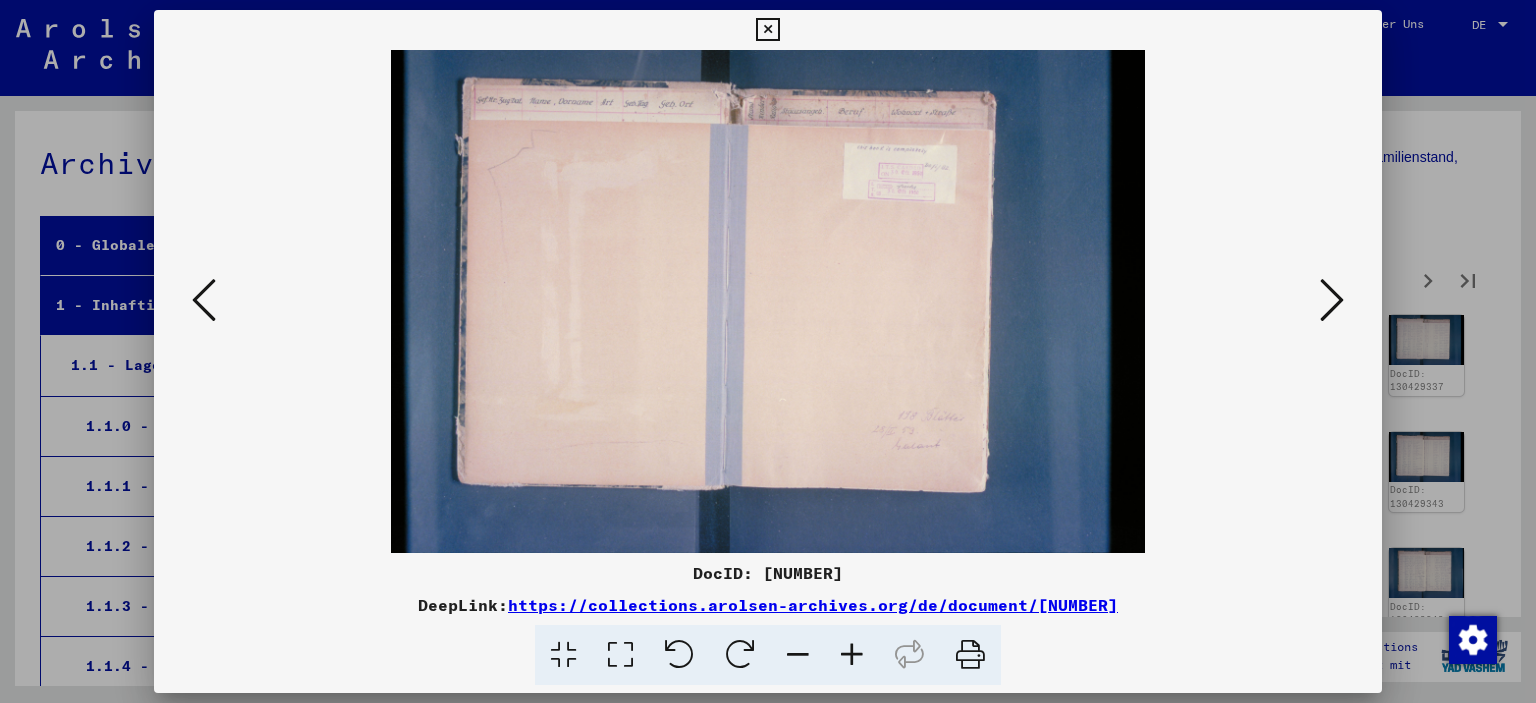 click at bounding box center (1332, 300) 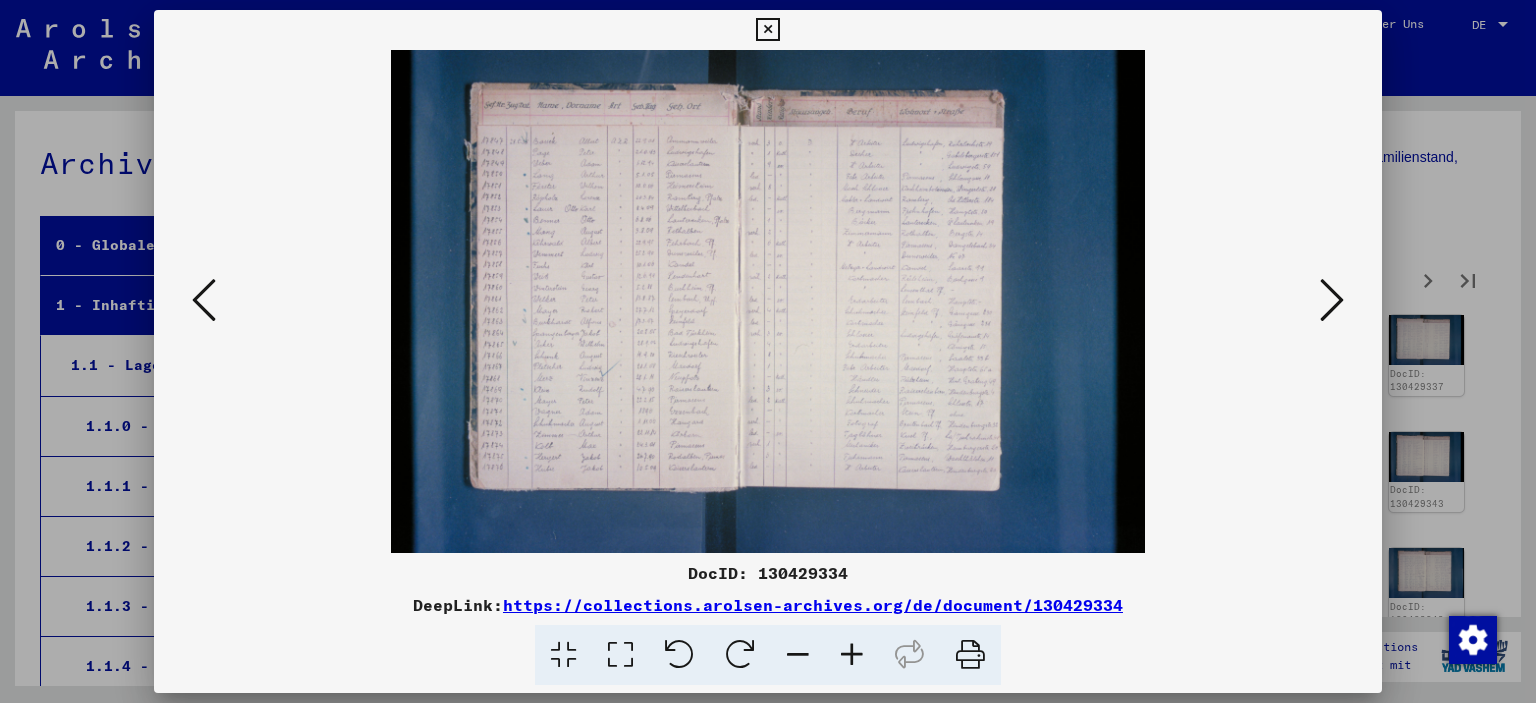click at bounding box center [1332, 300] 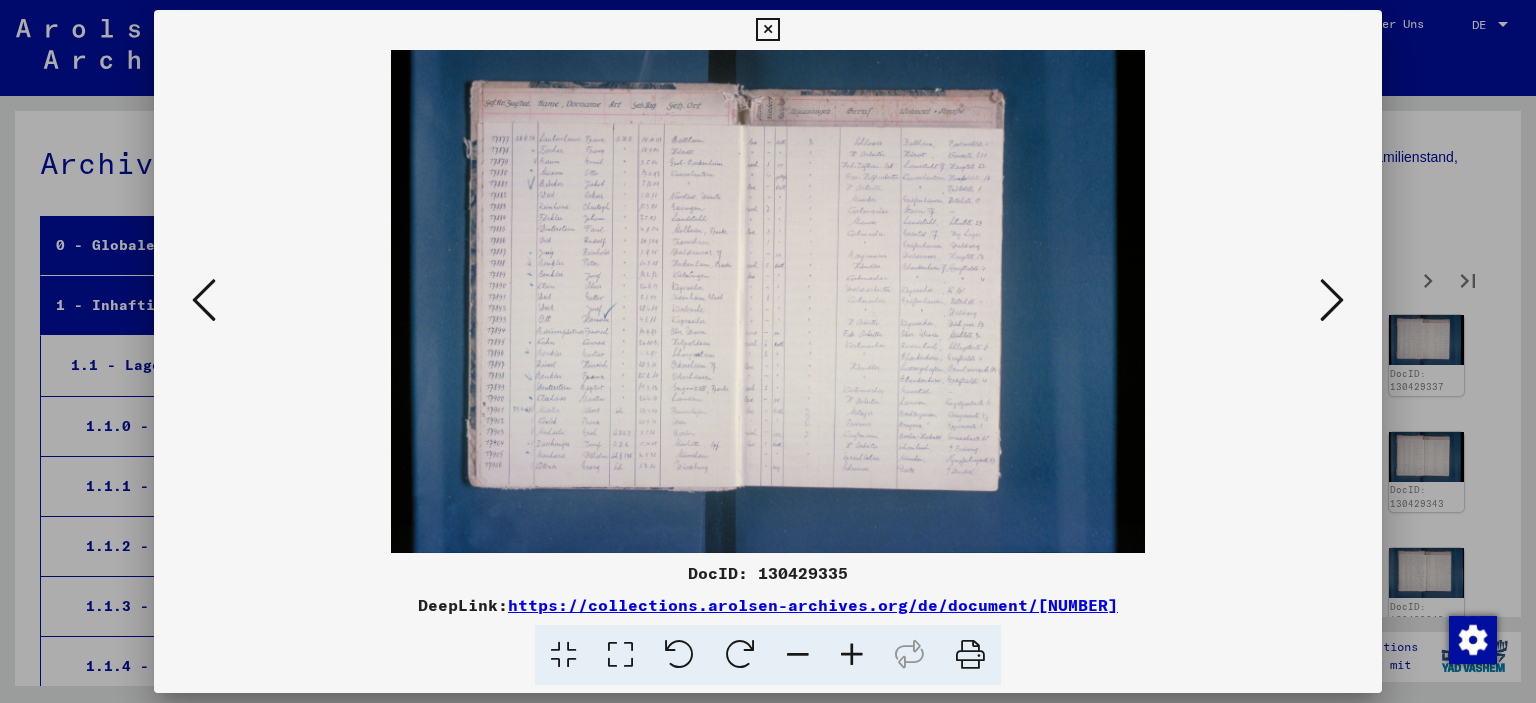 click at bounding box center (767, 30) 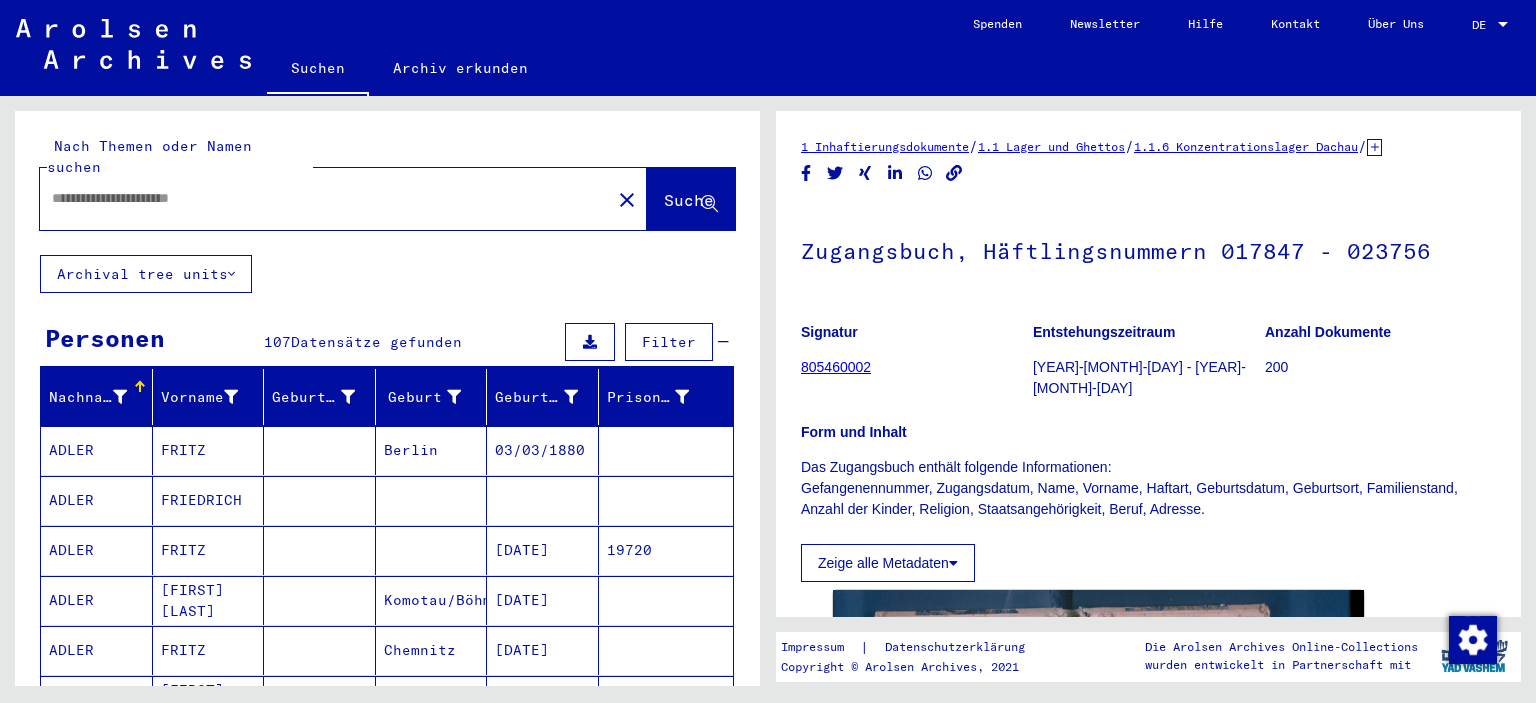type on "*********" 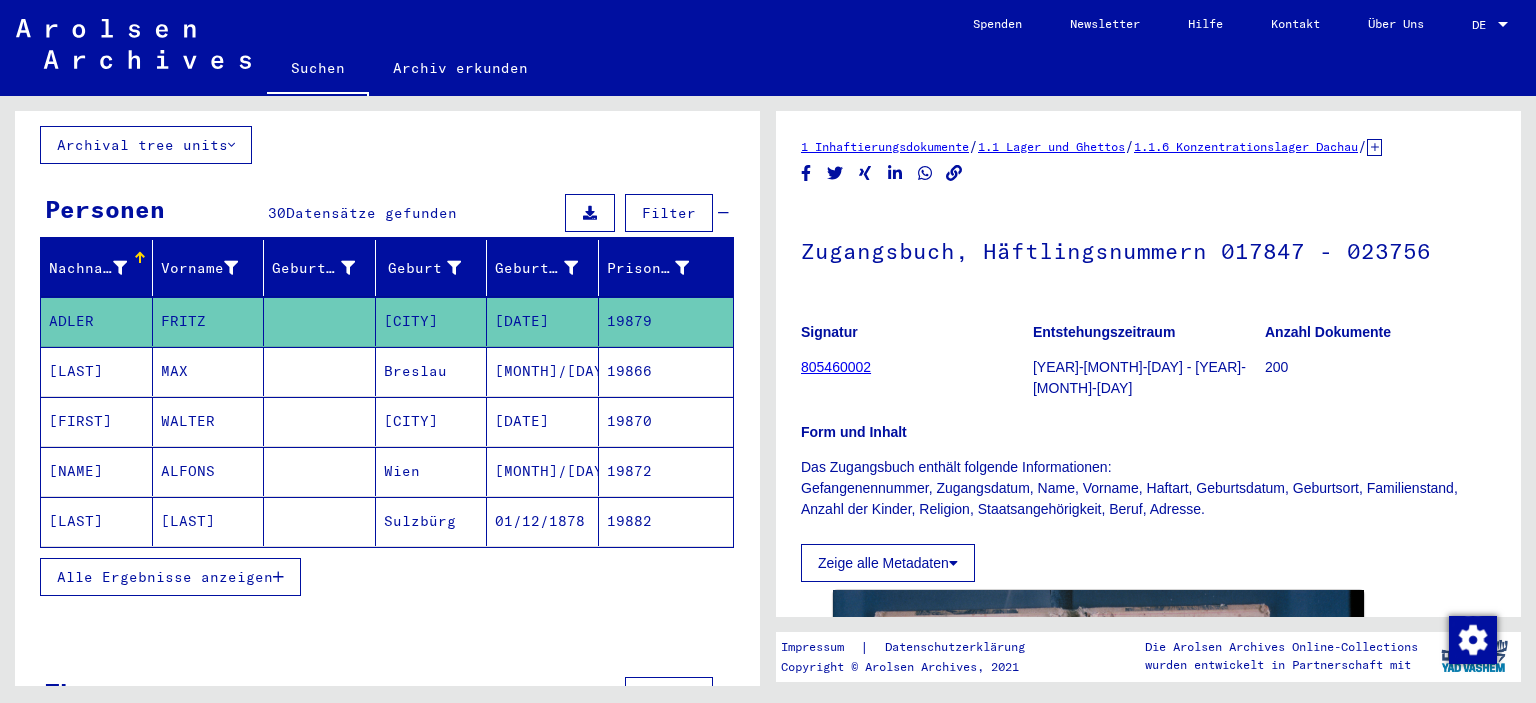 scroll, scrollTop: 176, scrollLeft: 0, axis: vertical 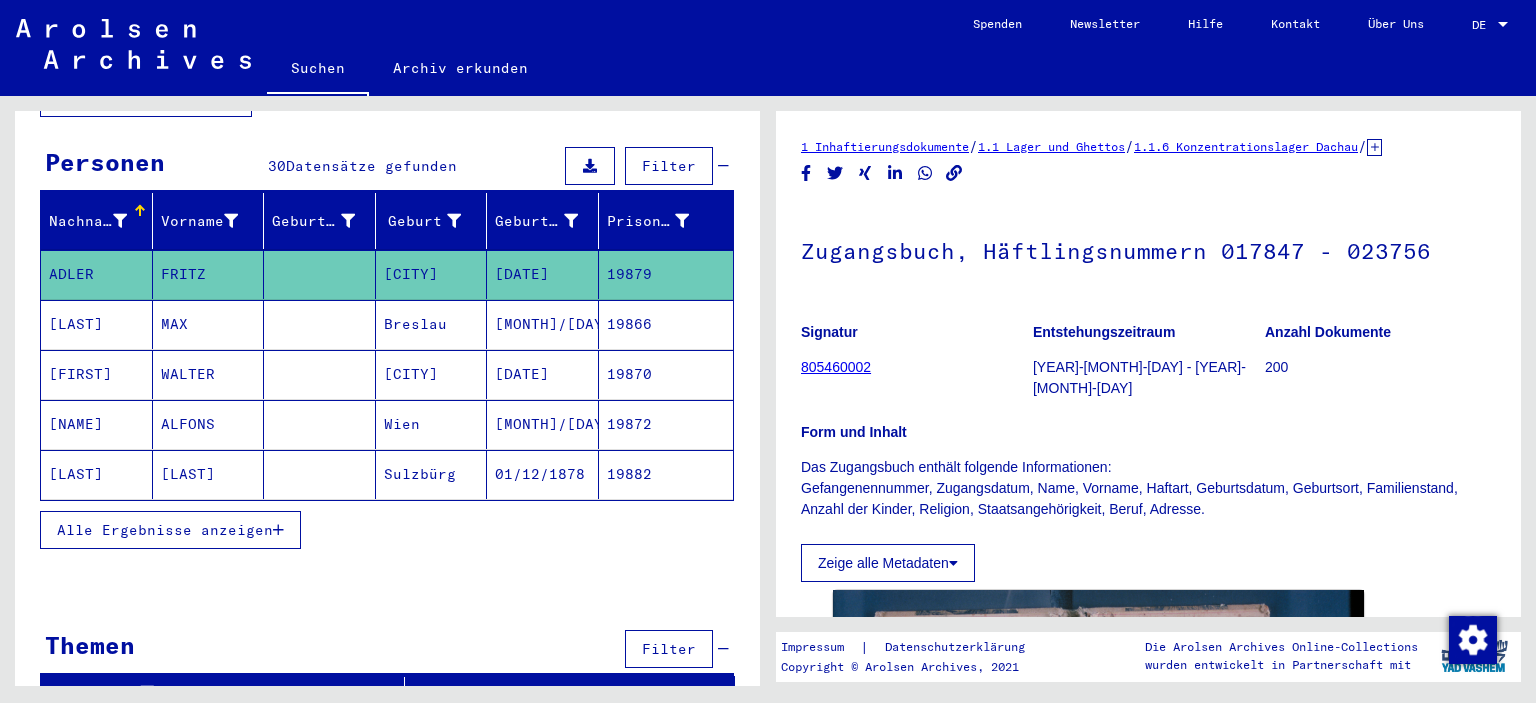 click at bounding box center [278, 530] 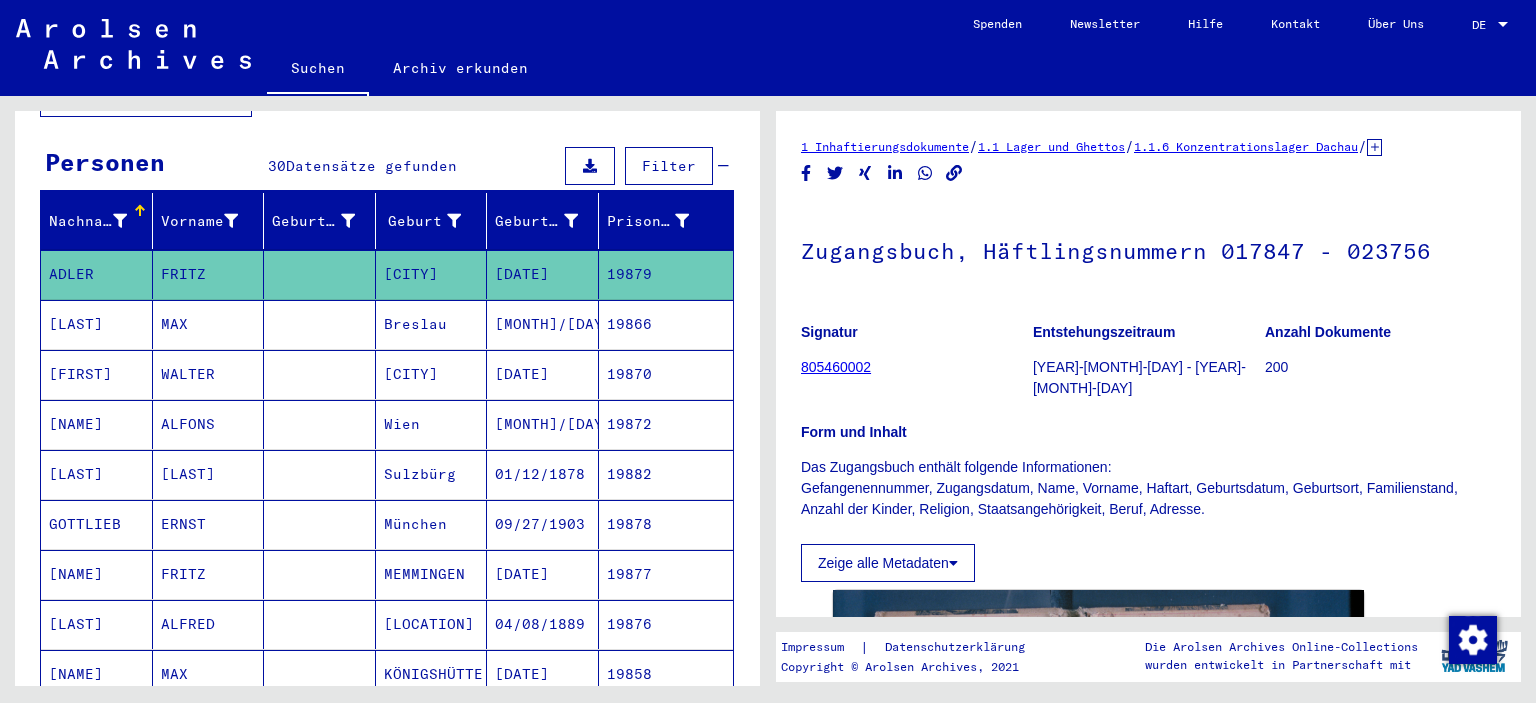 scroll, scrollTop: 0, scrollLeft: 0, axis: both 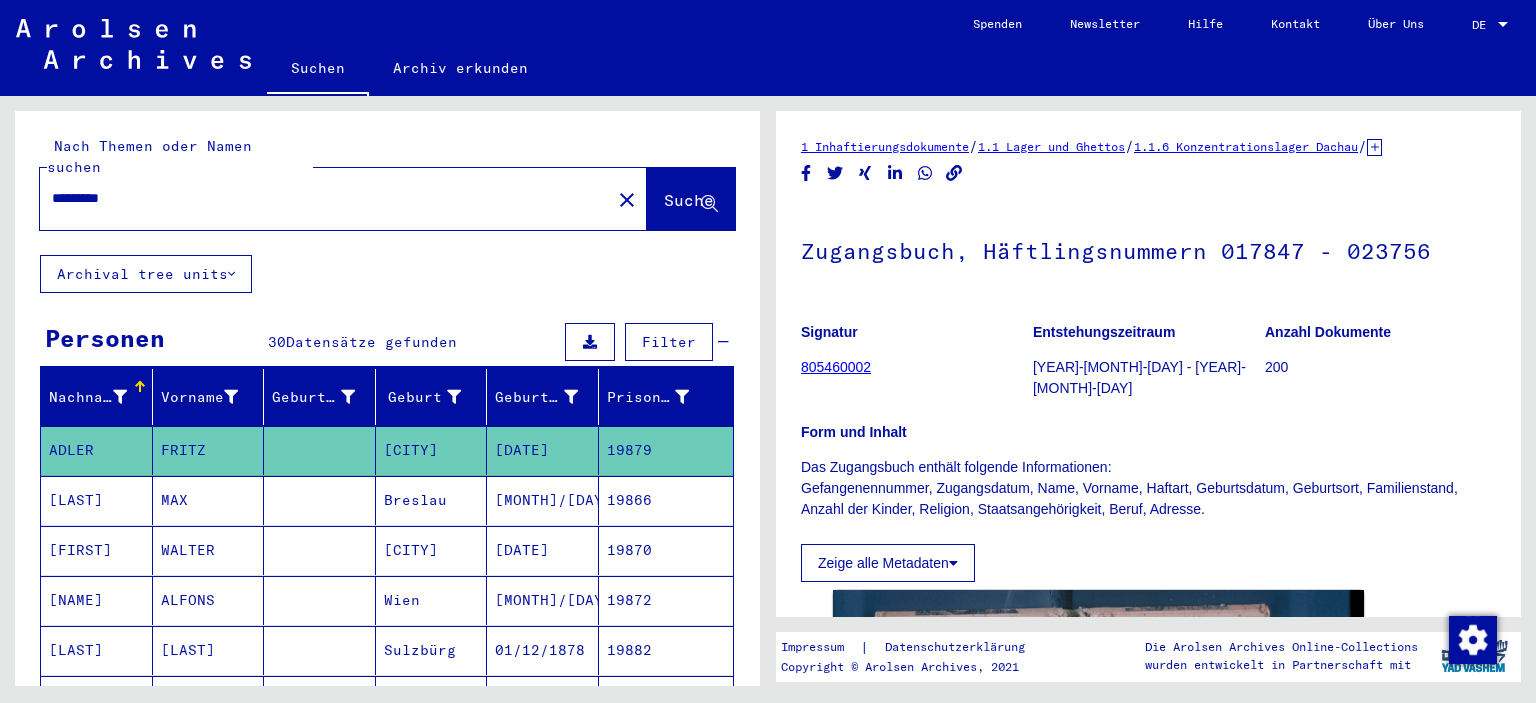 click on "*********" at bounding box center (325, 198) 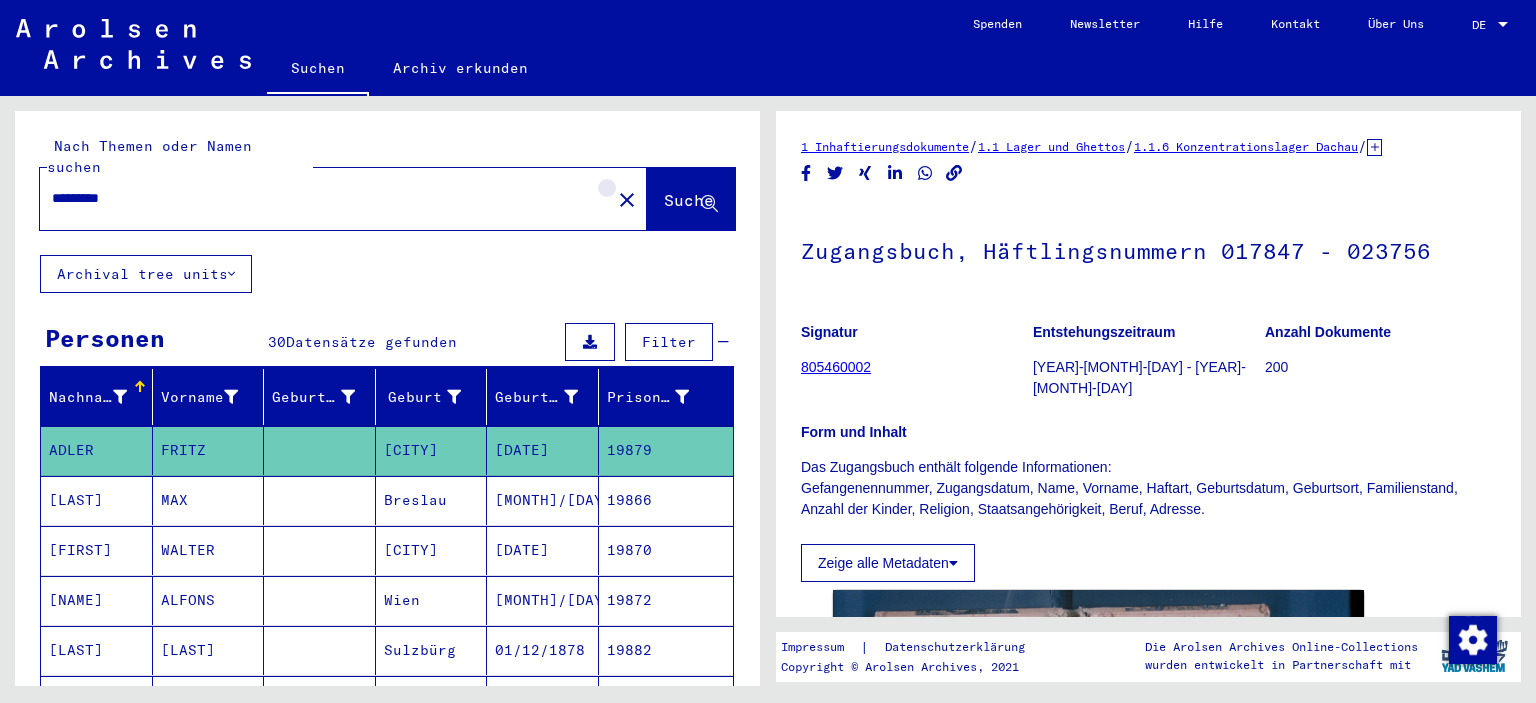 click on "close" 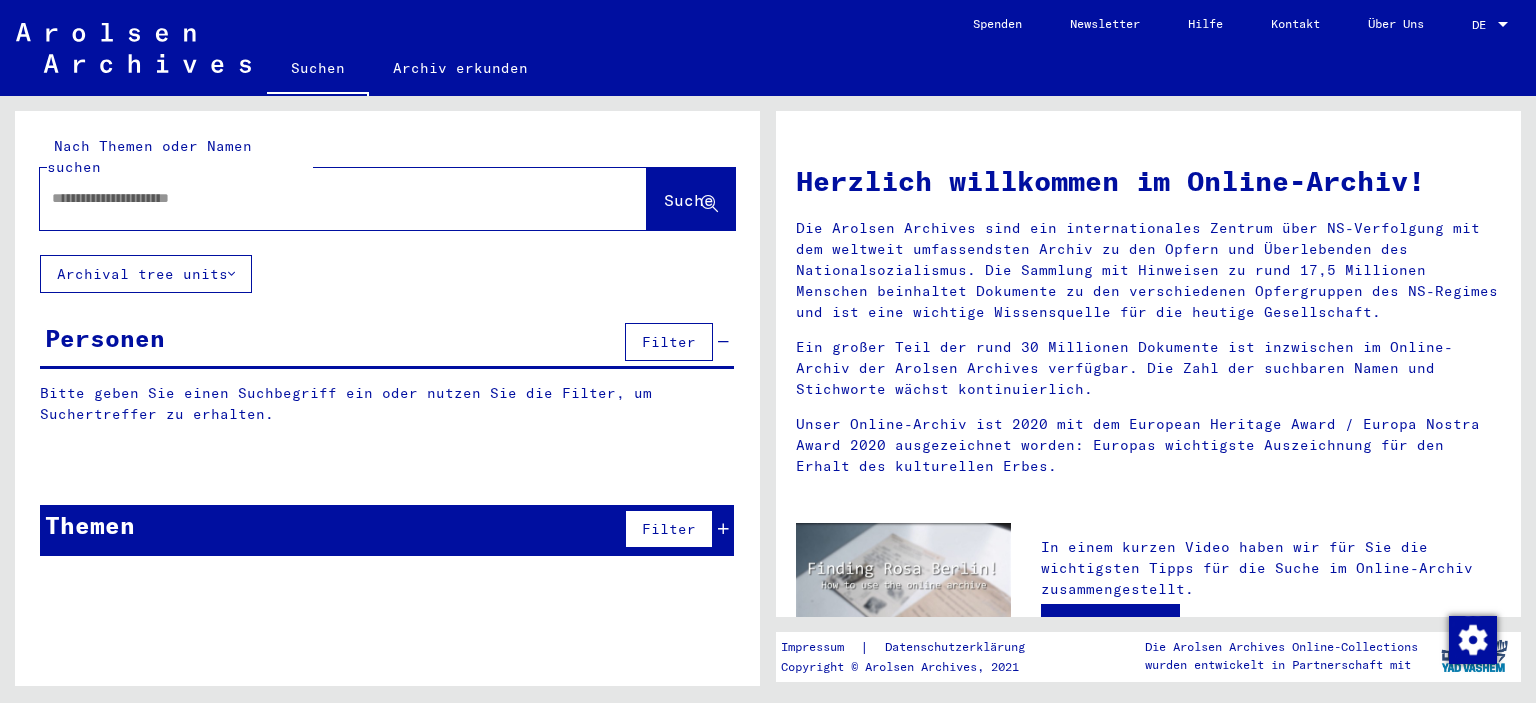 click at bounding box center [319, 198] 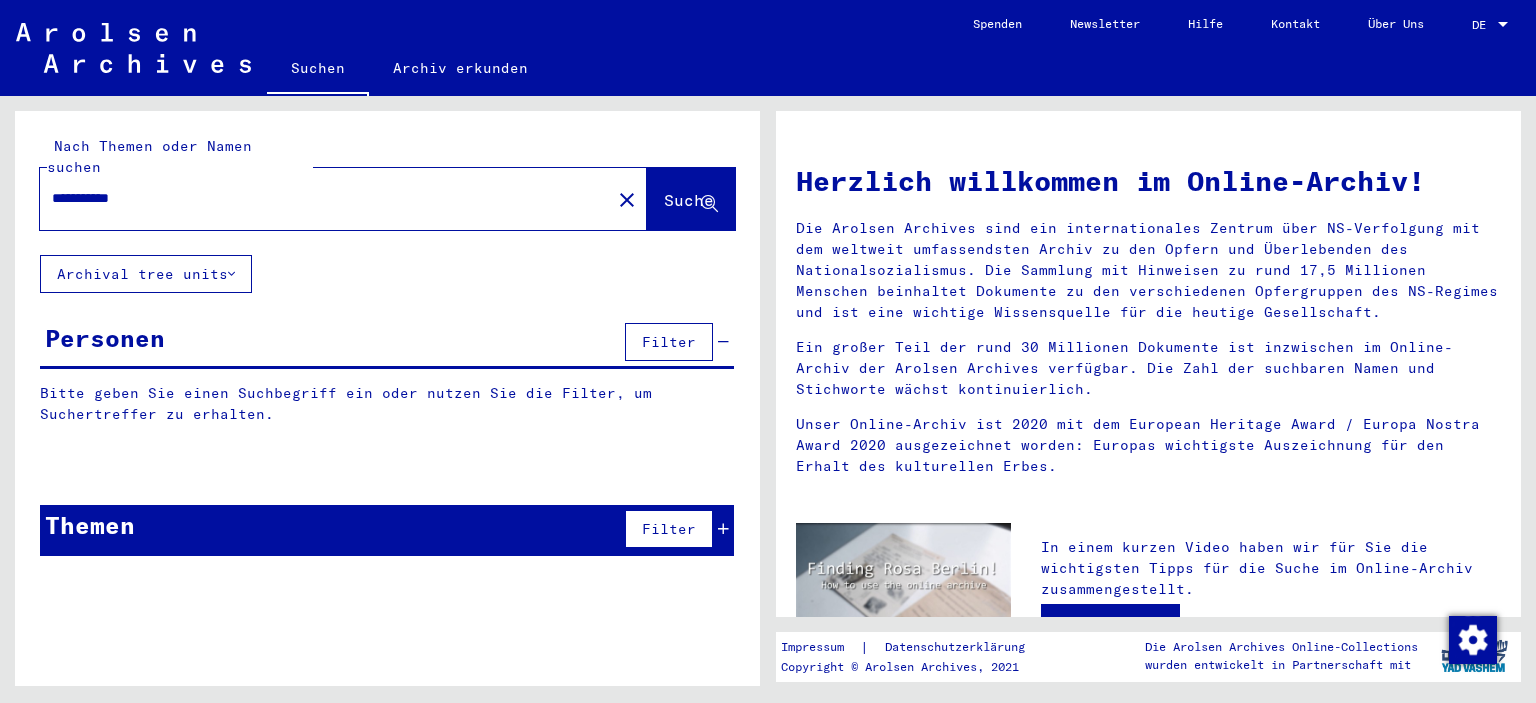 type on "**********" 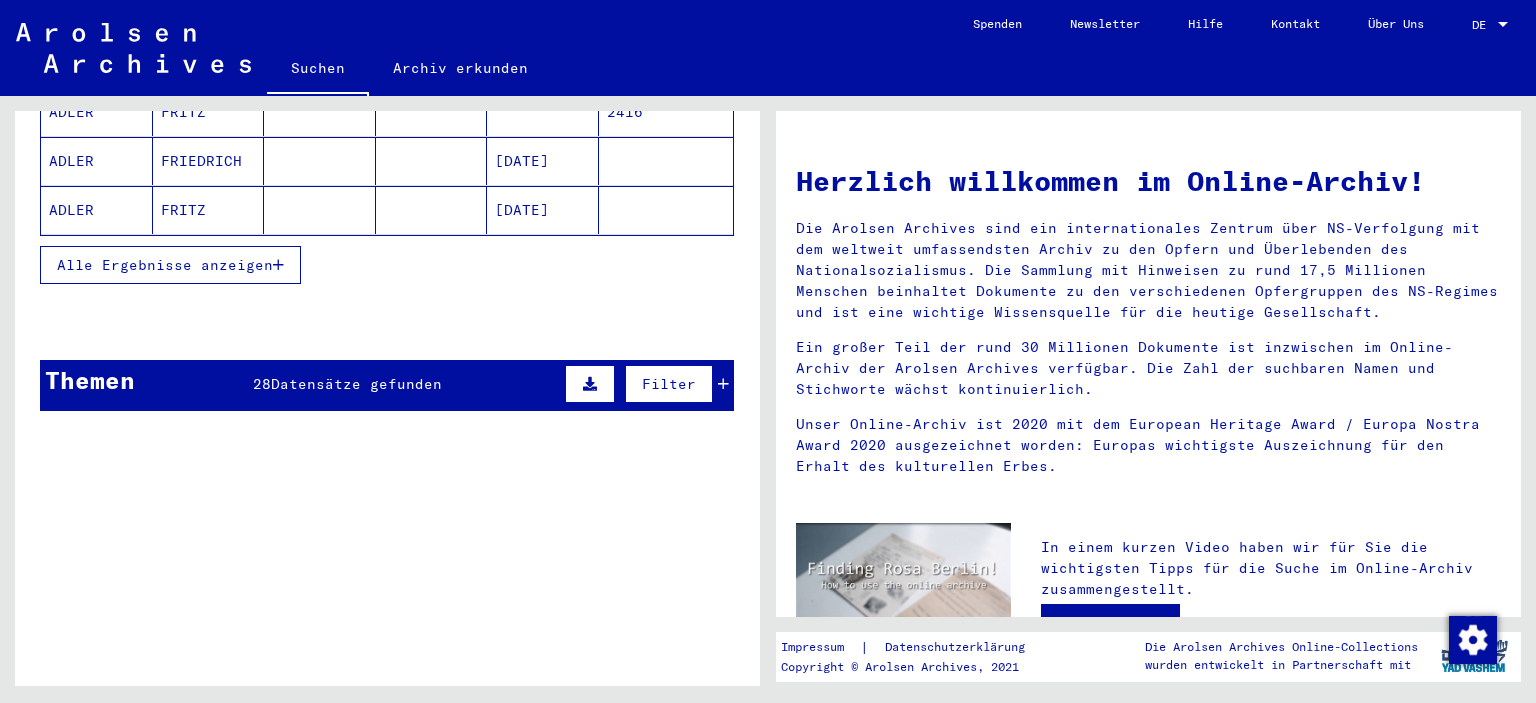 scroll, scrollTop: 441, scrollLeft: 0, axis: vertical 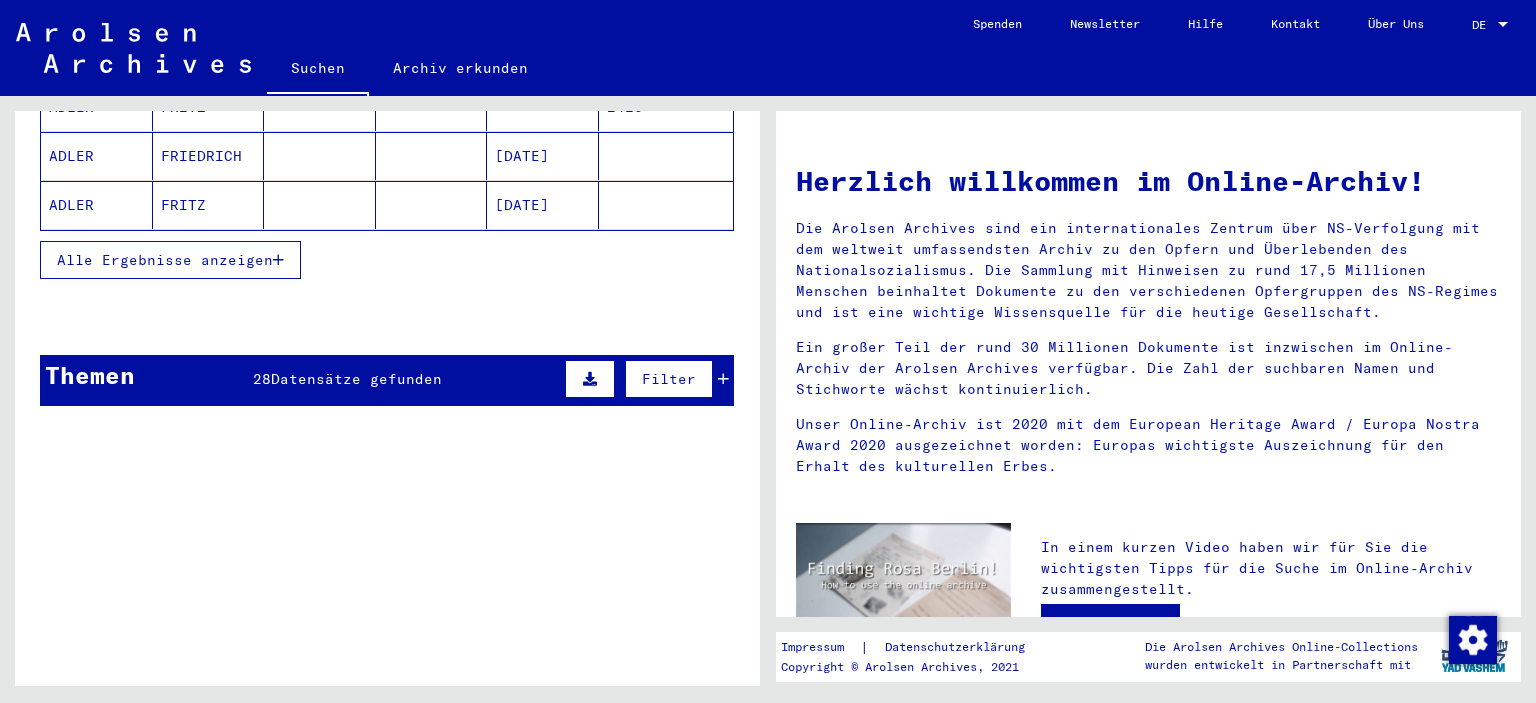 click on "Alle Ergebnisse anzeigen" at bounding box center [165, 260] 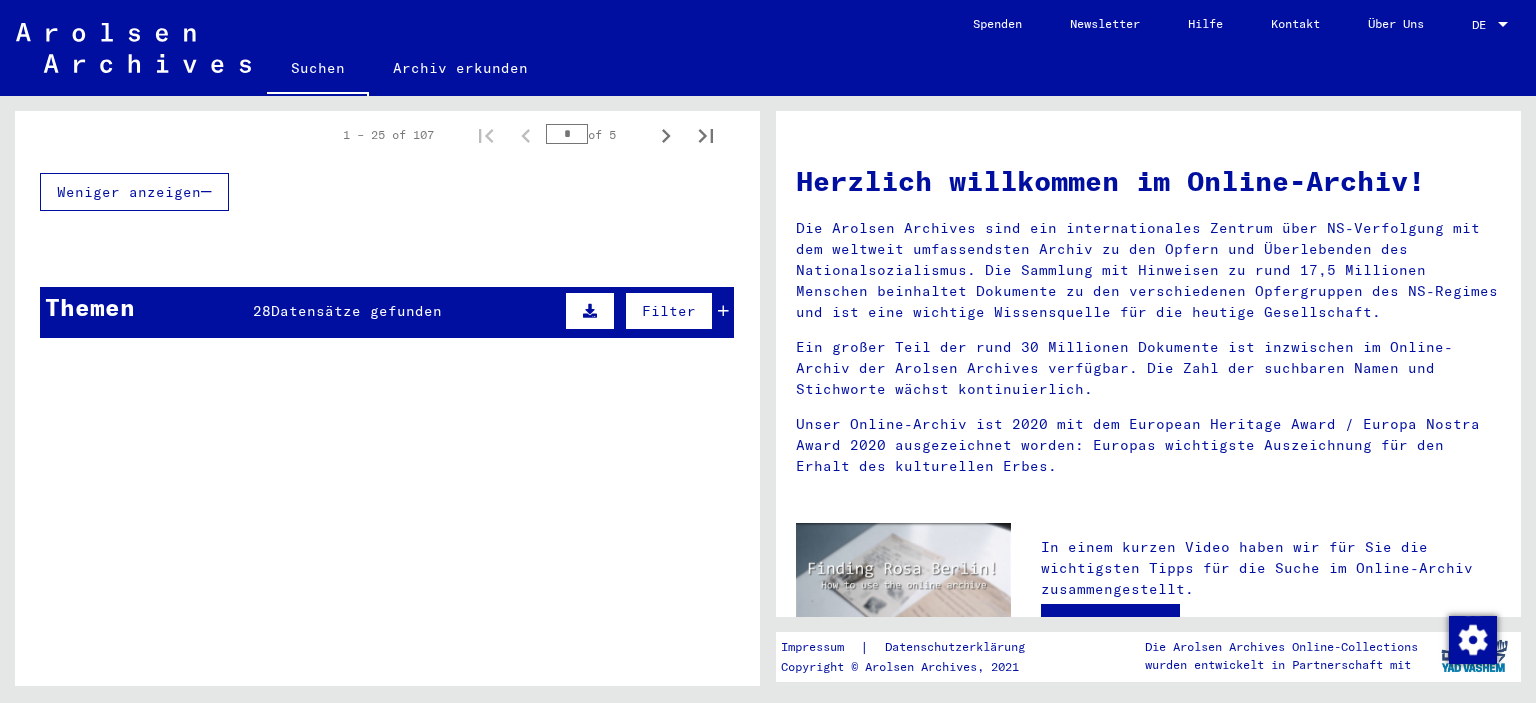 scroll, scrollTop: 1214, scrollLeft: 0, axis: vertical 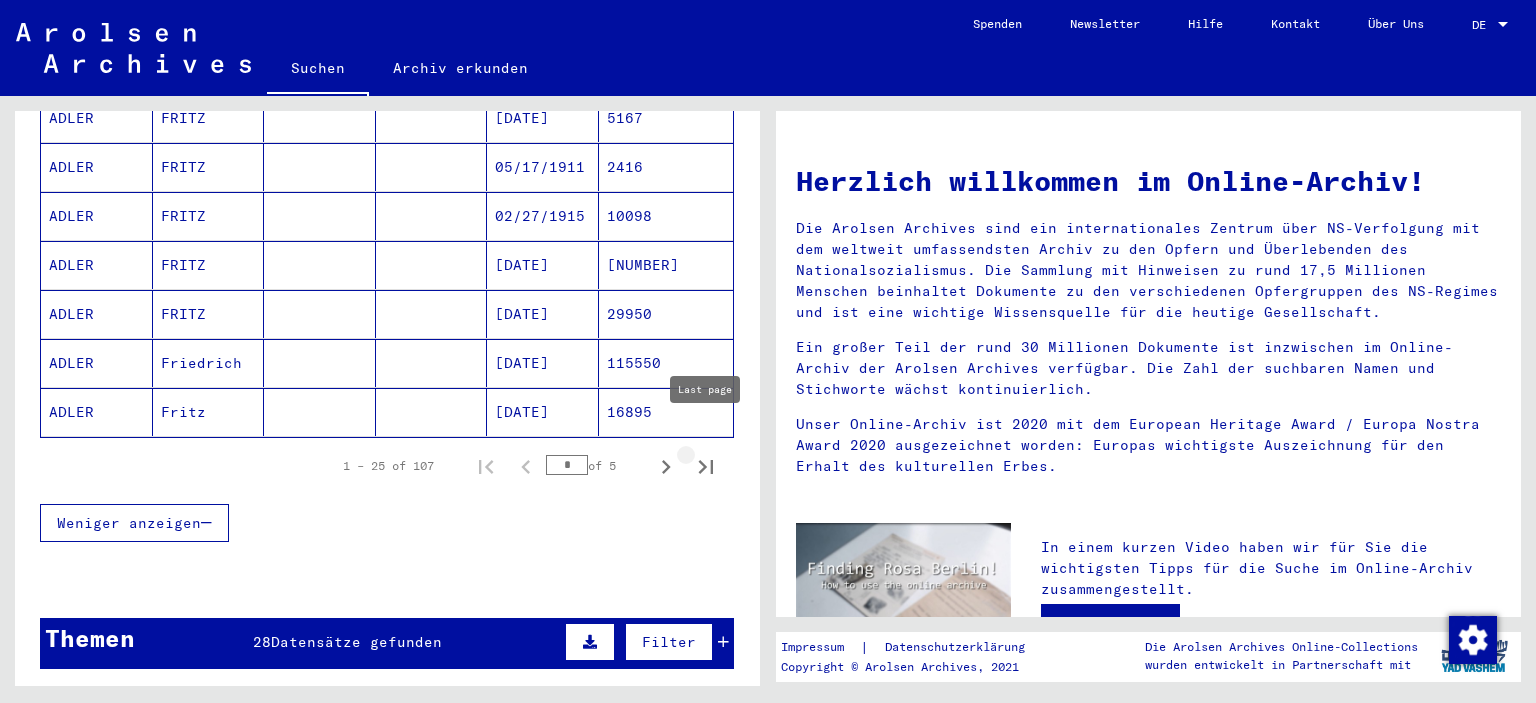 click 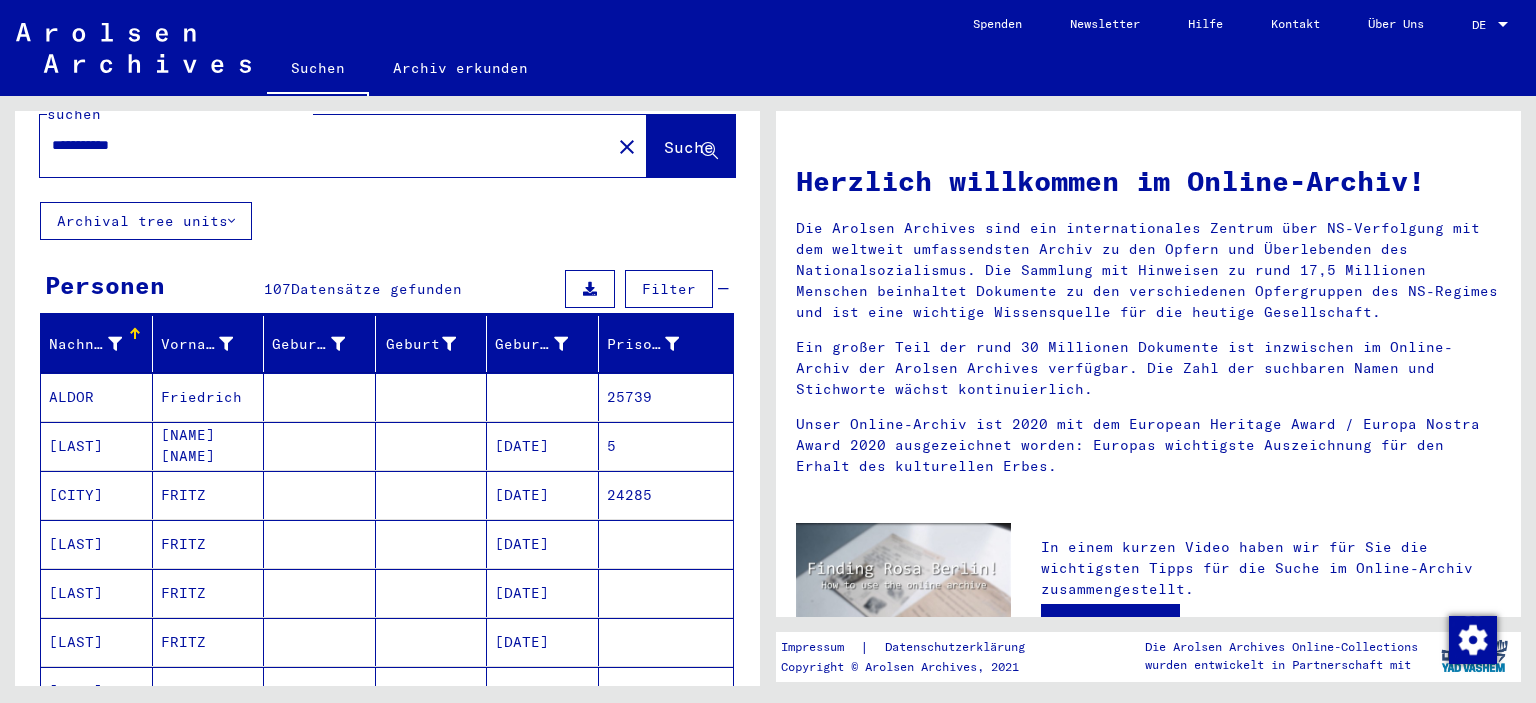 scroll, scrollTop: 605, scrollLeft: 0, axis: vertical 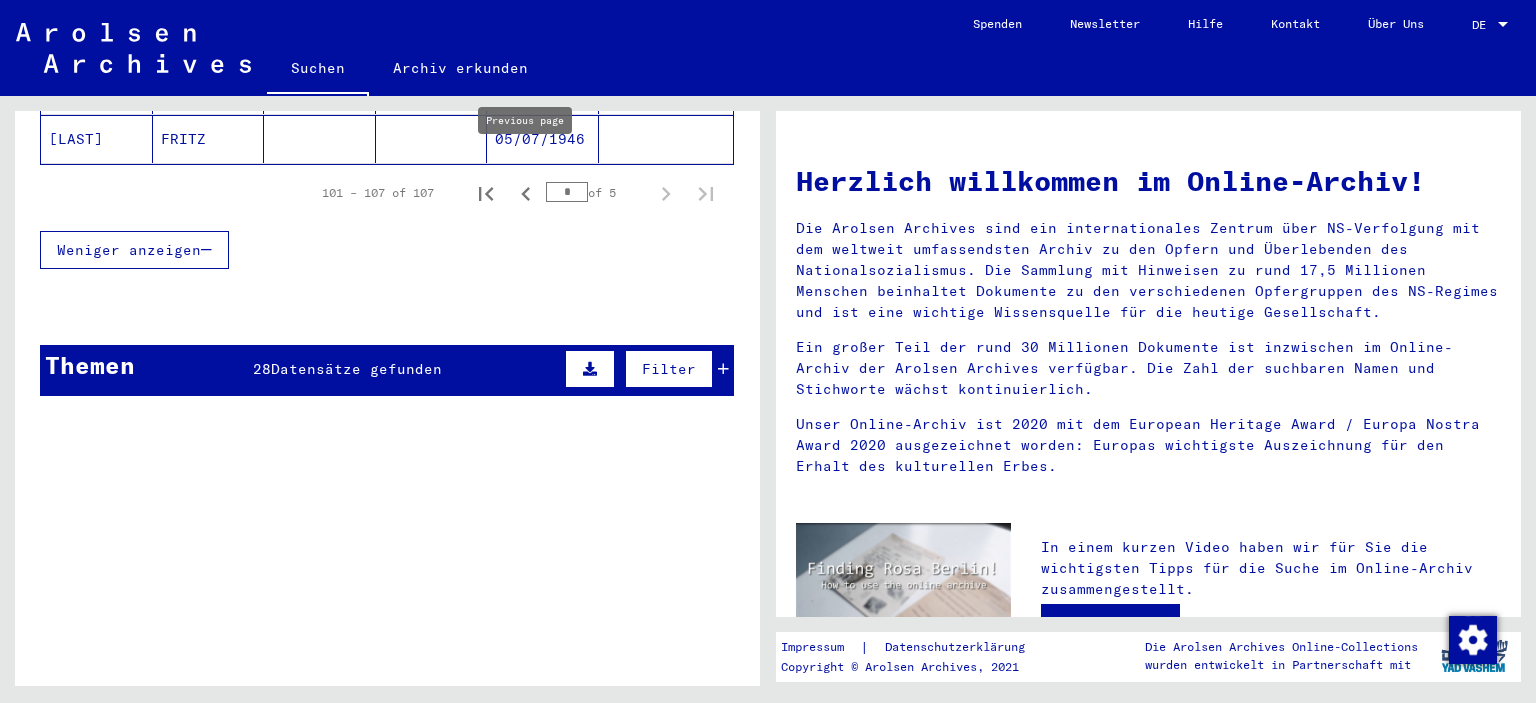 click 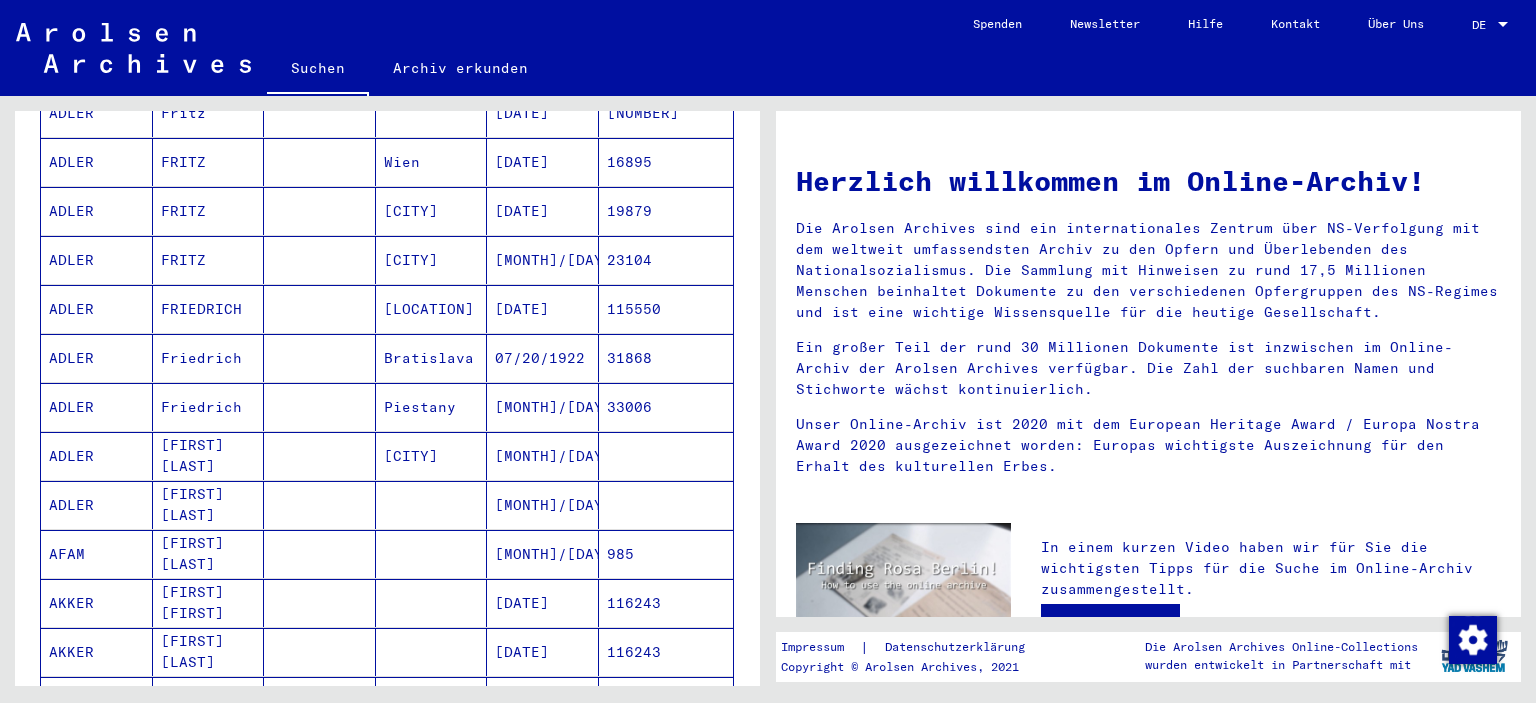 scroll, scrollTop: 826, scrollLeft: 0, axis: vertical 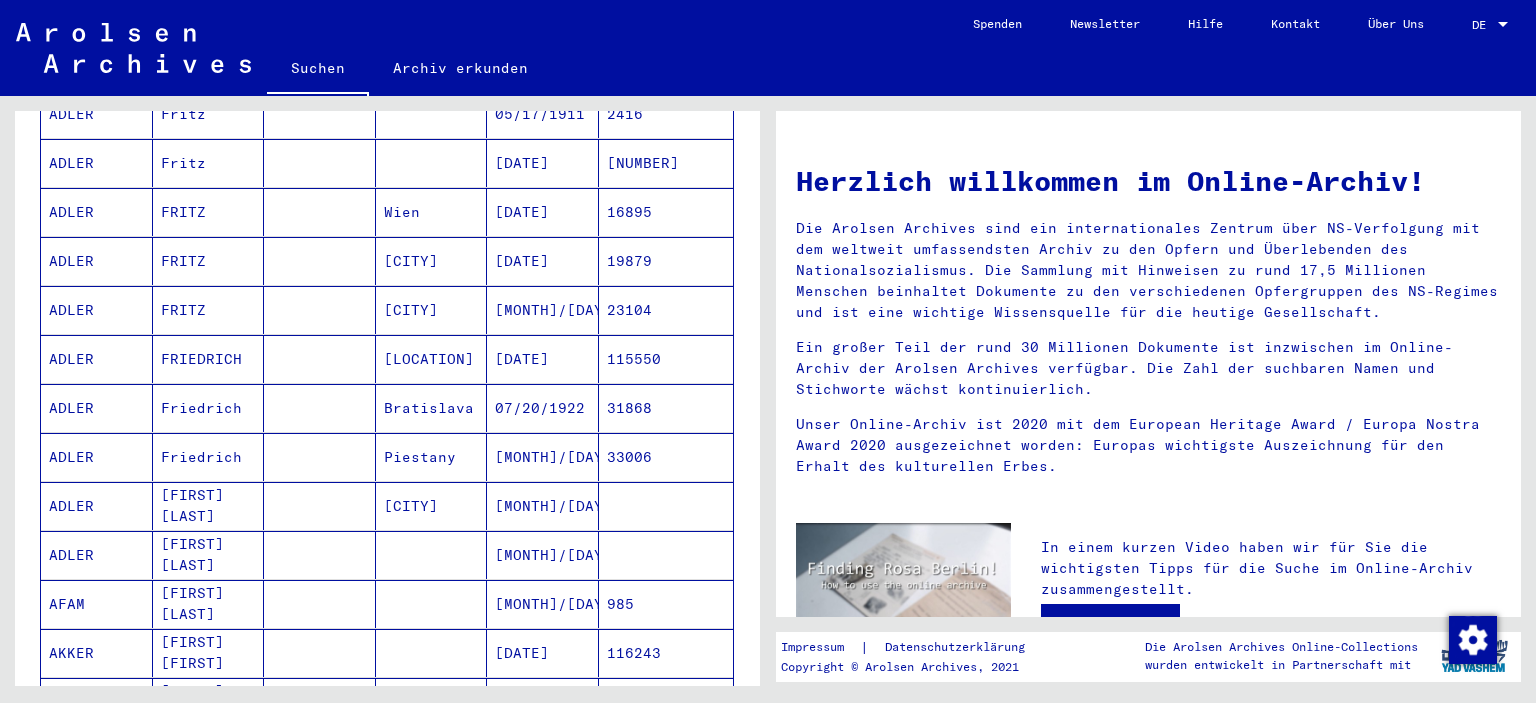 click on "[DATE]" at bounding box center (543, 310) 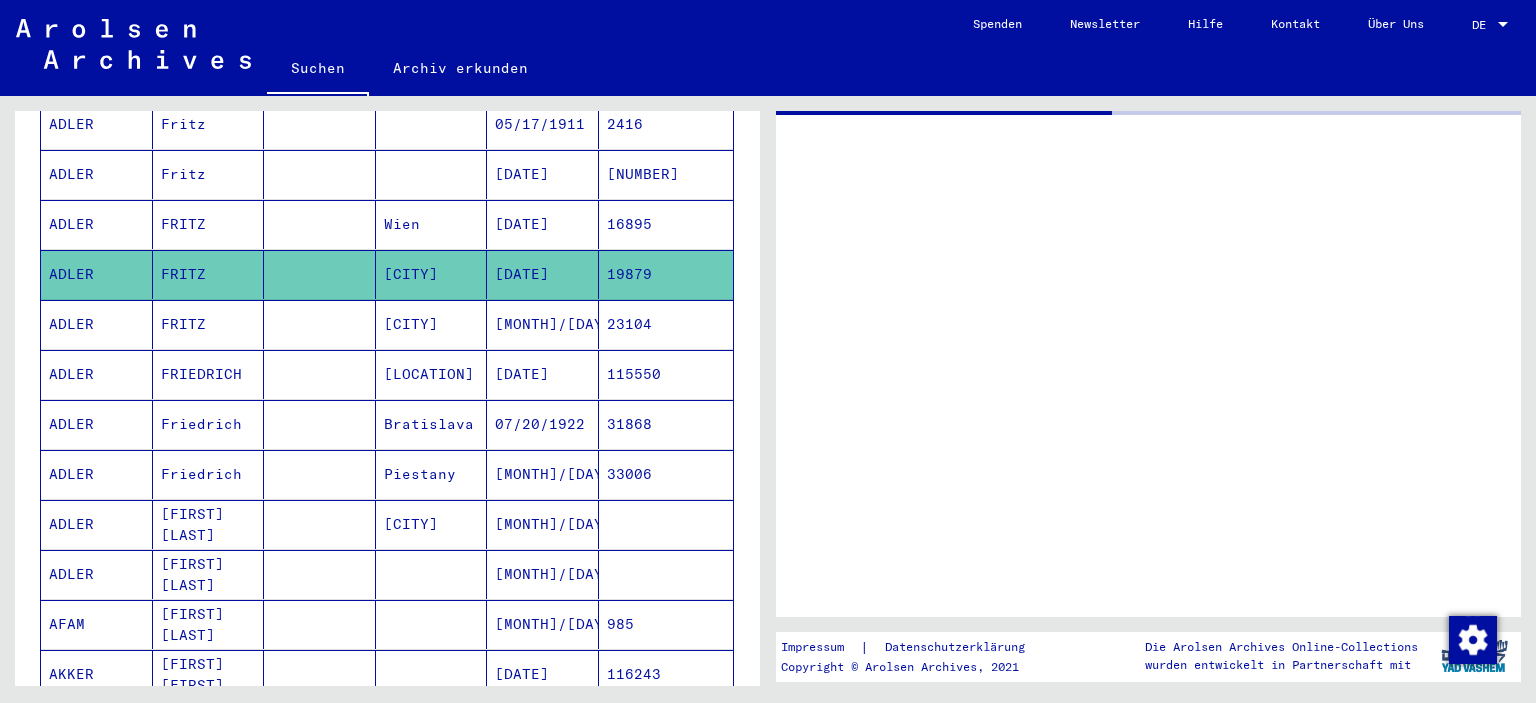 scroll, scrollTop: 834, scrollLeft: 0, axis: vertical 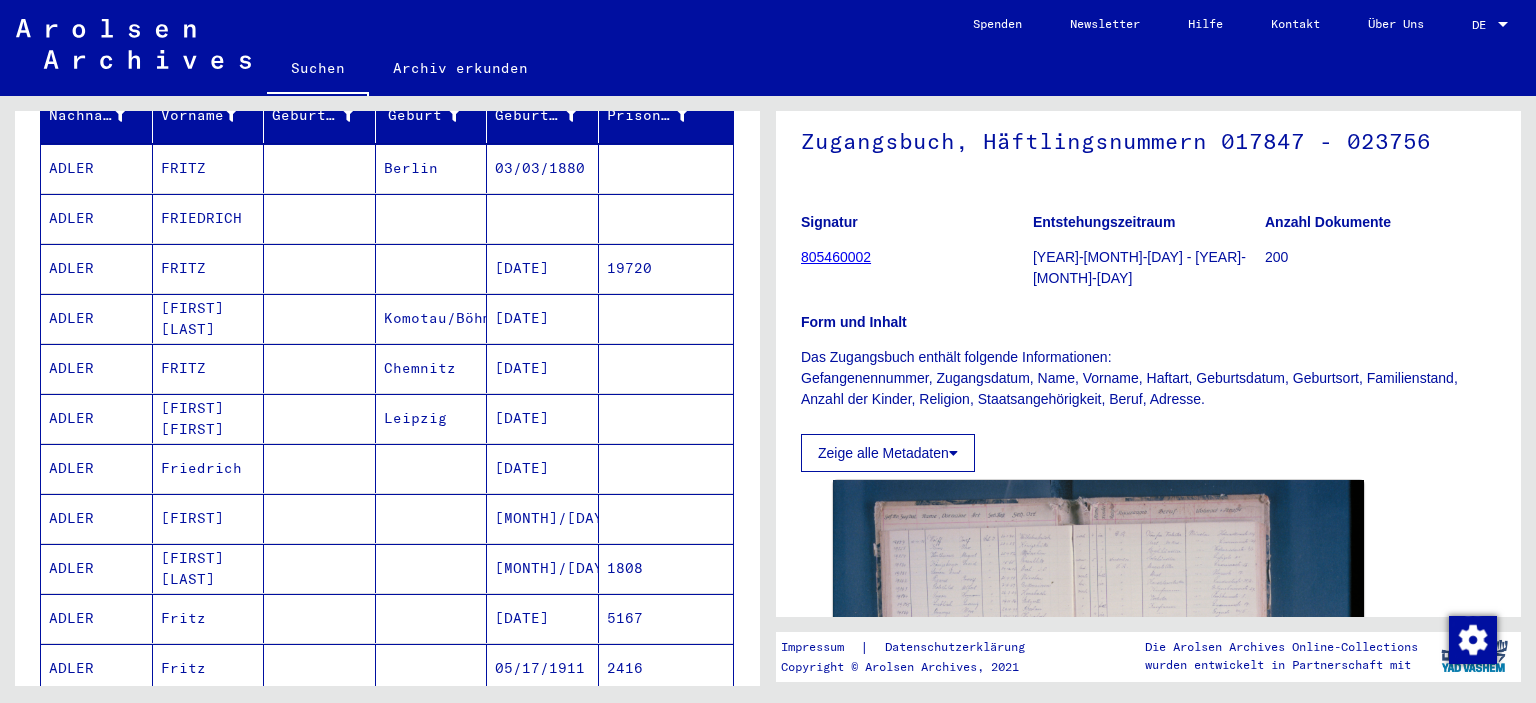 click on "[DATE]" at bounding box center [543, 368] 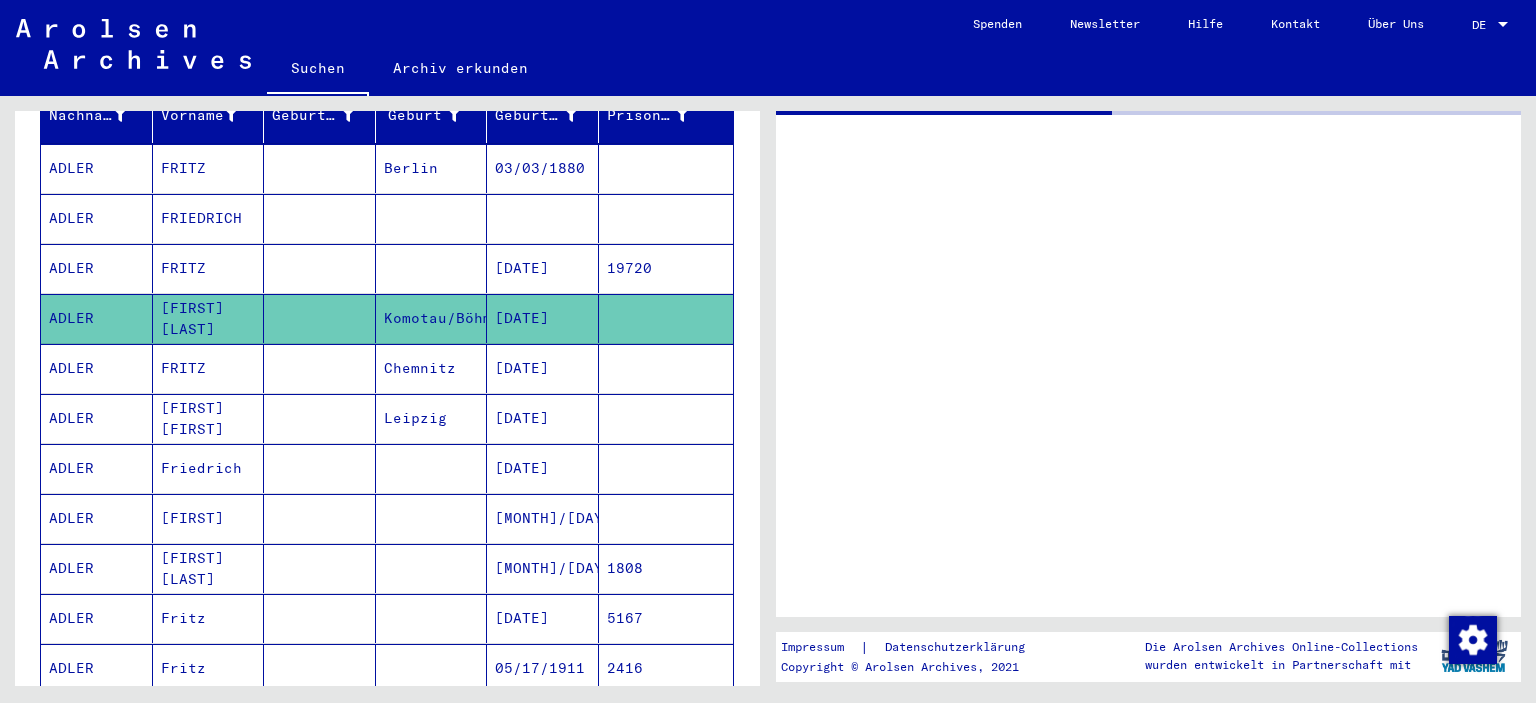 scroll, scrollTop: 0, scrollLeft: 0, axis: both 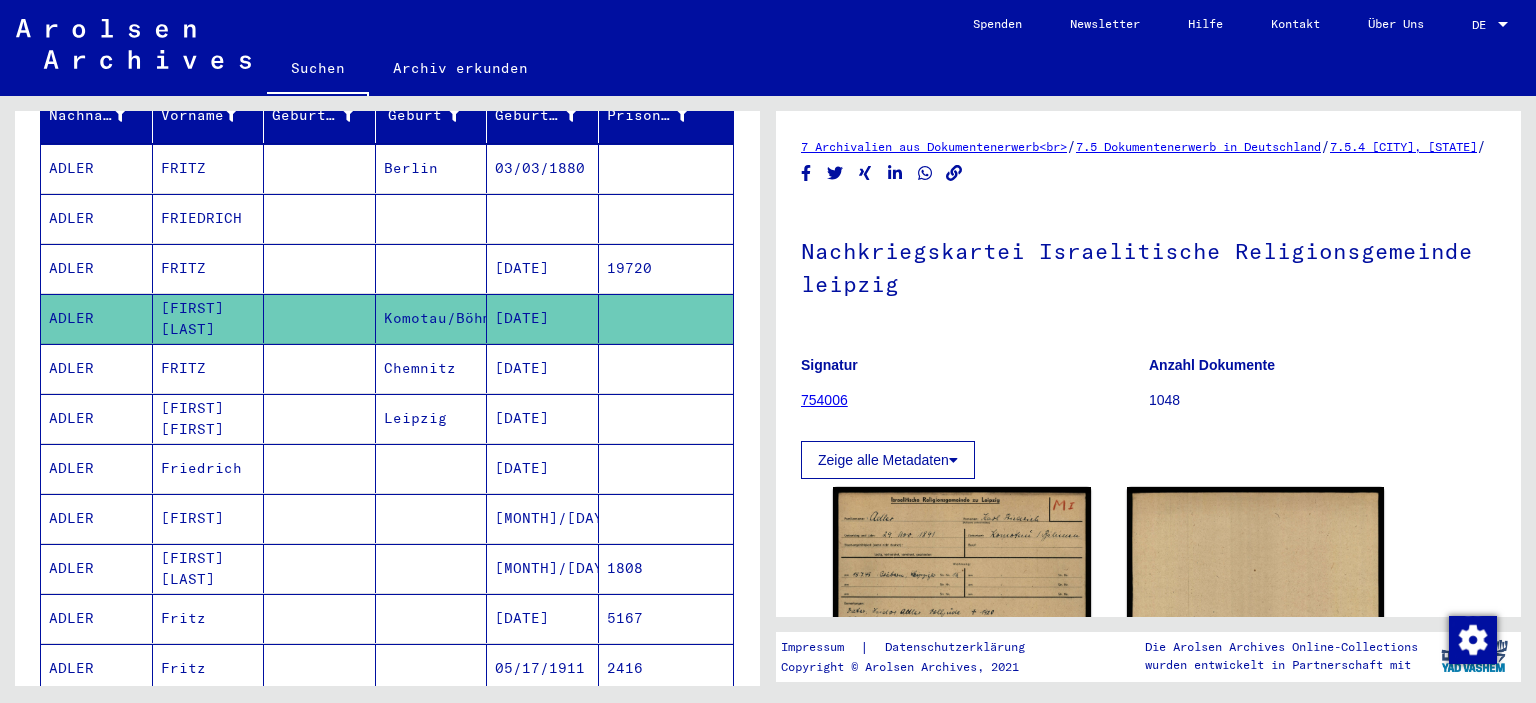 click at bounding box center [543, 268] 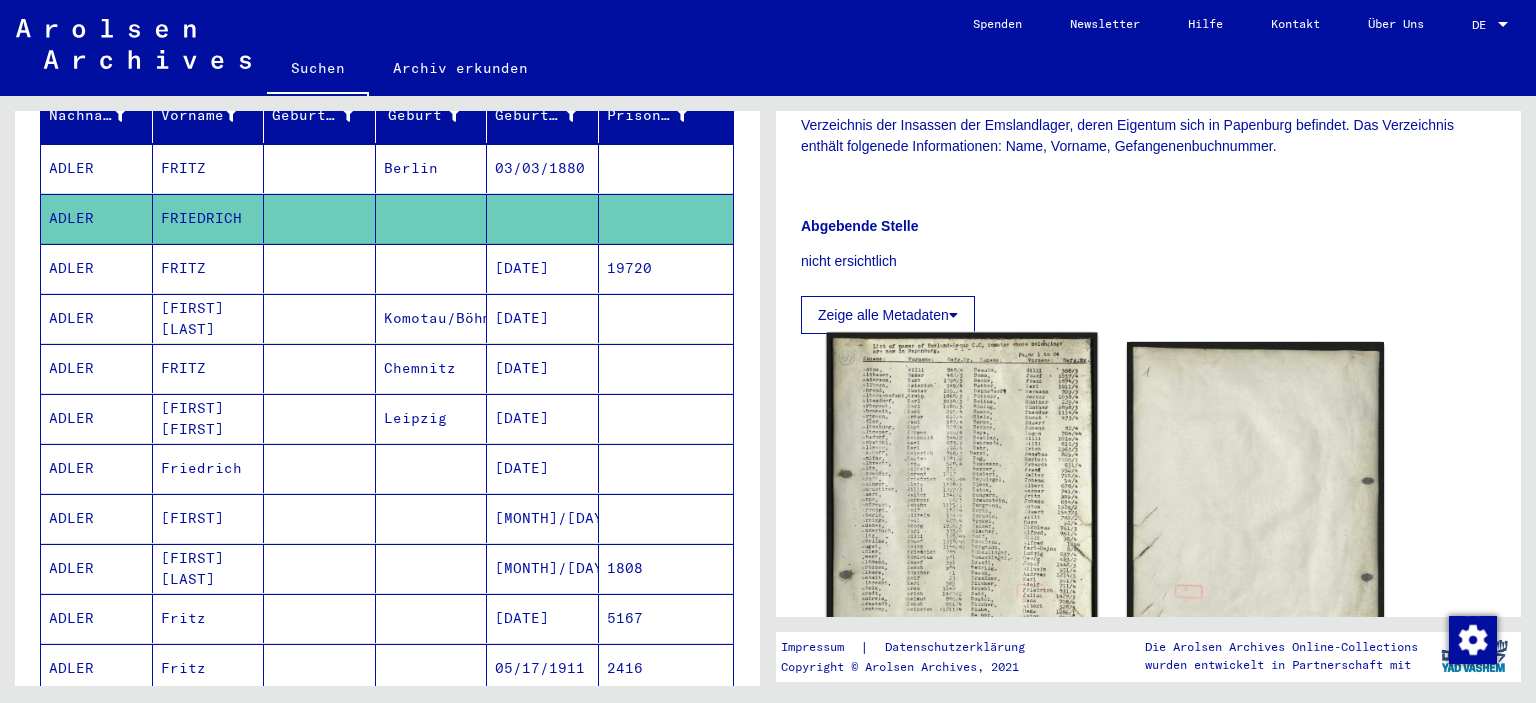 scroll, scrollTop: 552, scrollLeft: 0, axis: vertical 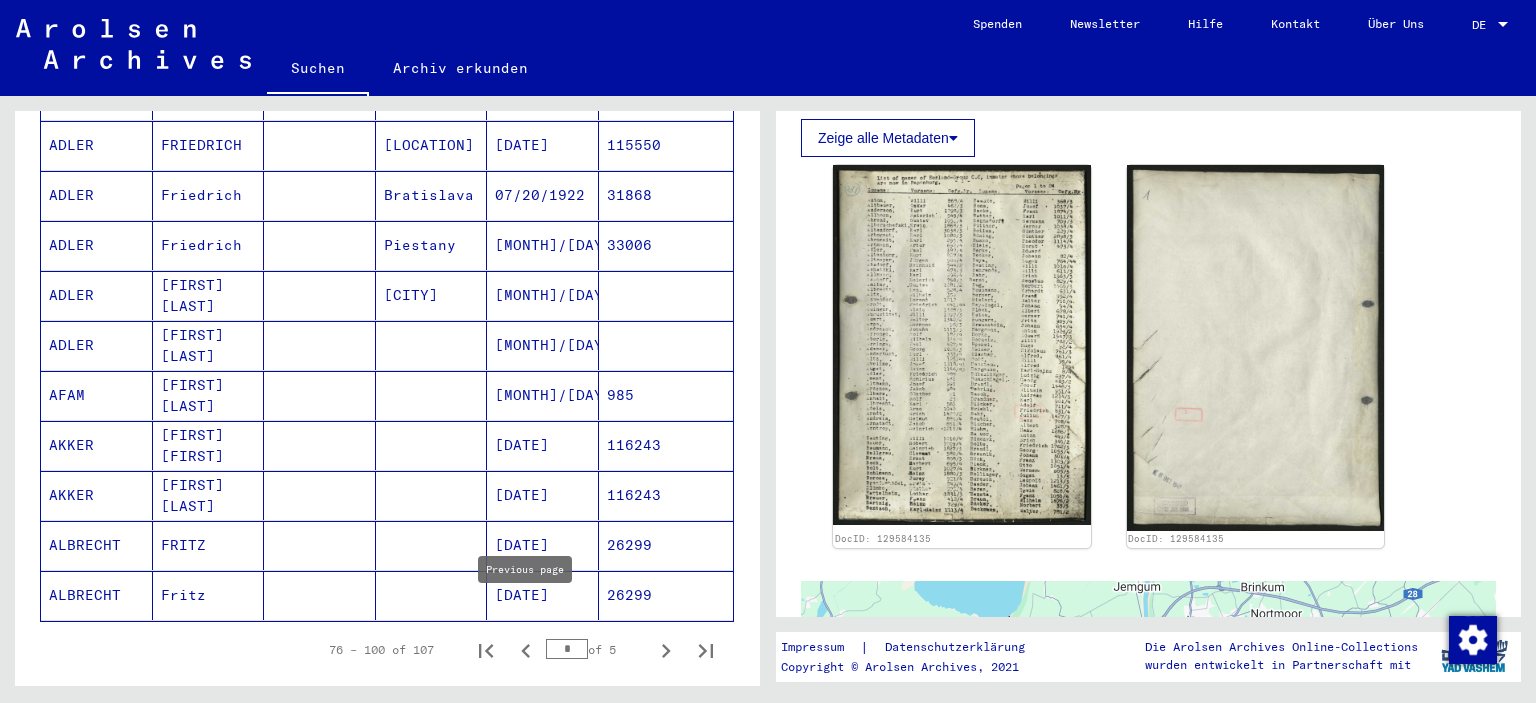 click 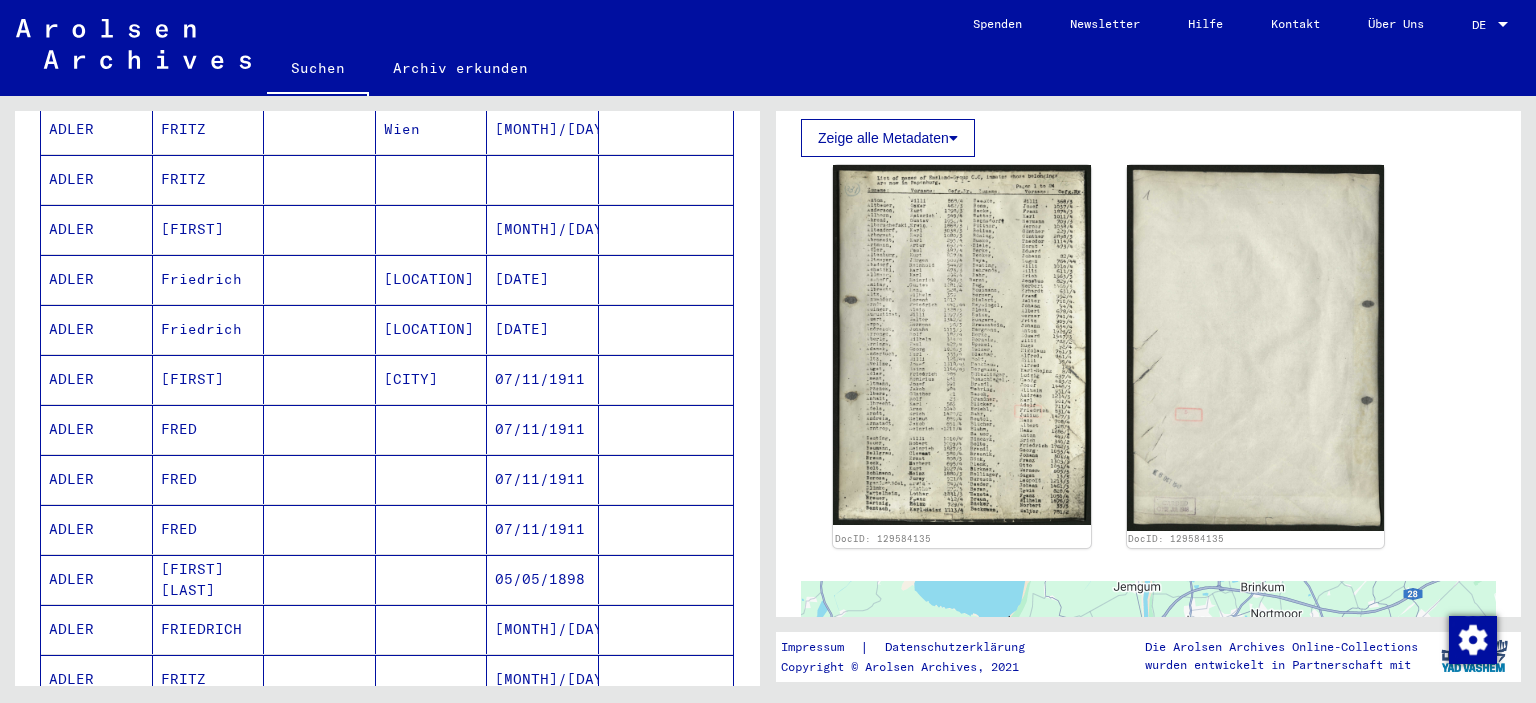 scroll, scrollTop: 724, scrollLeft: 0, axis: vertical 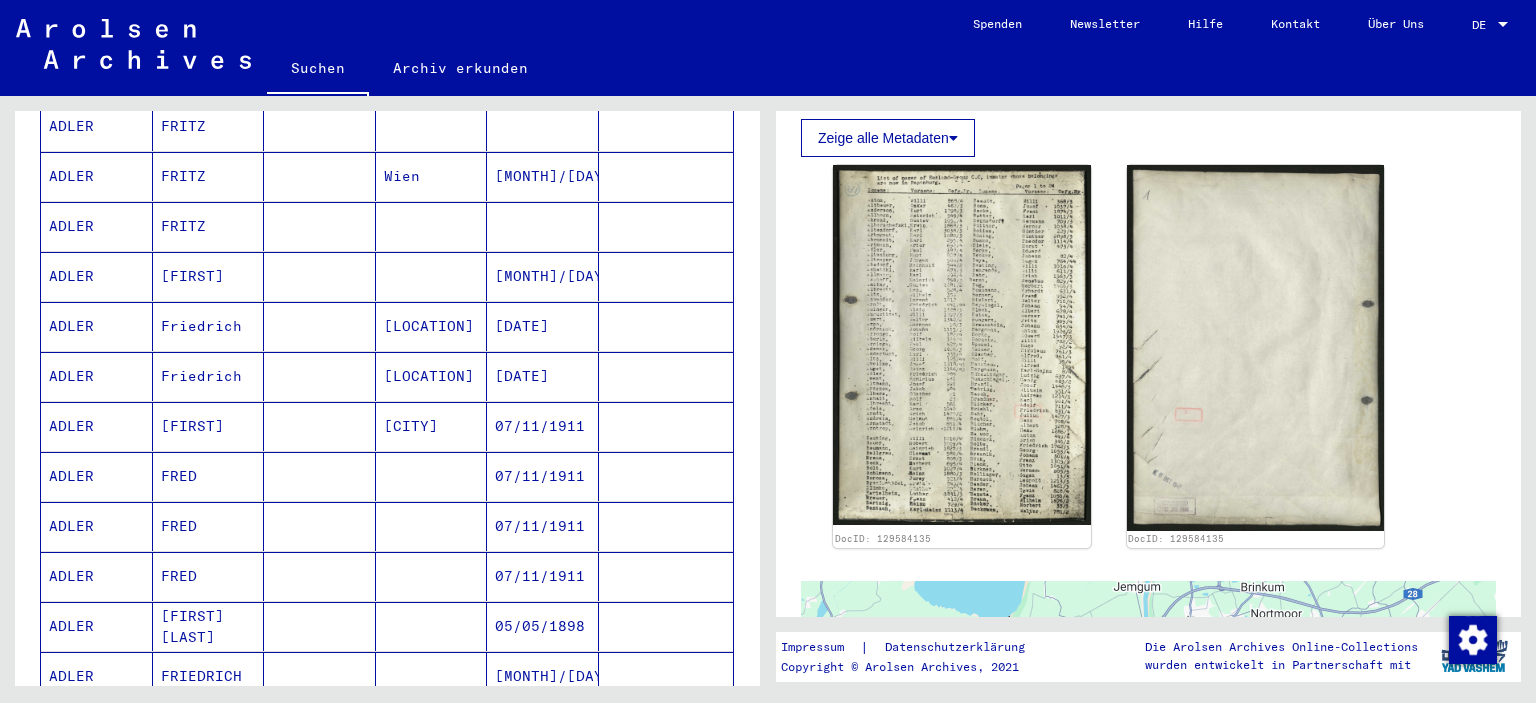 click at bounding box center (543, 276) 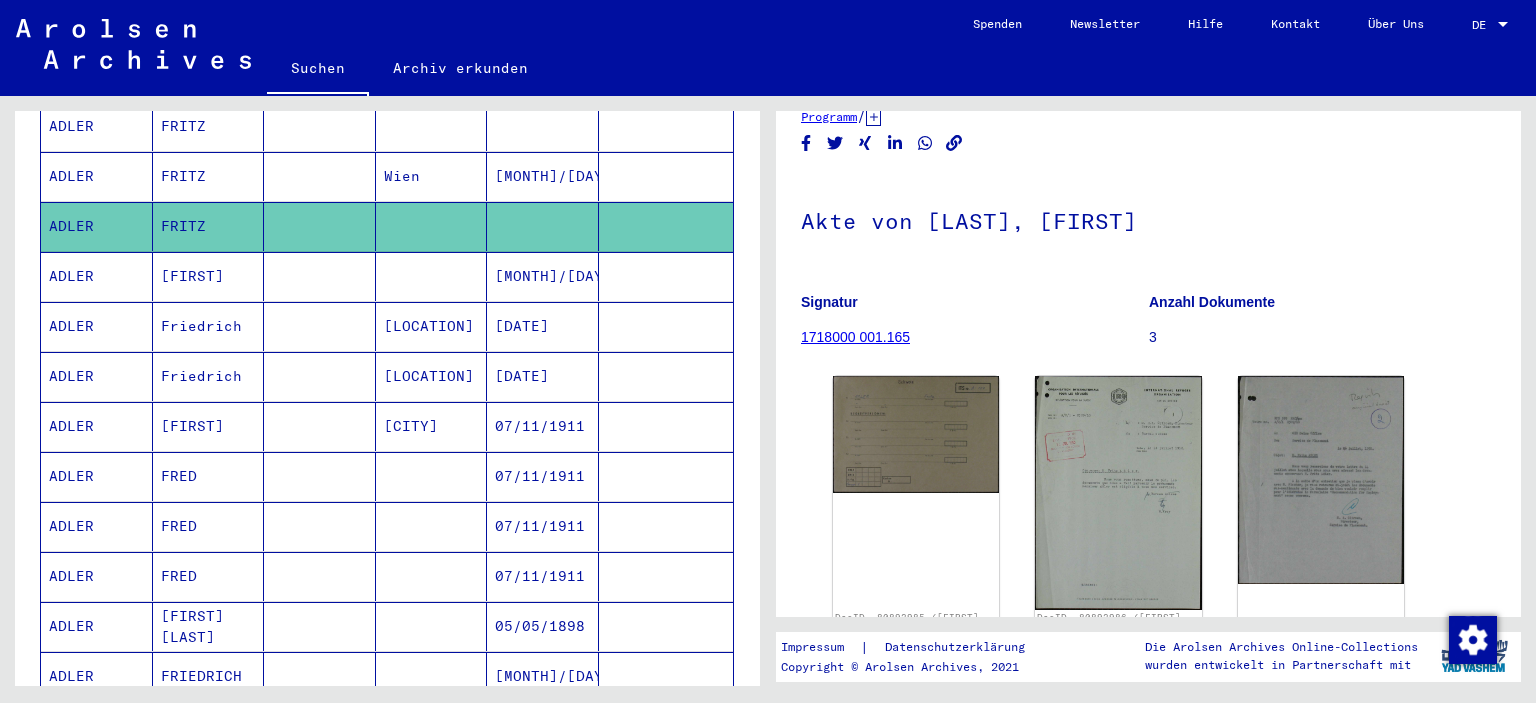 scroll, scrollTop: 110, scrollLeft: 0, axis: vertical 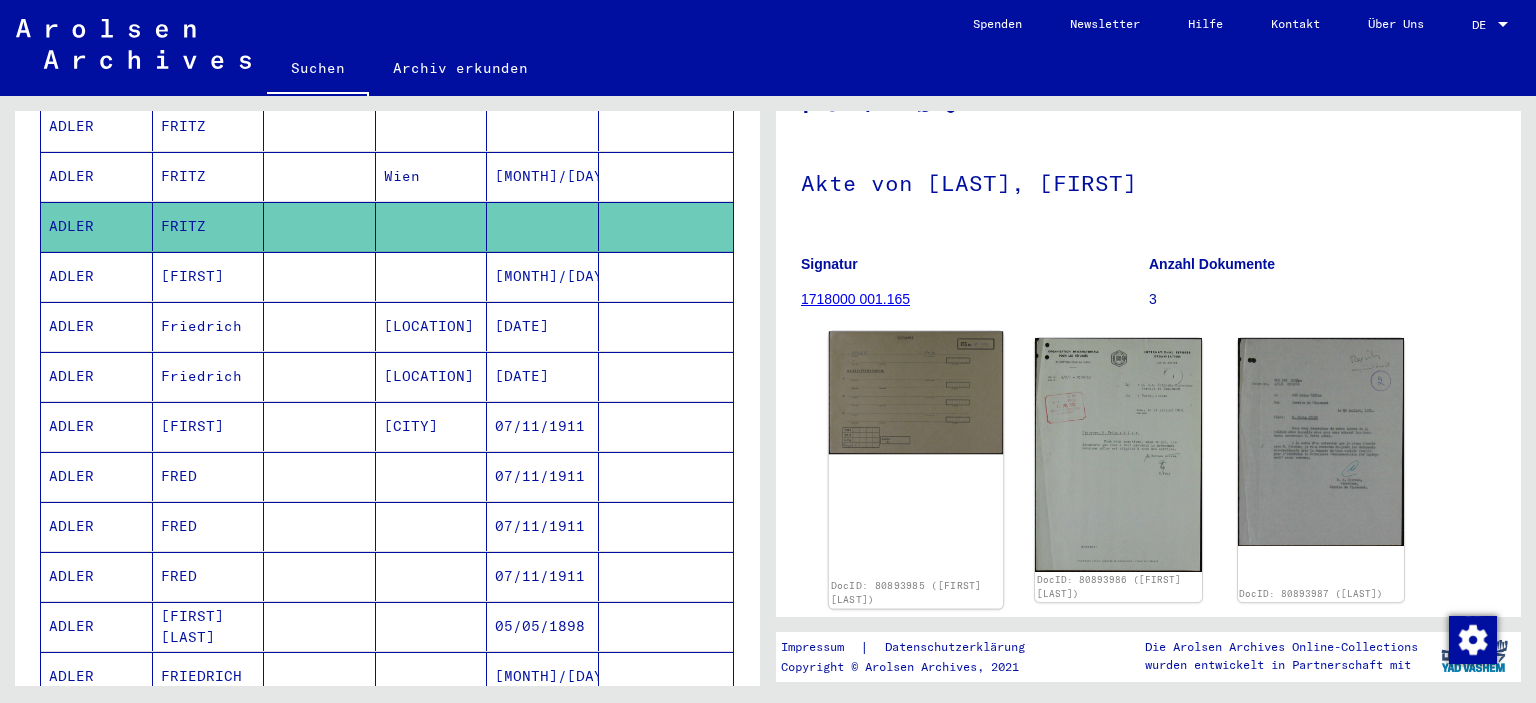 click 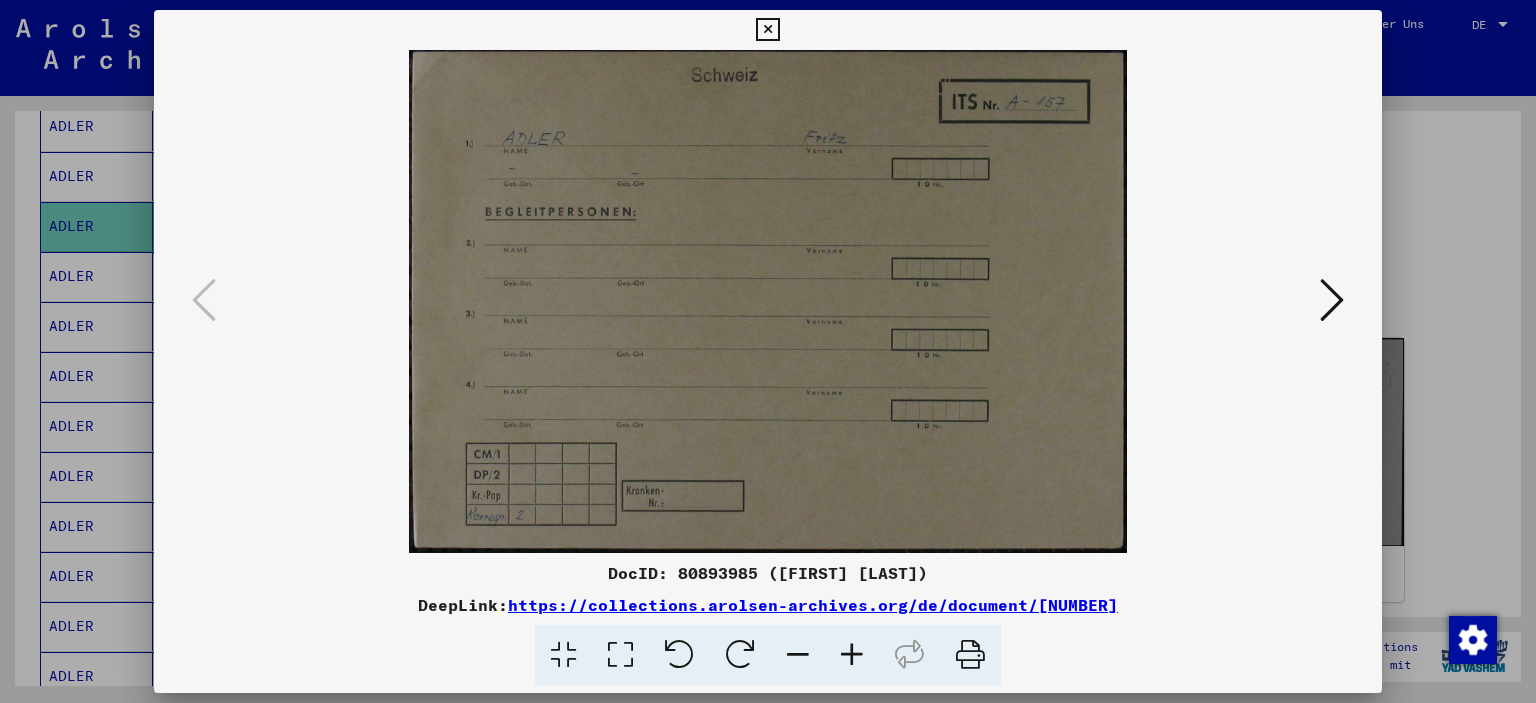 click at bounding box center (768, 301) 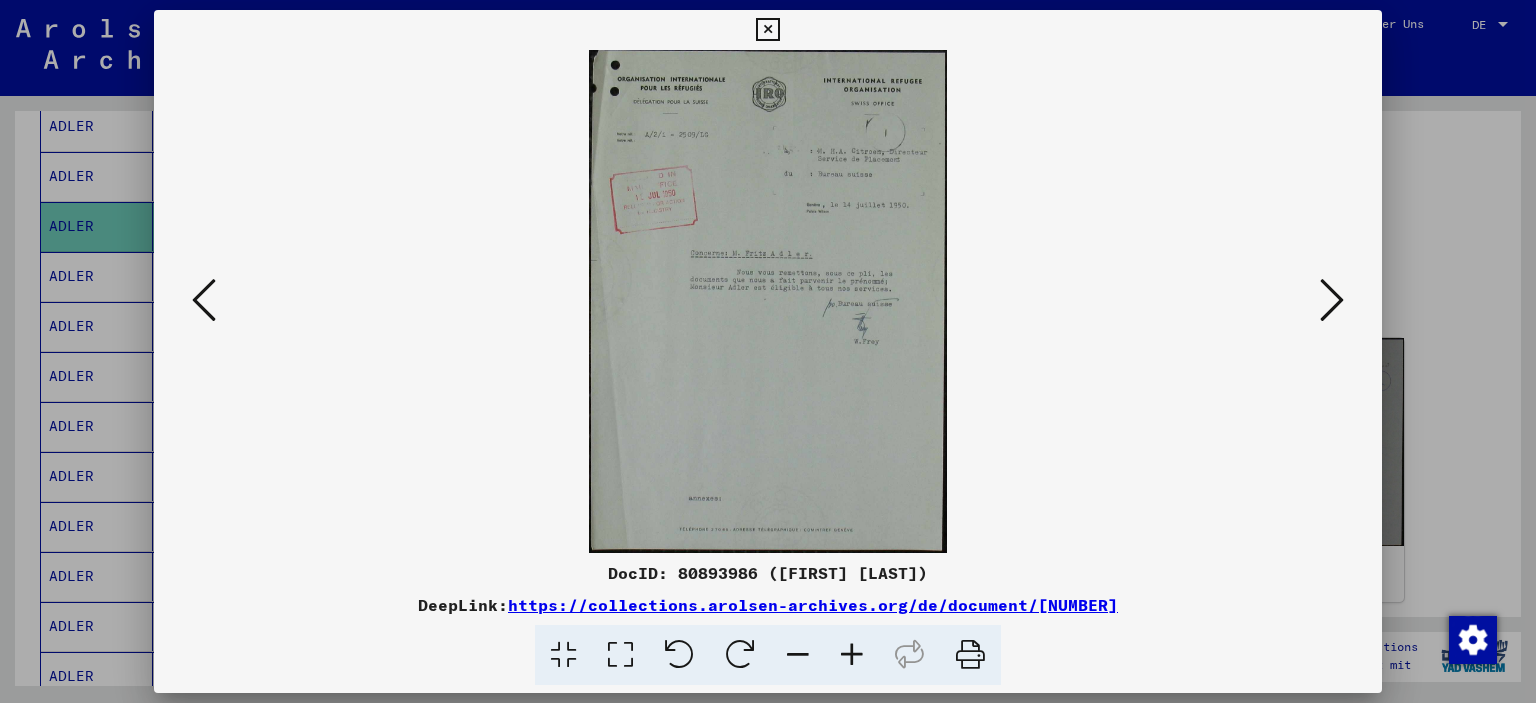 click at bounding box center (1332, 300) 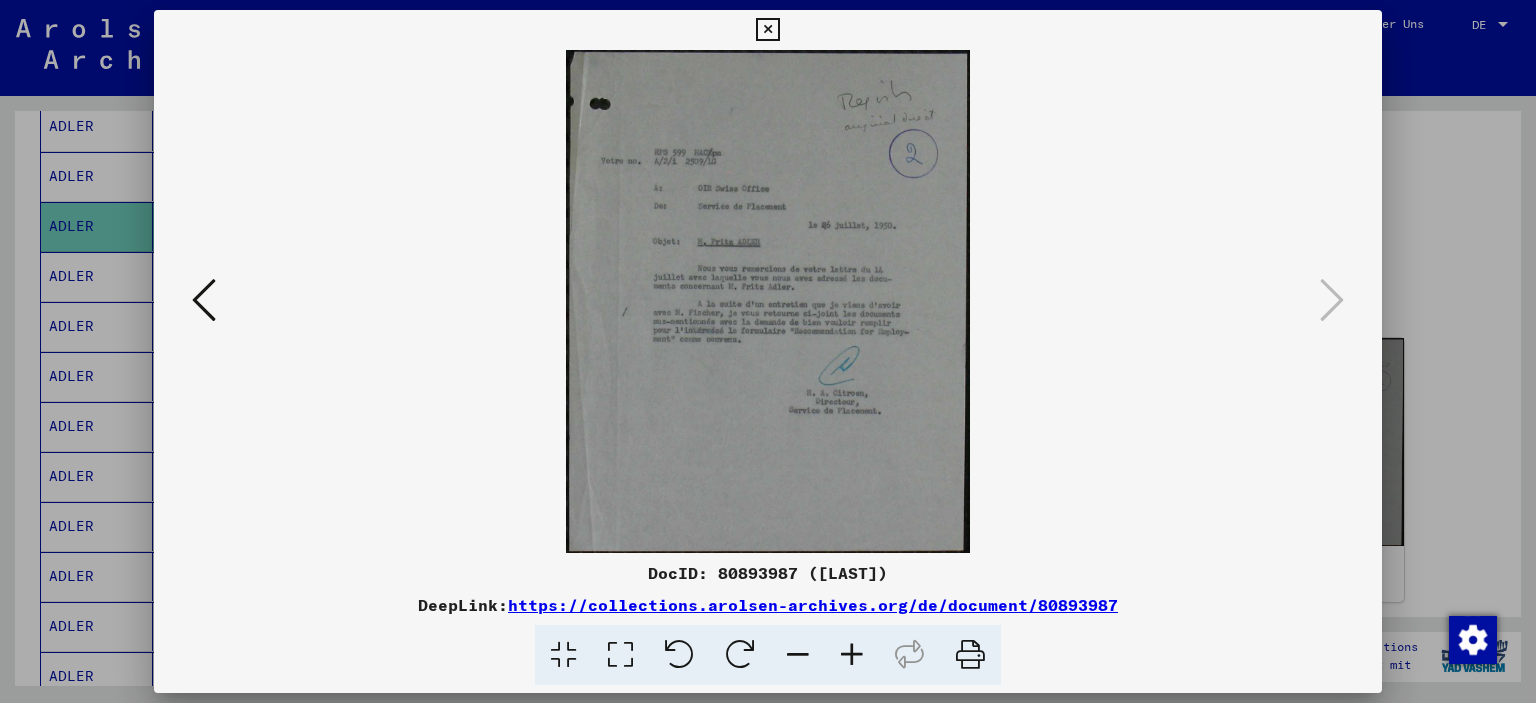 click at bounding box center [767, 30] 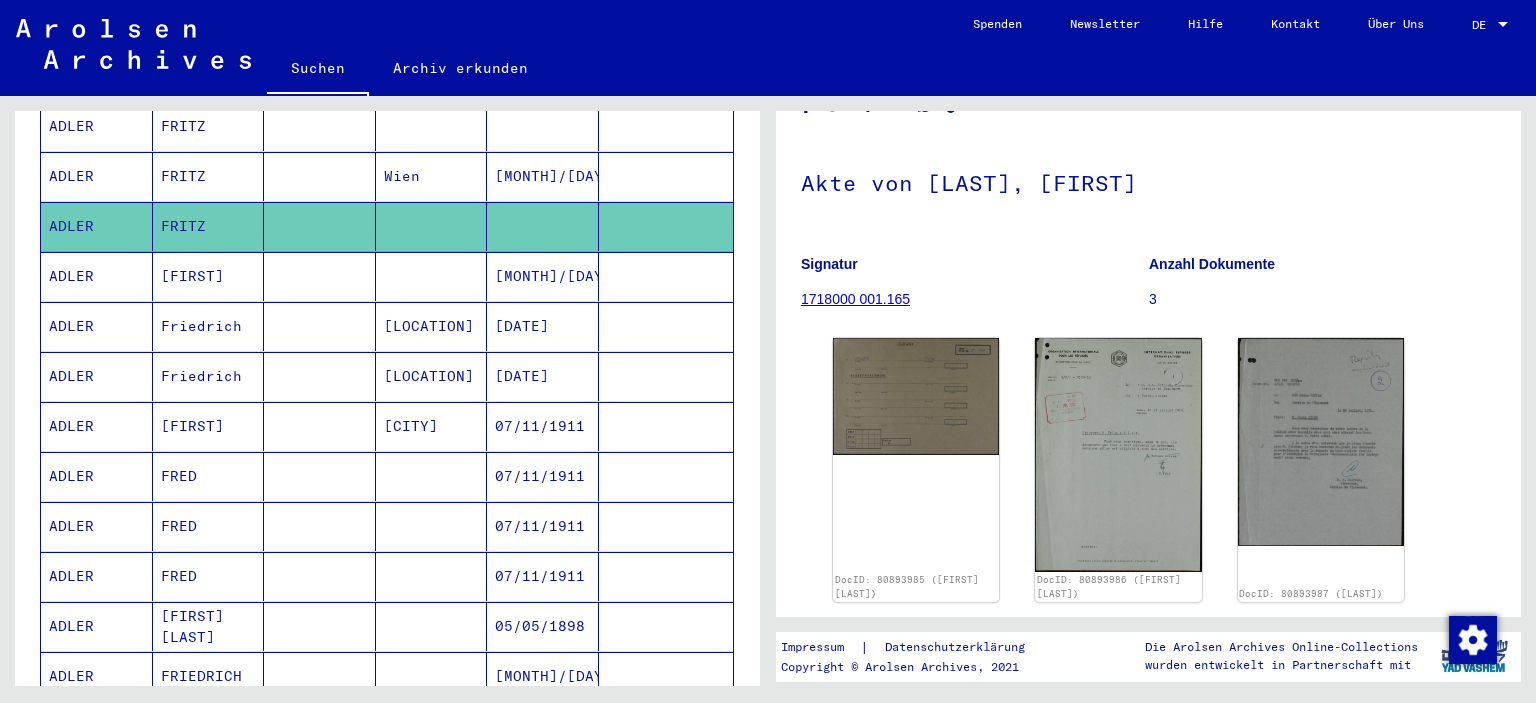 scroll, scrollTop: 613, scrollLeft: 0, axis: vertical 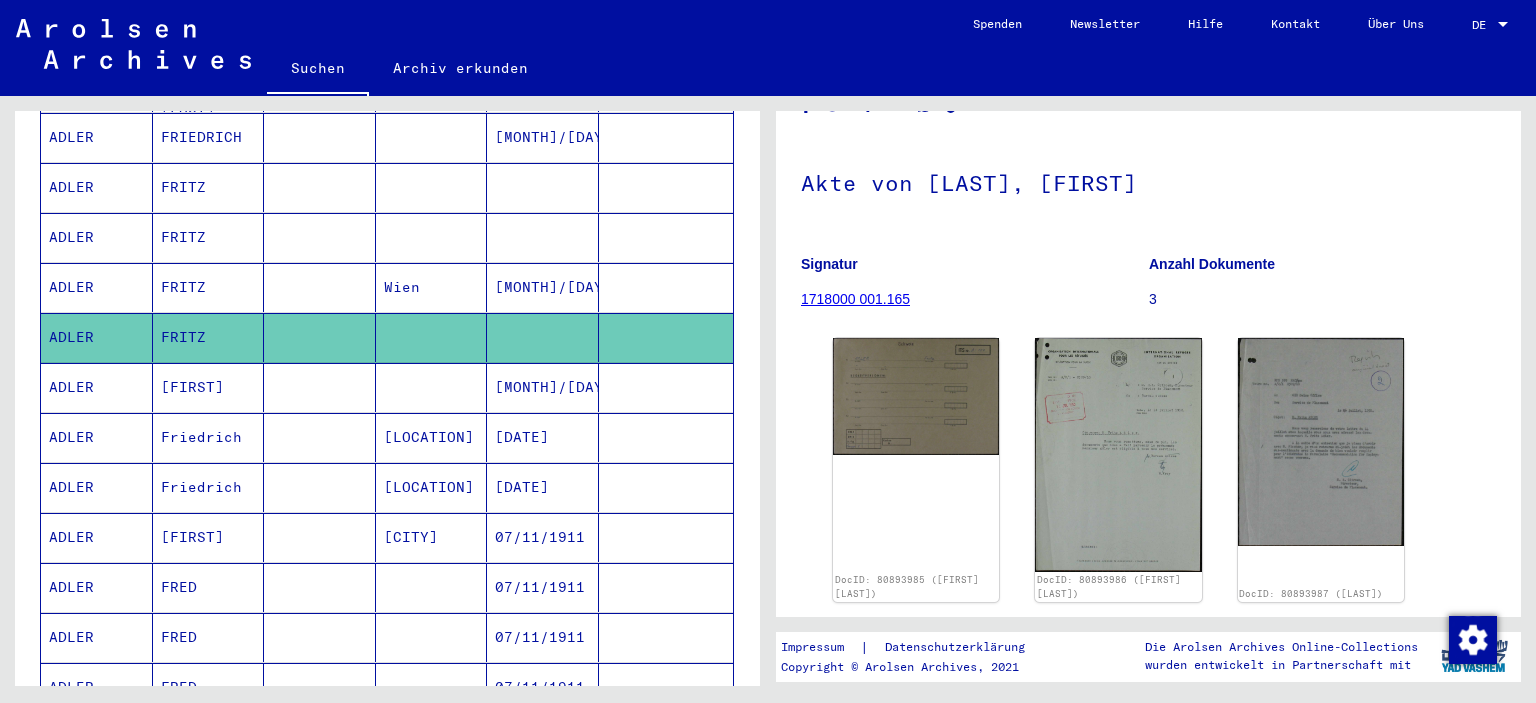 click at bounding box center (543, 287) 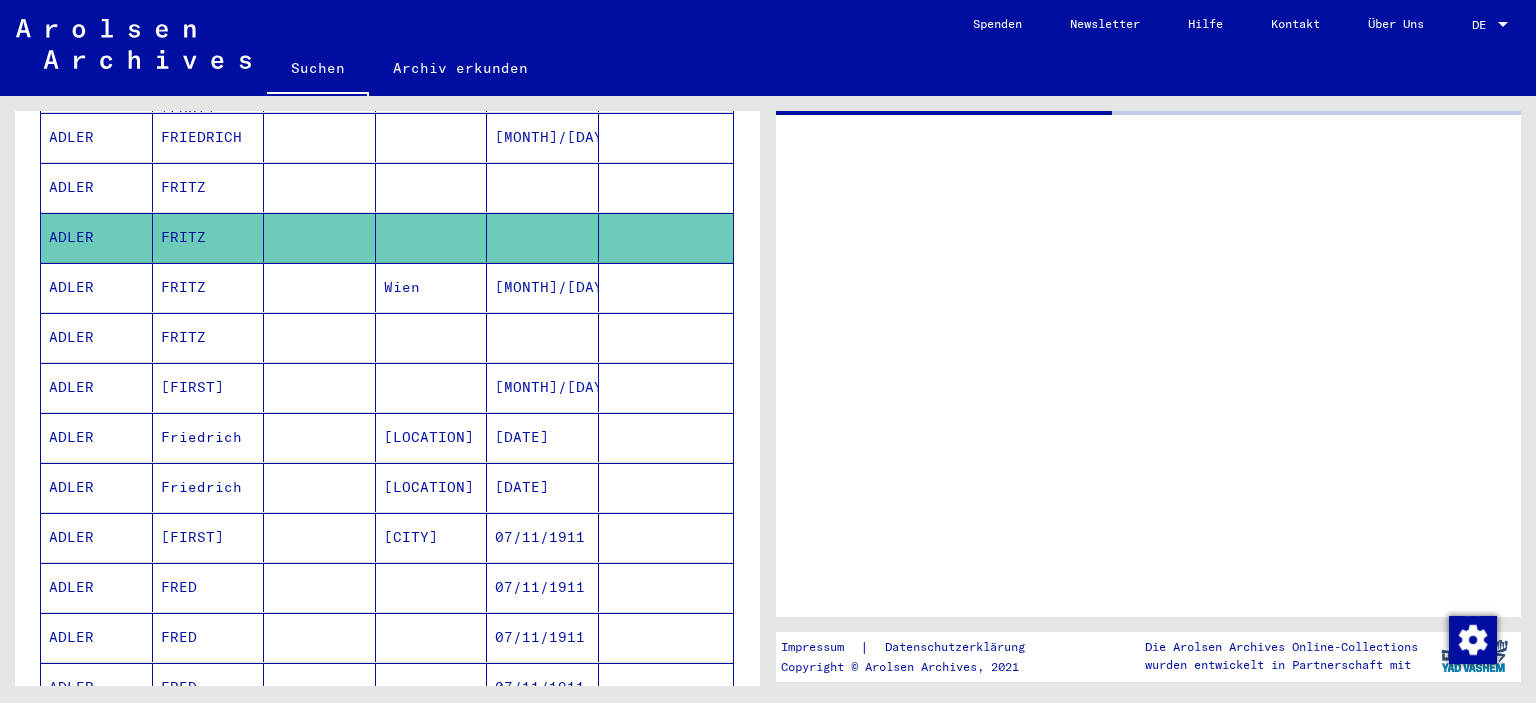 scroll, scrollTop: 0, scrollLeft: 0, axis: both 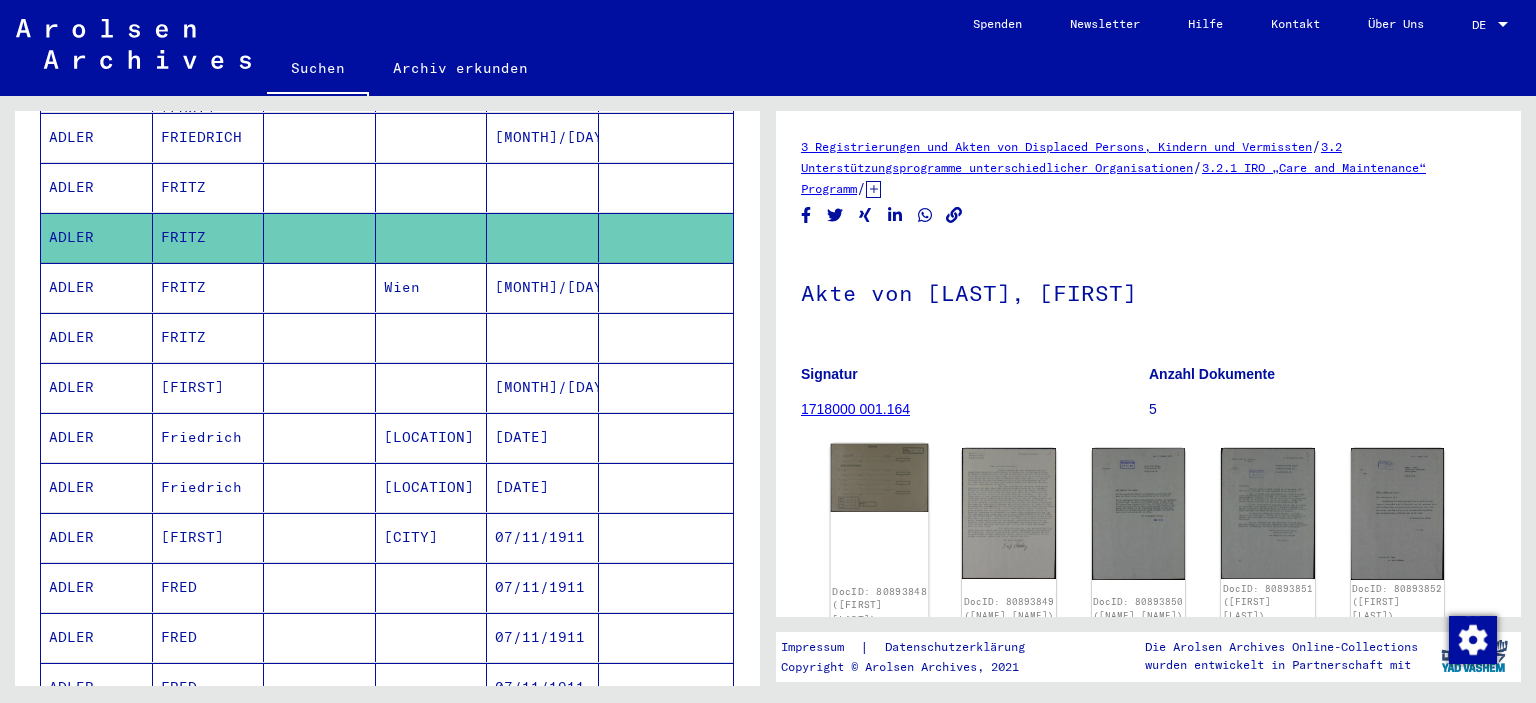 click 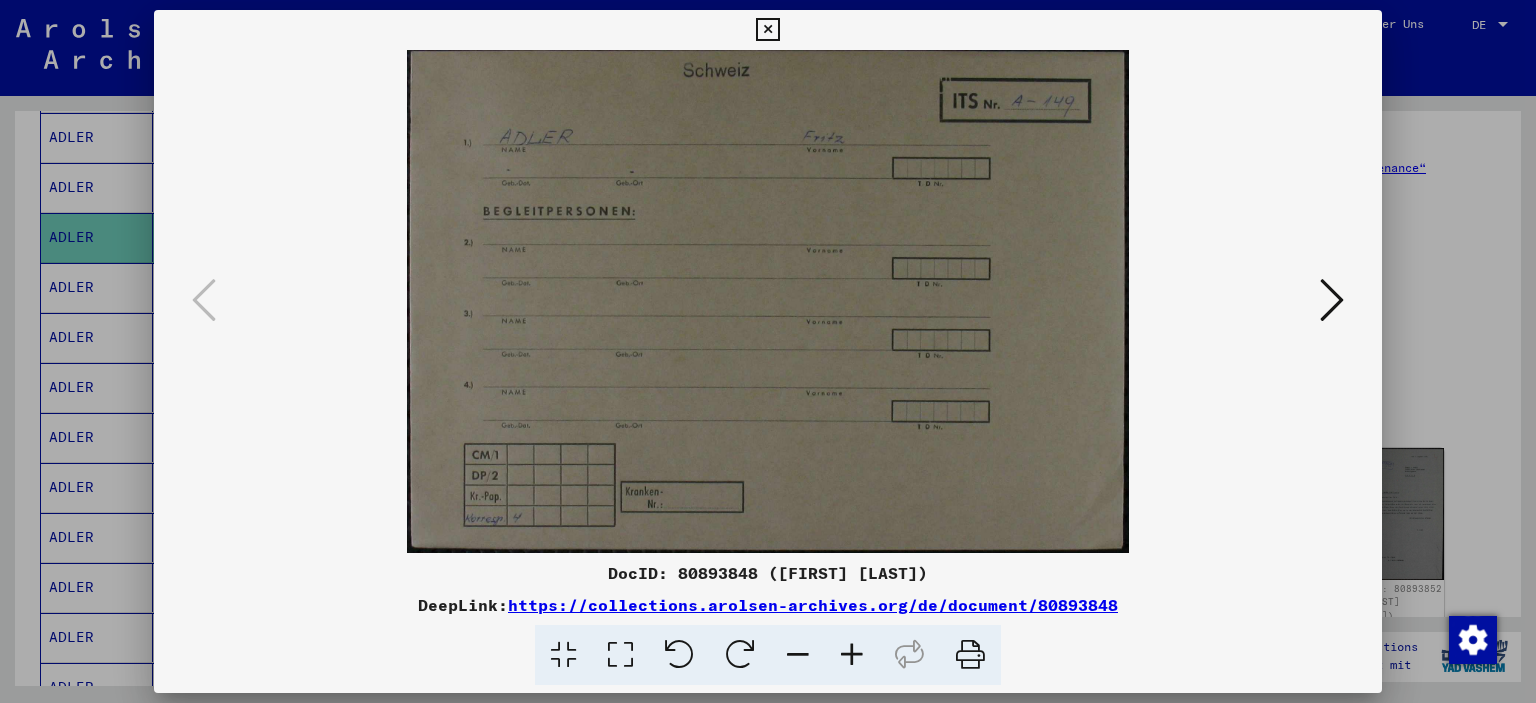 click at bounding box center [1332, 300] 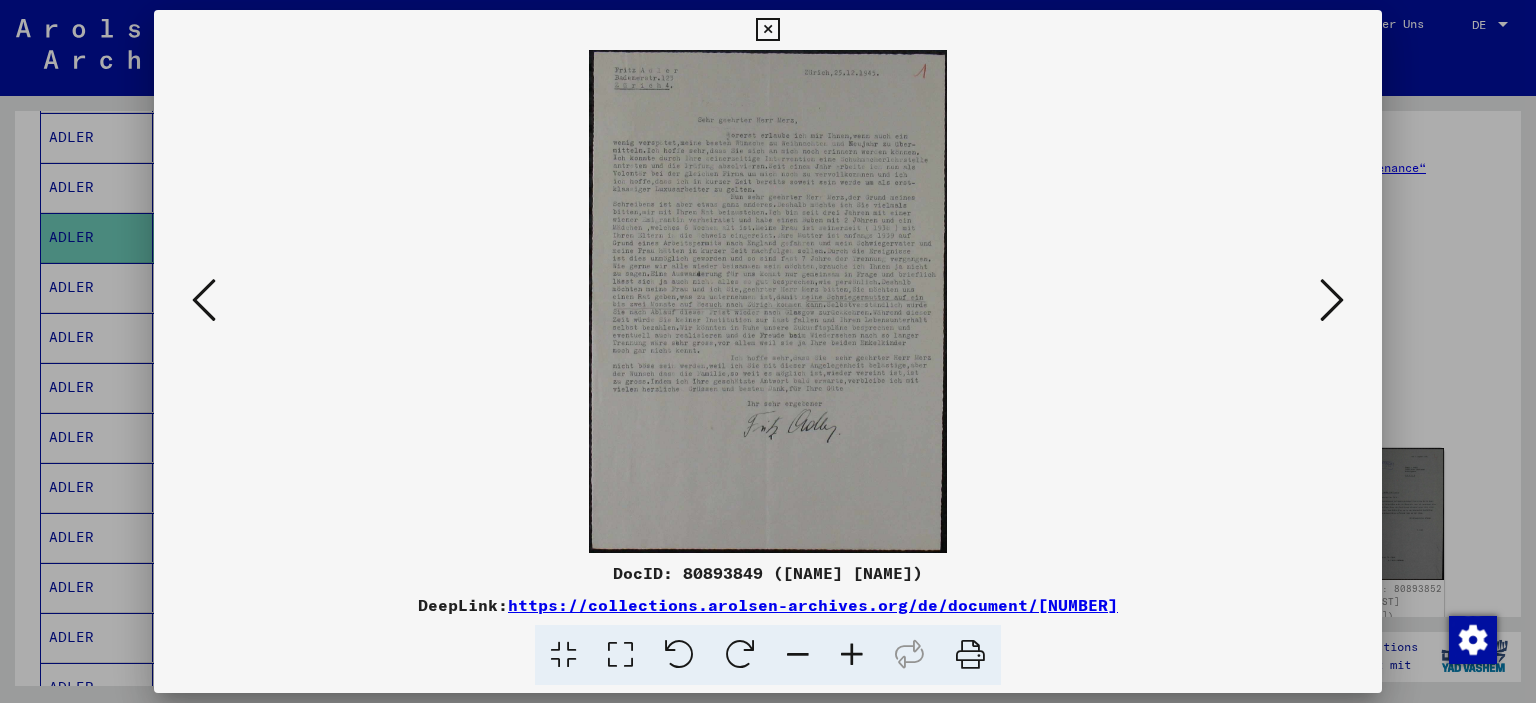 click at bounding box center (1332, 300) 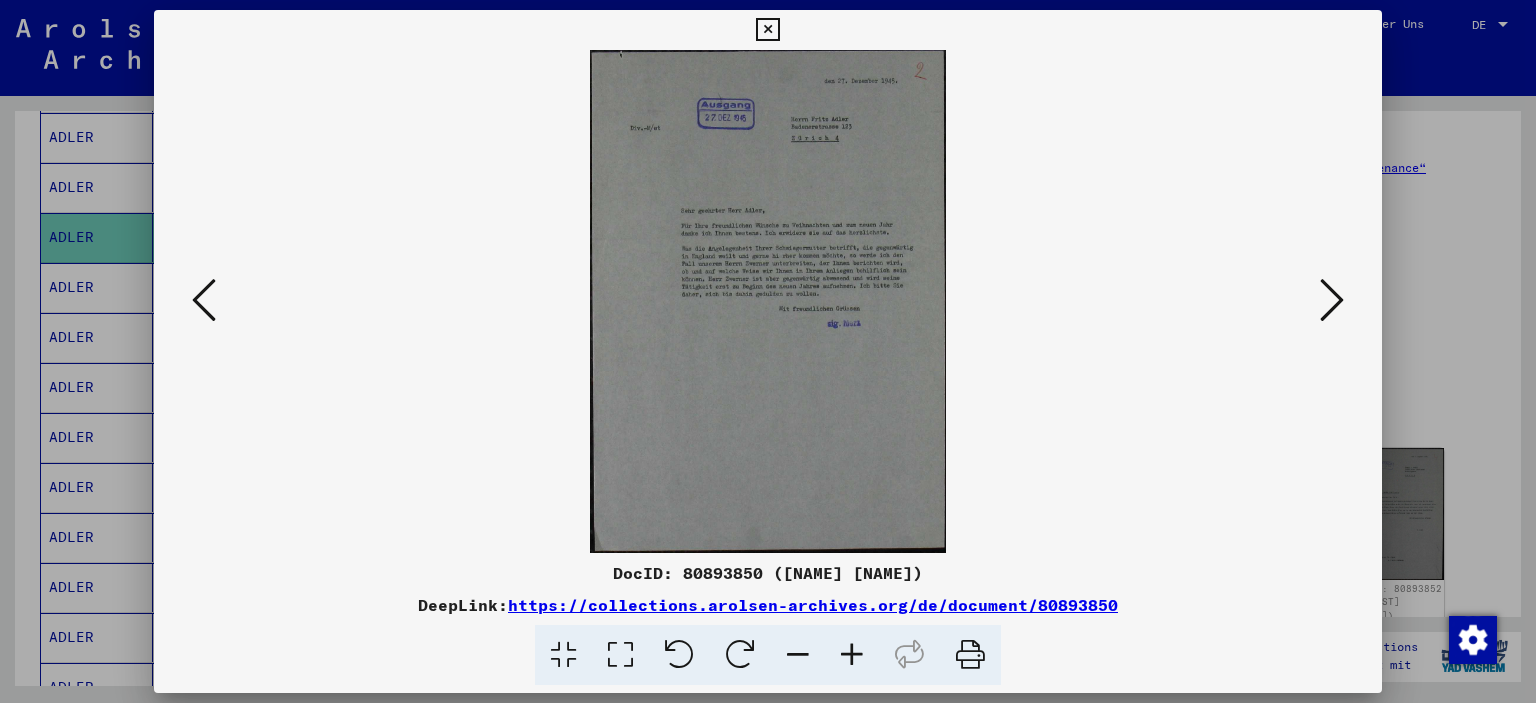 click at bounding box center (1332, 301) 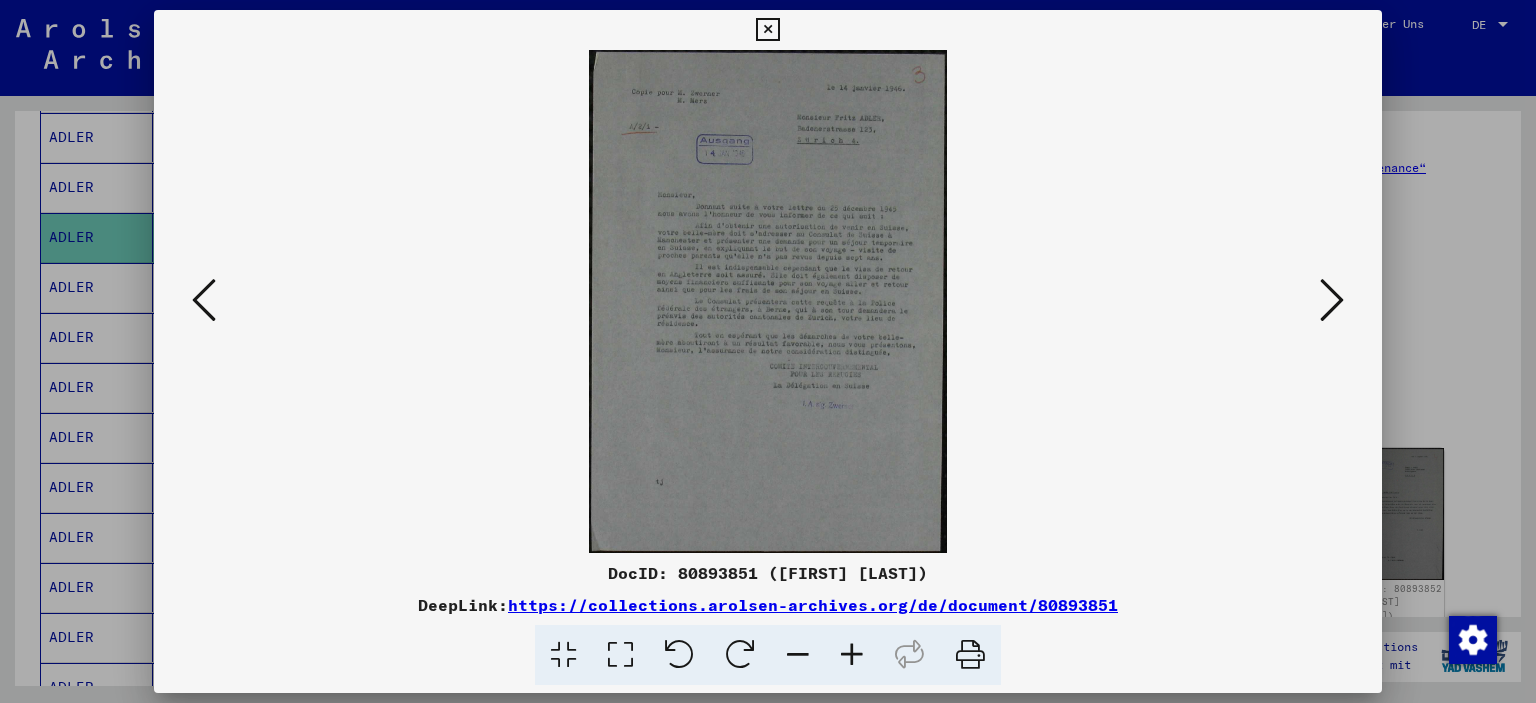 click at bounding box center (1332, 301) 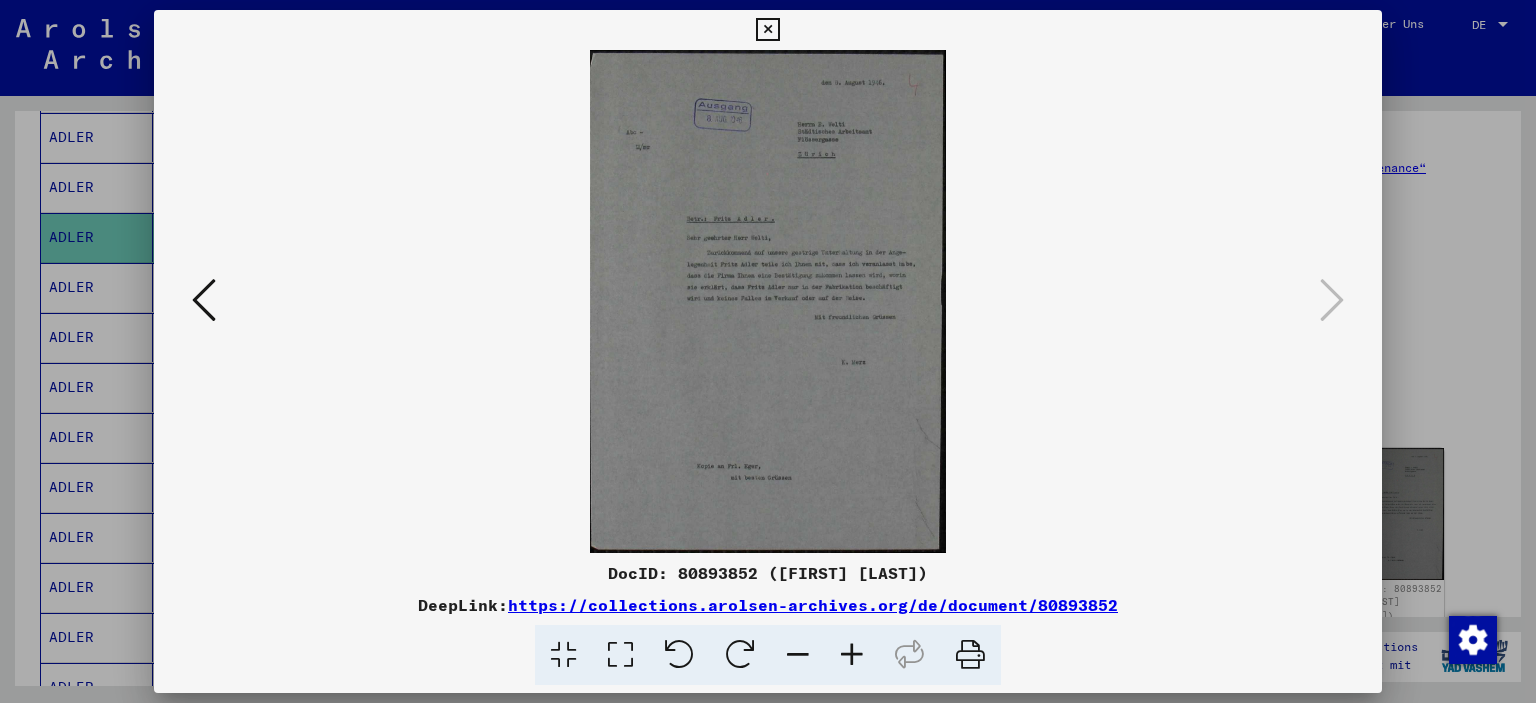 click at bounding box center [767, 30] 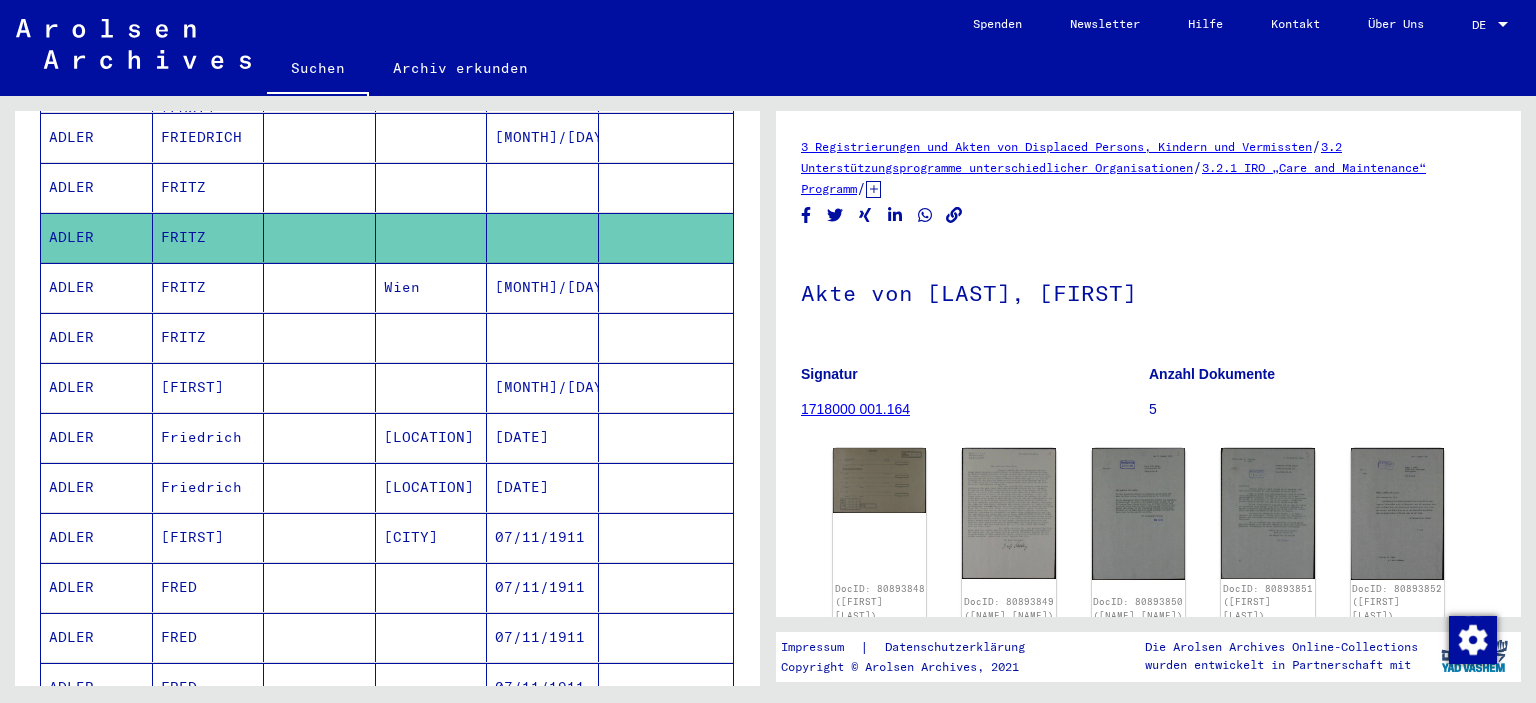 click at bounding box center [543, 237] 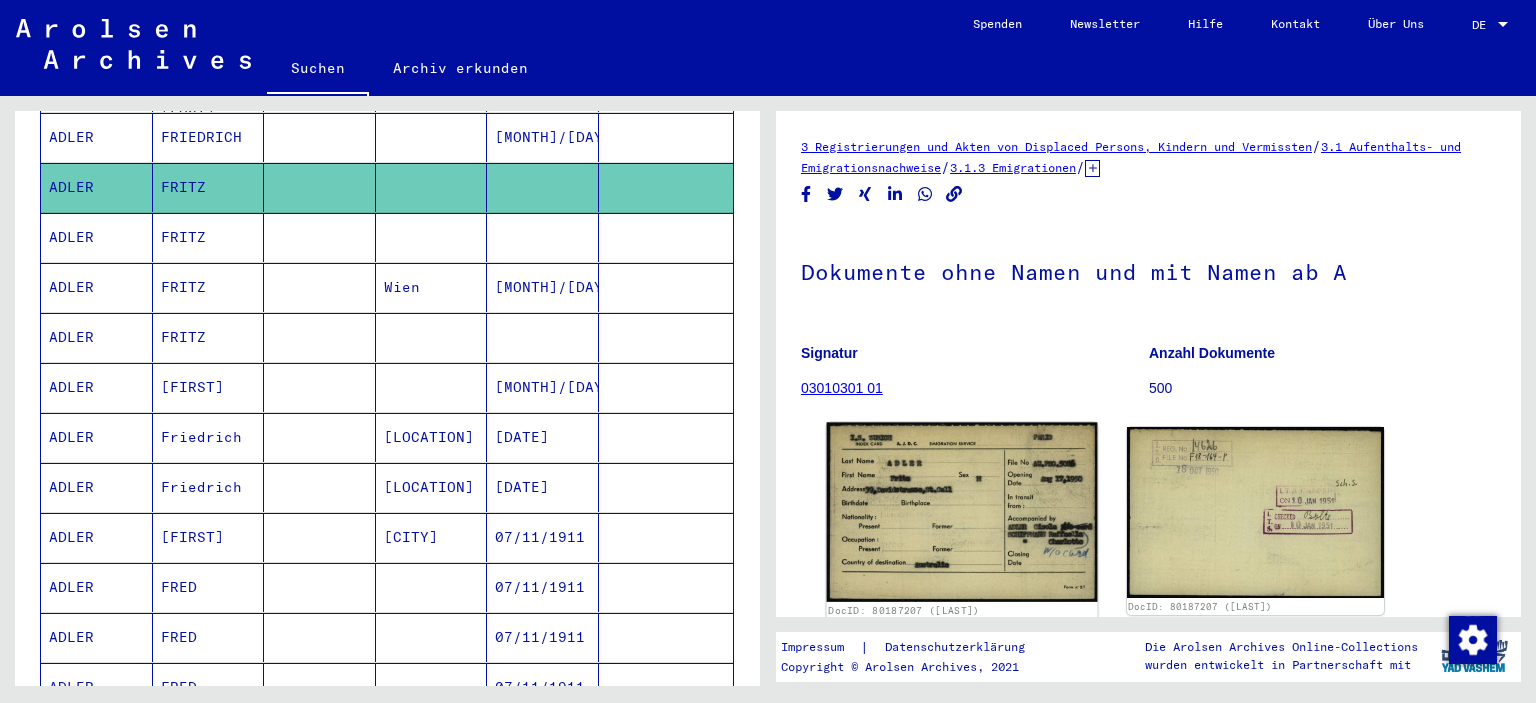 click 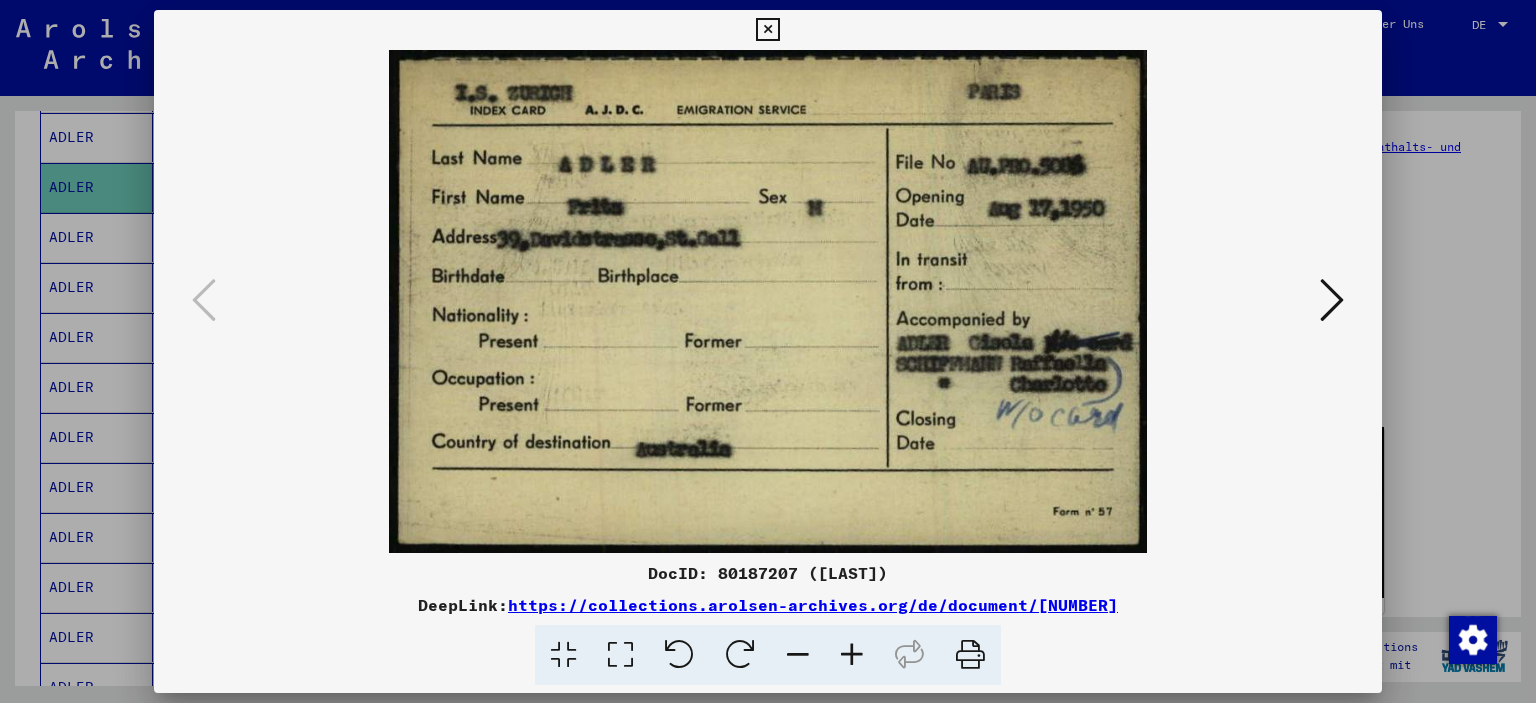 click at bounding box center (767, 30) 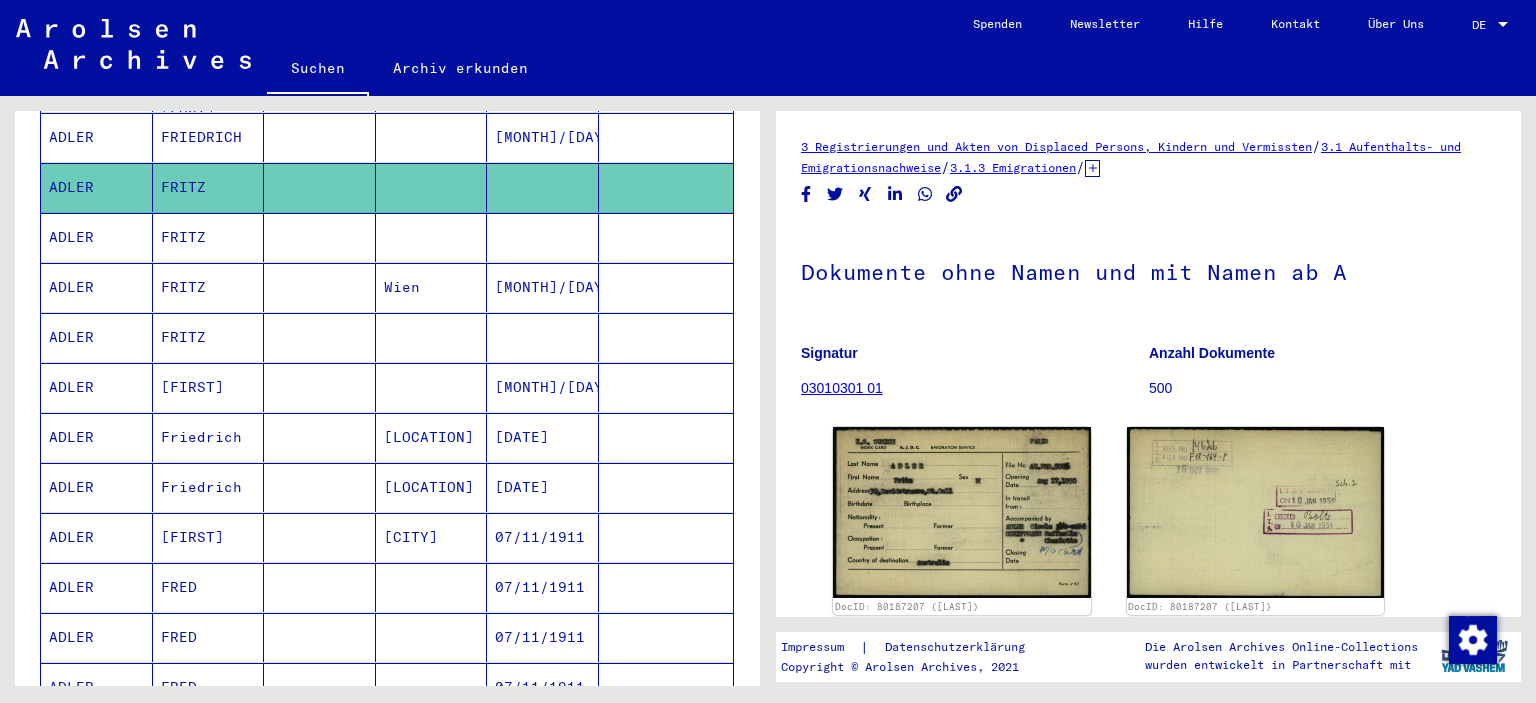 scroll, scrollTop: 392, scrollLeft: 0, axis: vertical 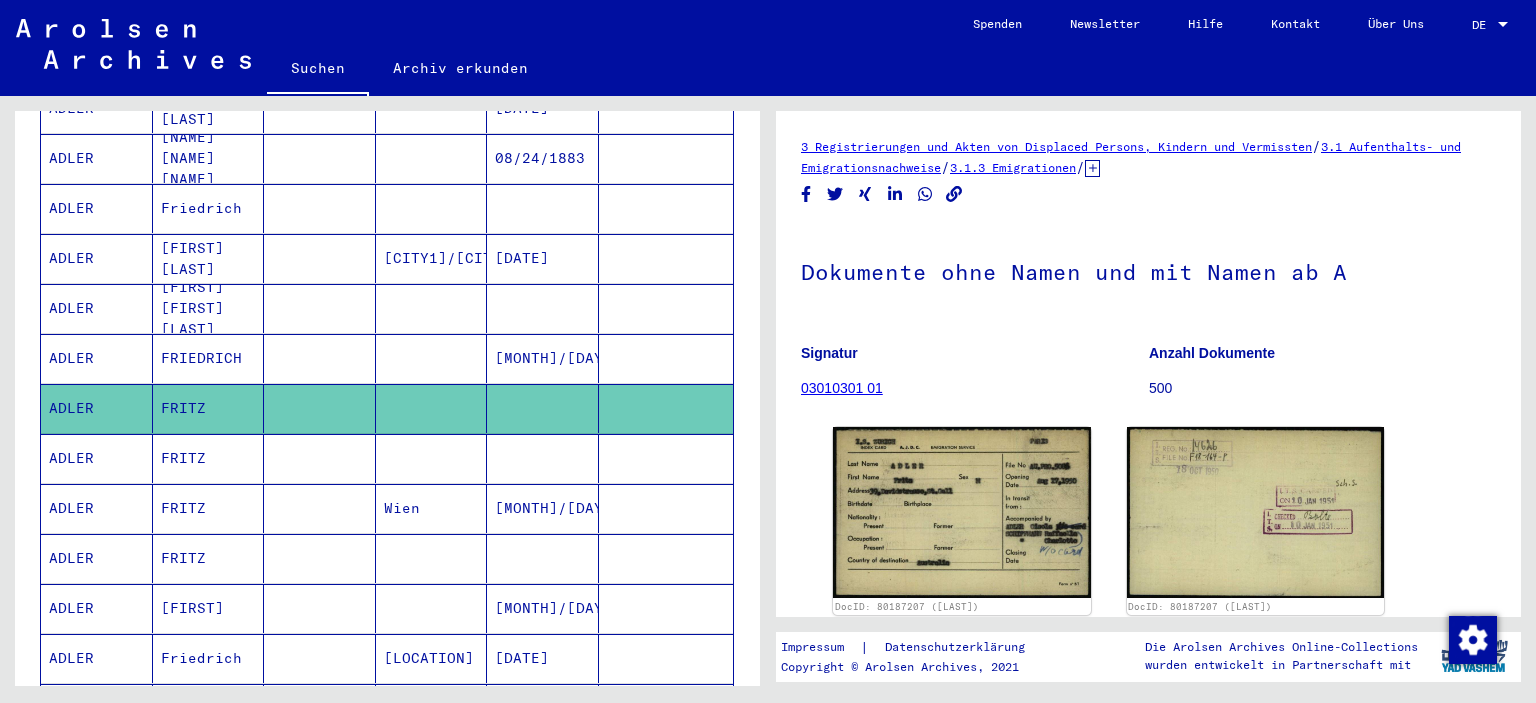 click at bounding box center [543, 358] 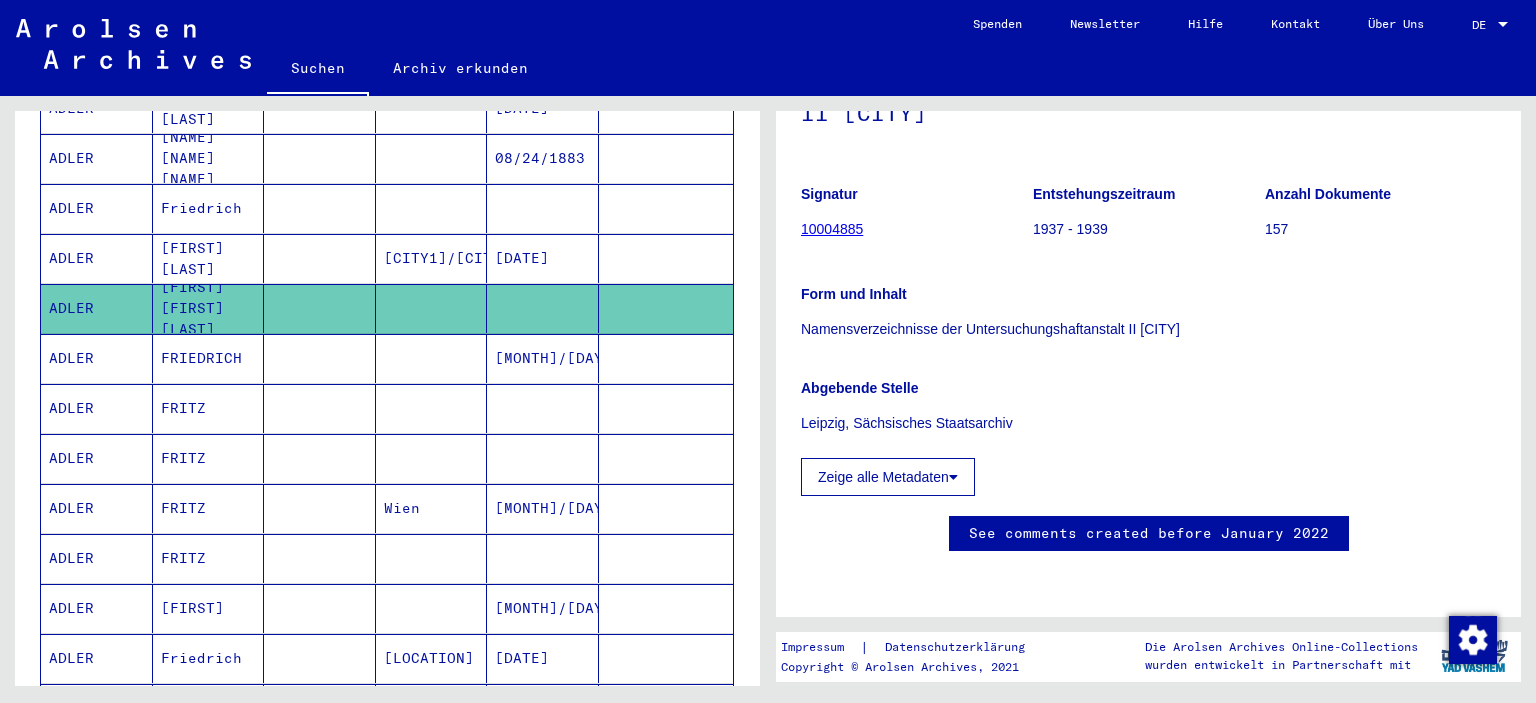 scroll, scrollTop: 441, scrollLeft: 0, axis: vertical 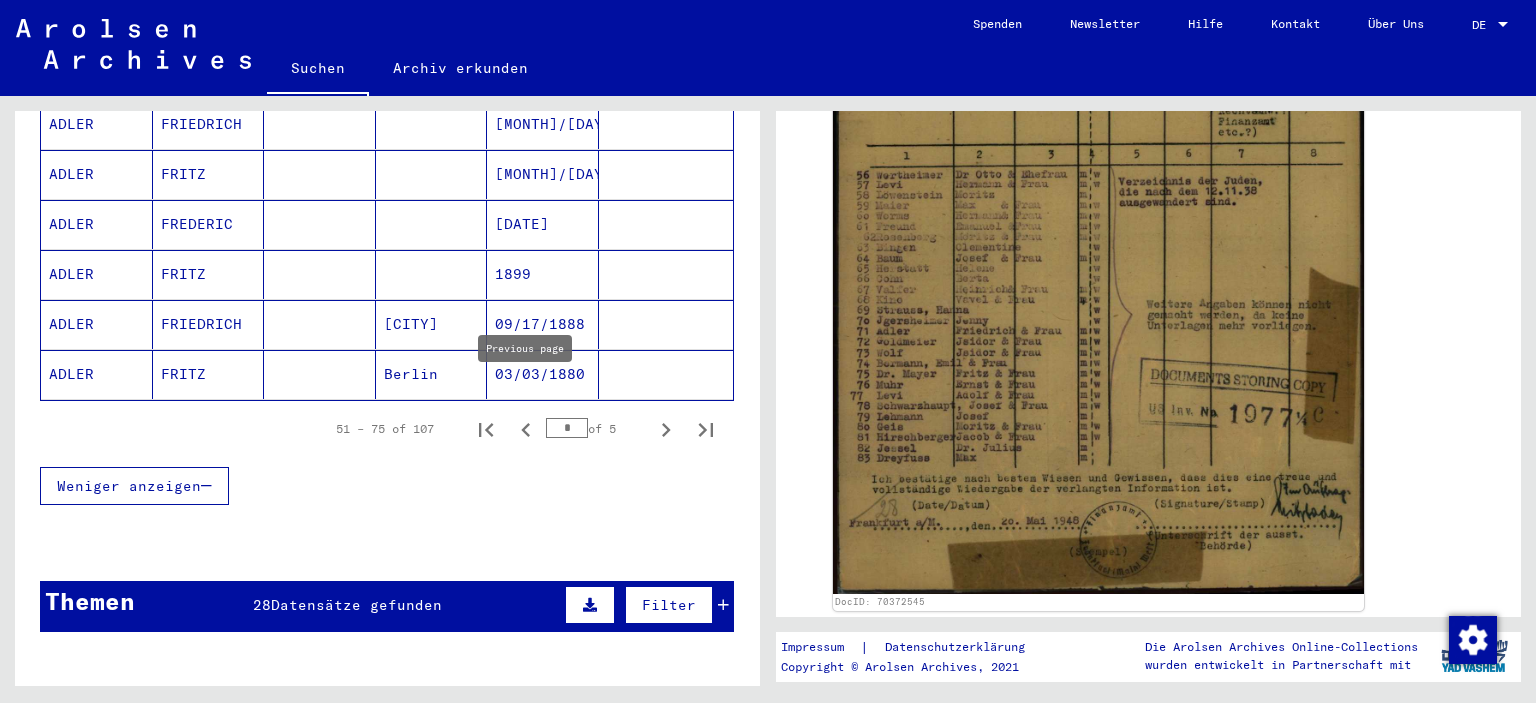 click 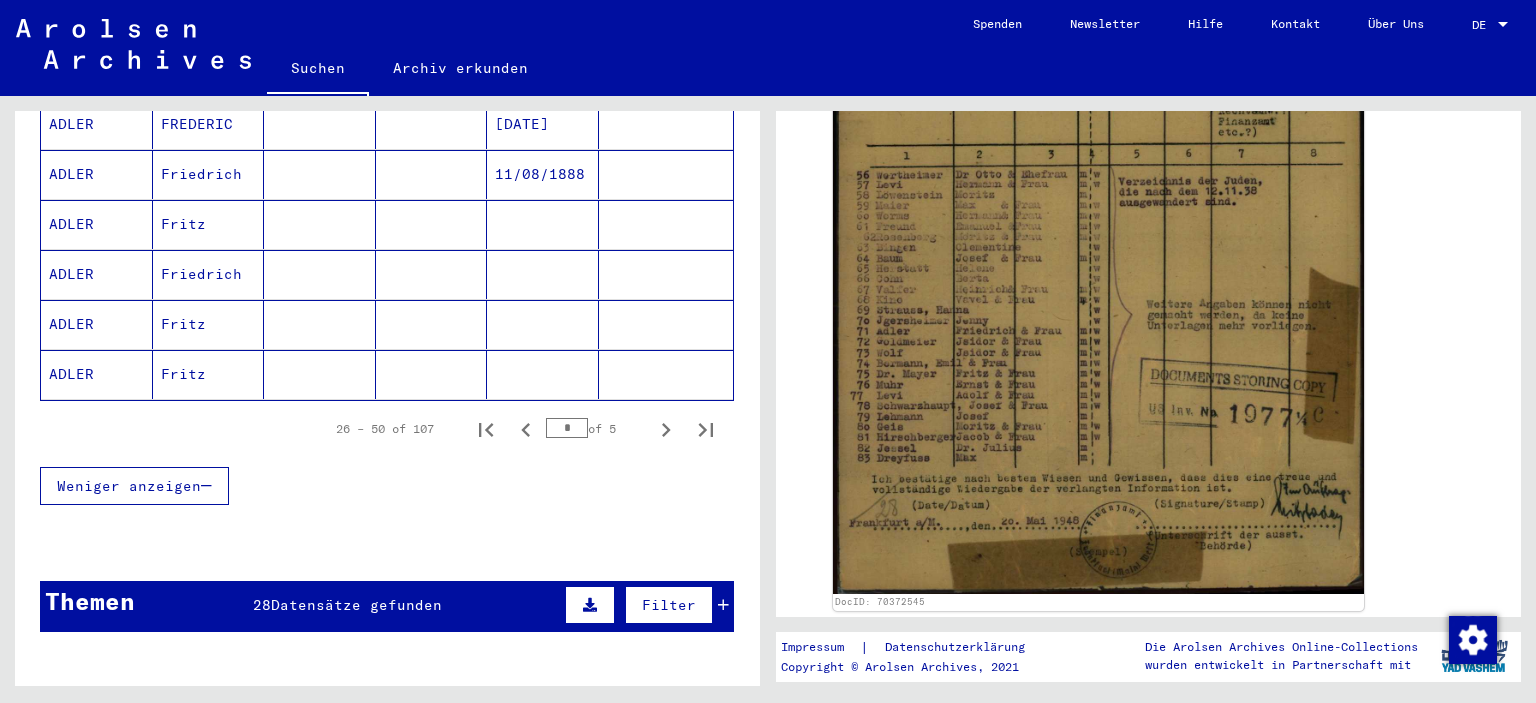 click 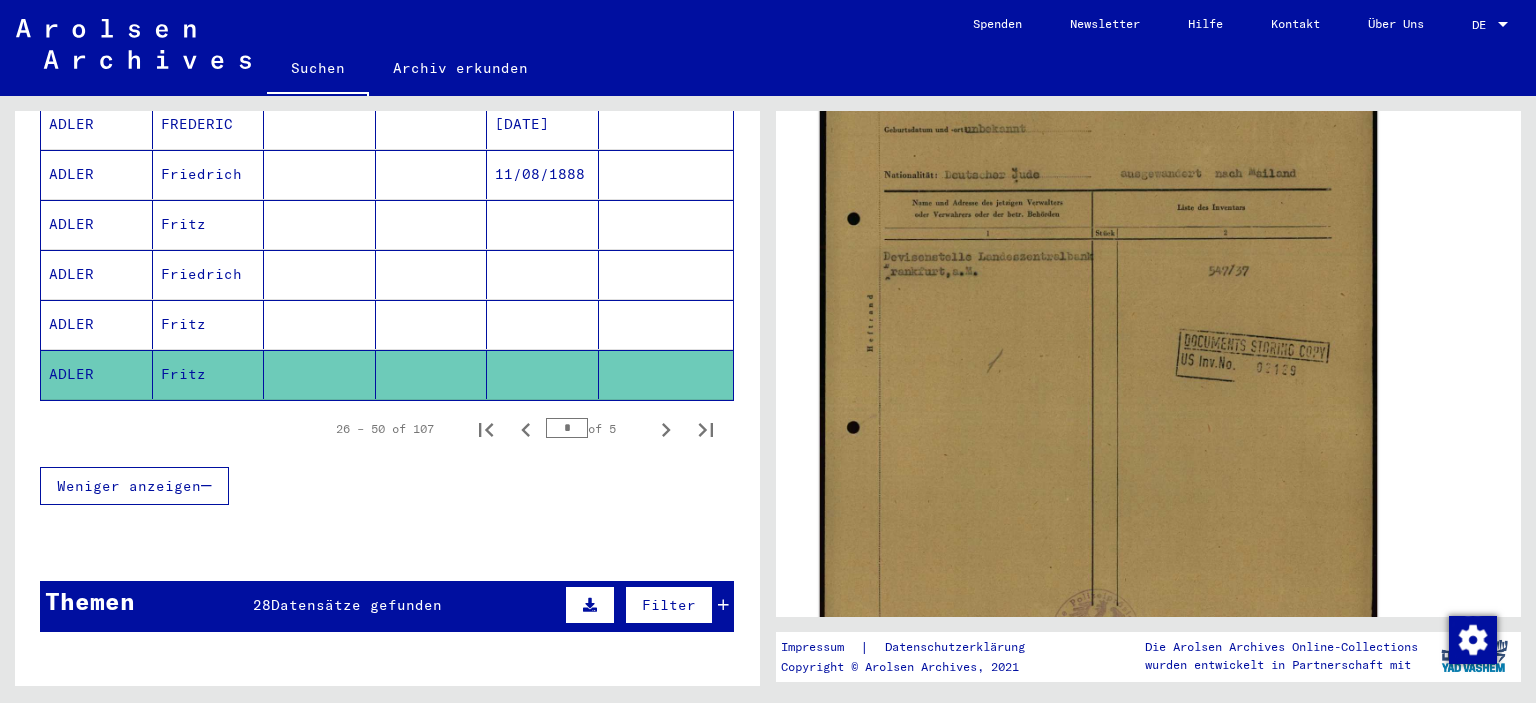 scroll, scrollTop: 220, scrollLeft: 0, axis: vertical 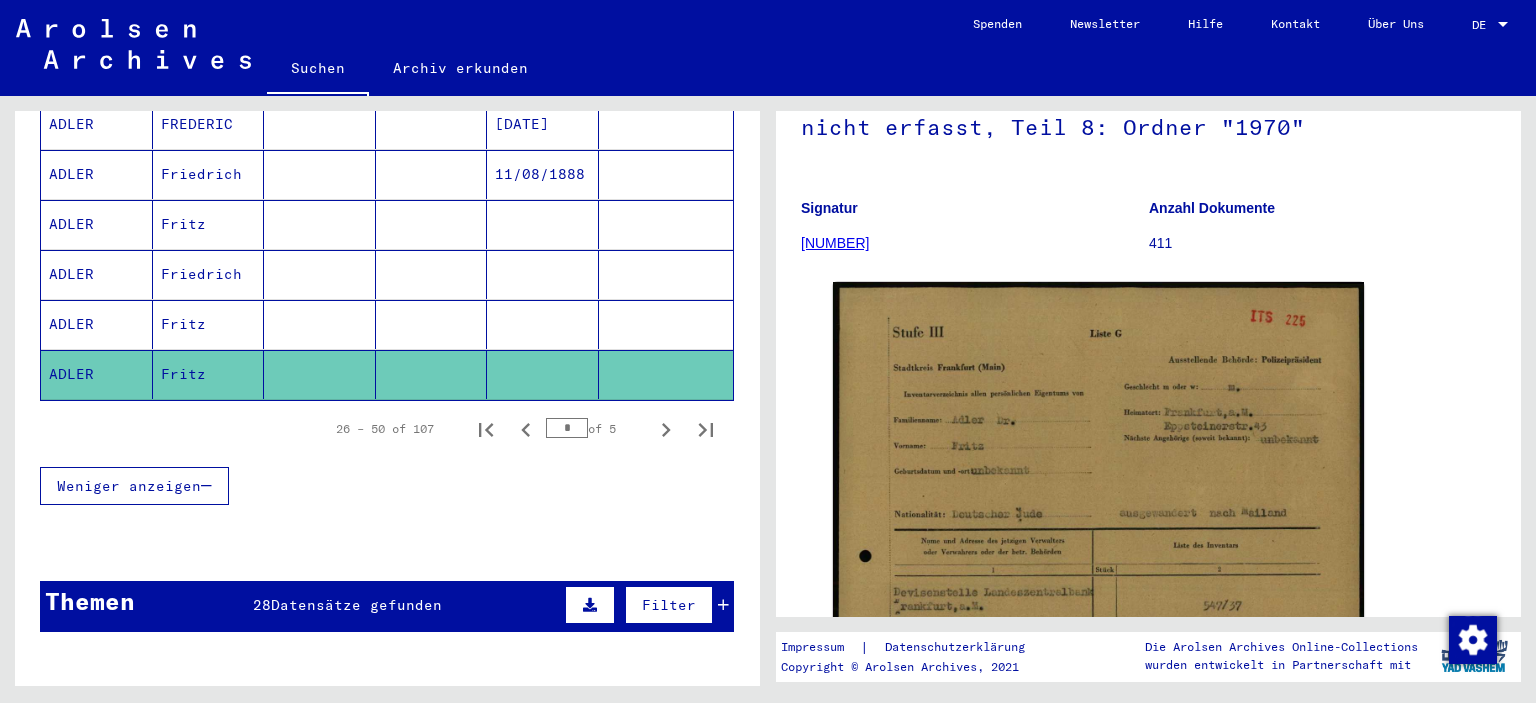 click at bounding box center [543, 374] 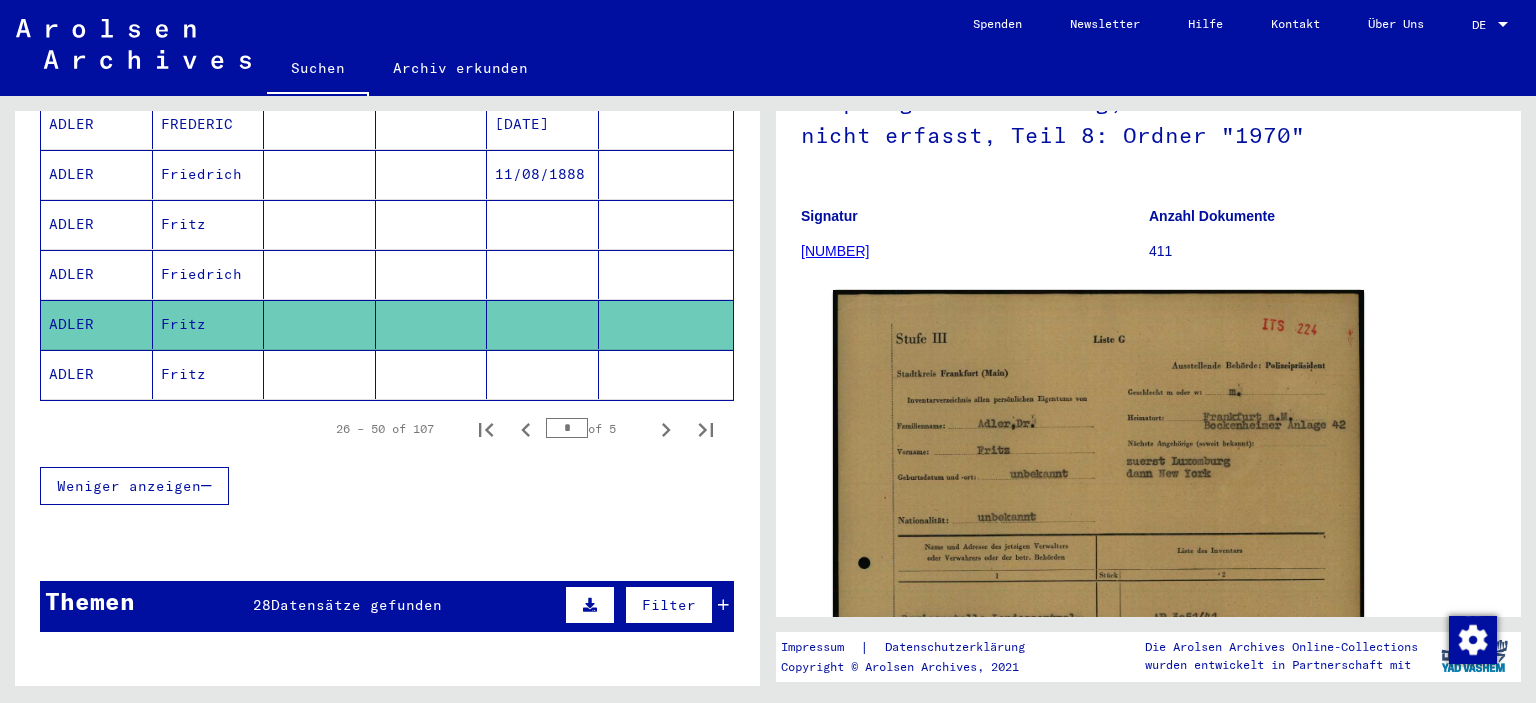 scroll, scrollTop: 220, scrollLeft: 0, axis: vertical 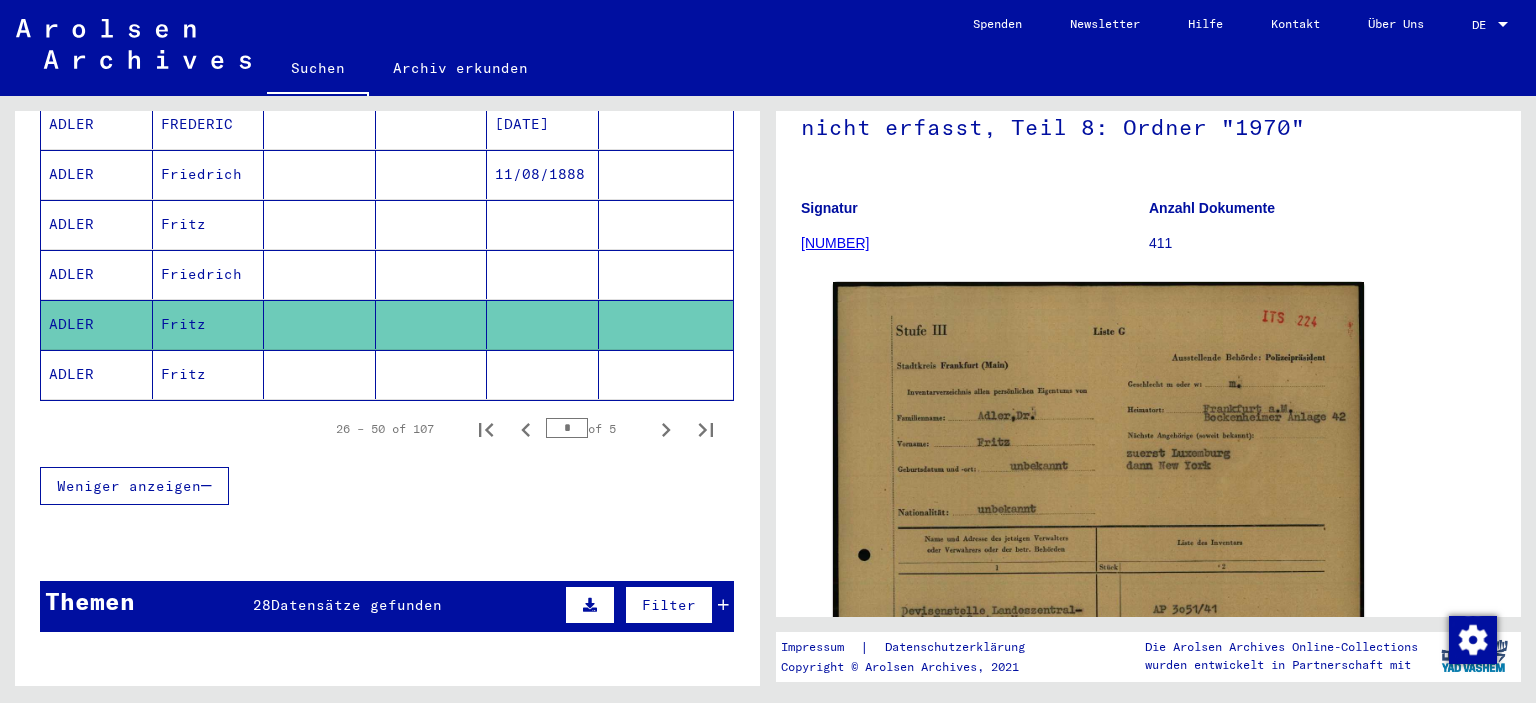 click at bounding box center (543, 324) 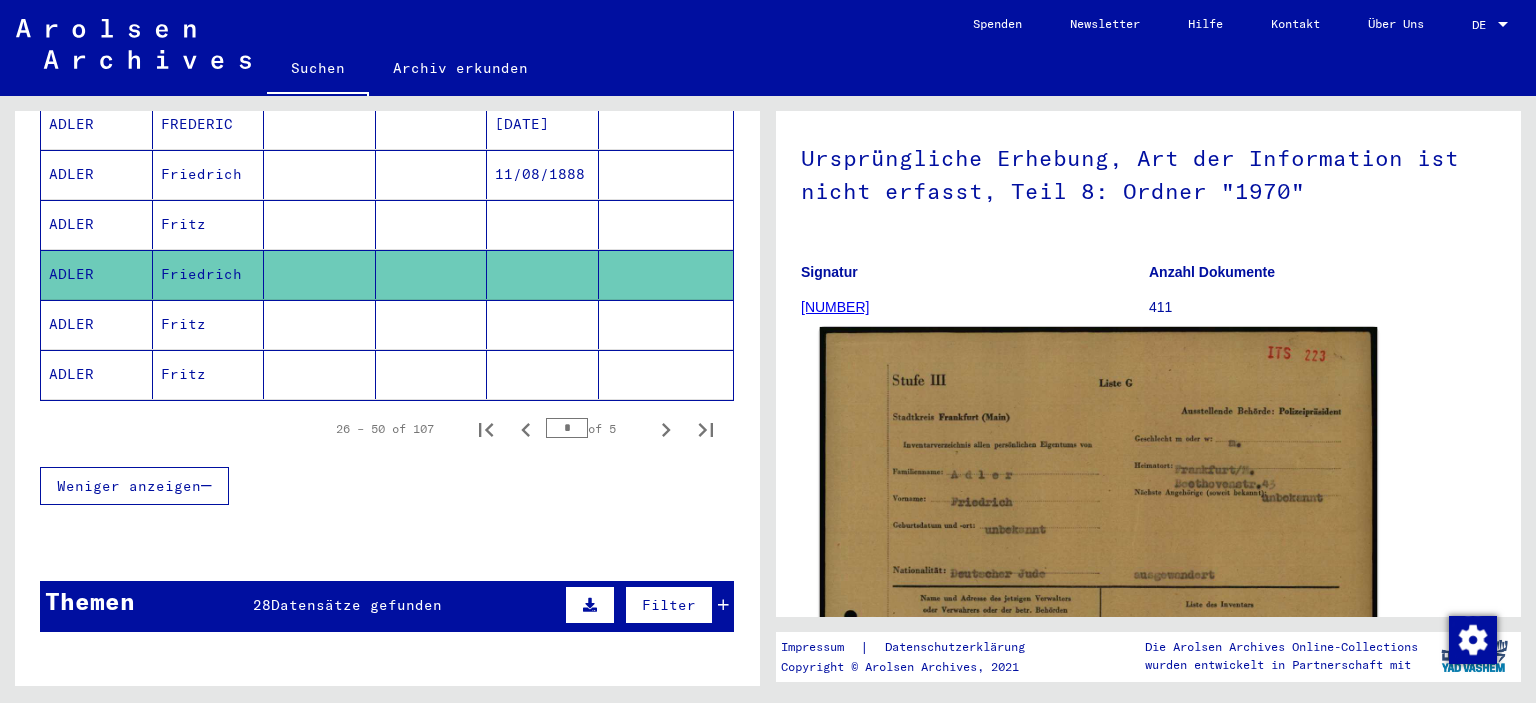 scroll, scrollTop: 331, scrollLeft: 0, axis: vertical 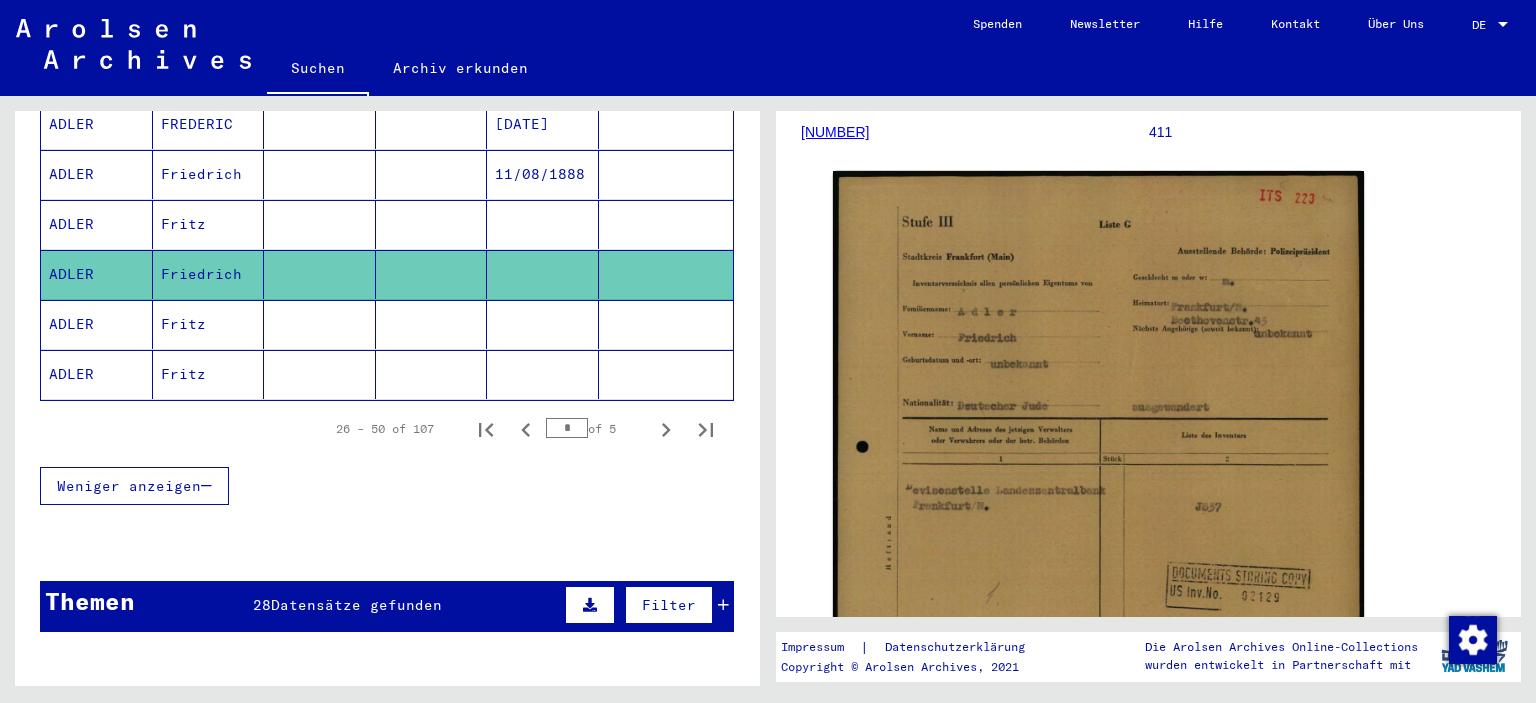 click at bounding box center (543, 274) 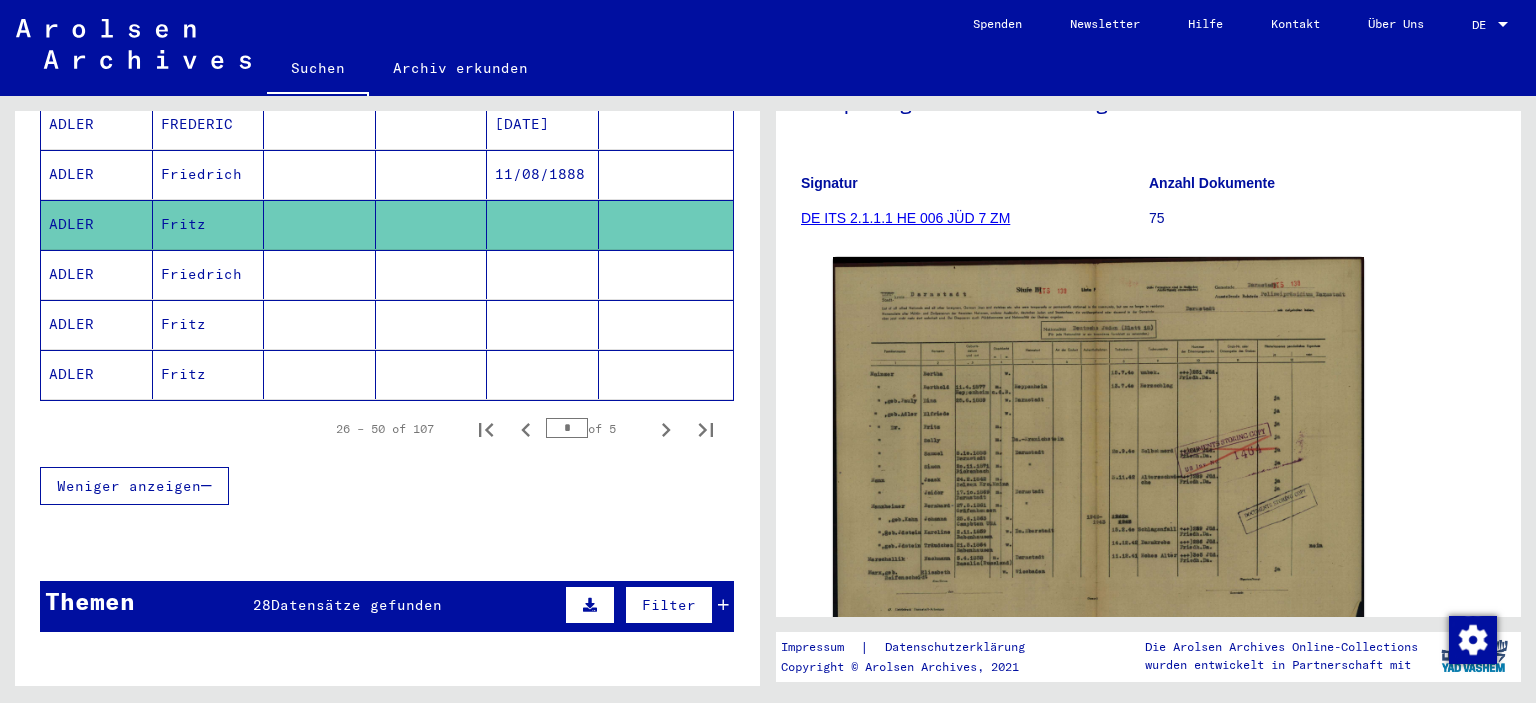 scroll, scrollTop: 331, scrollLeft: 0, axis: vertical 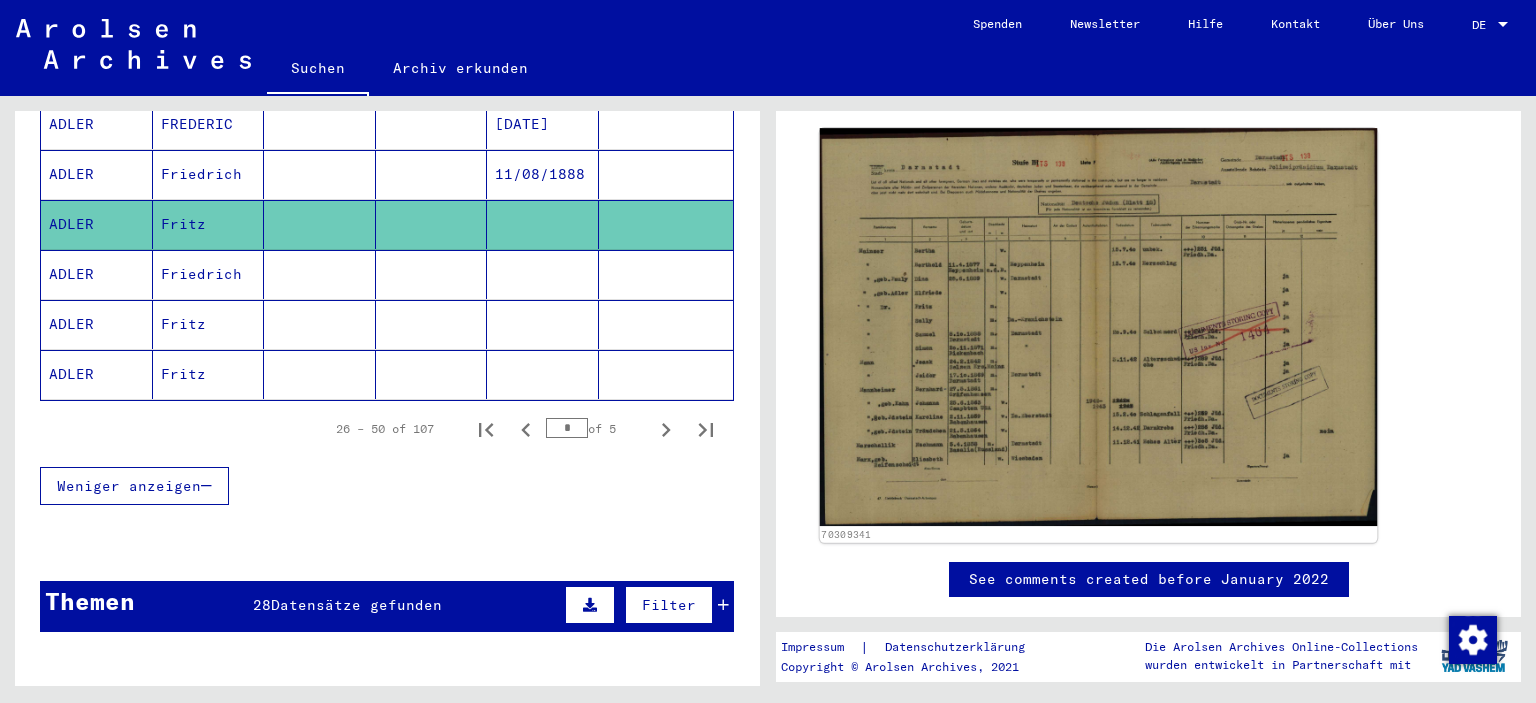 click 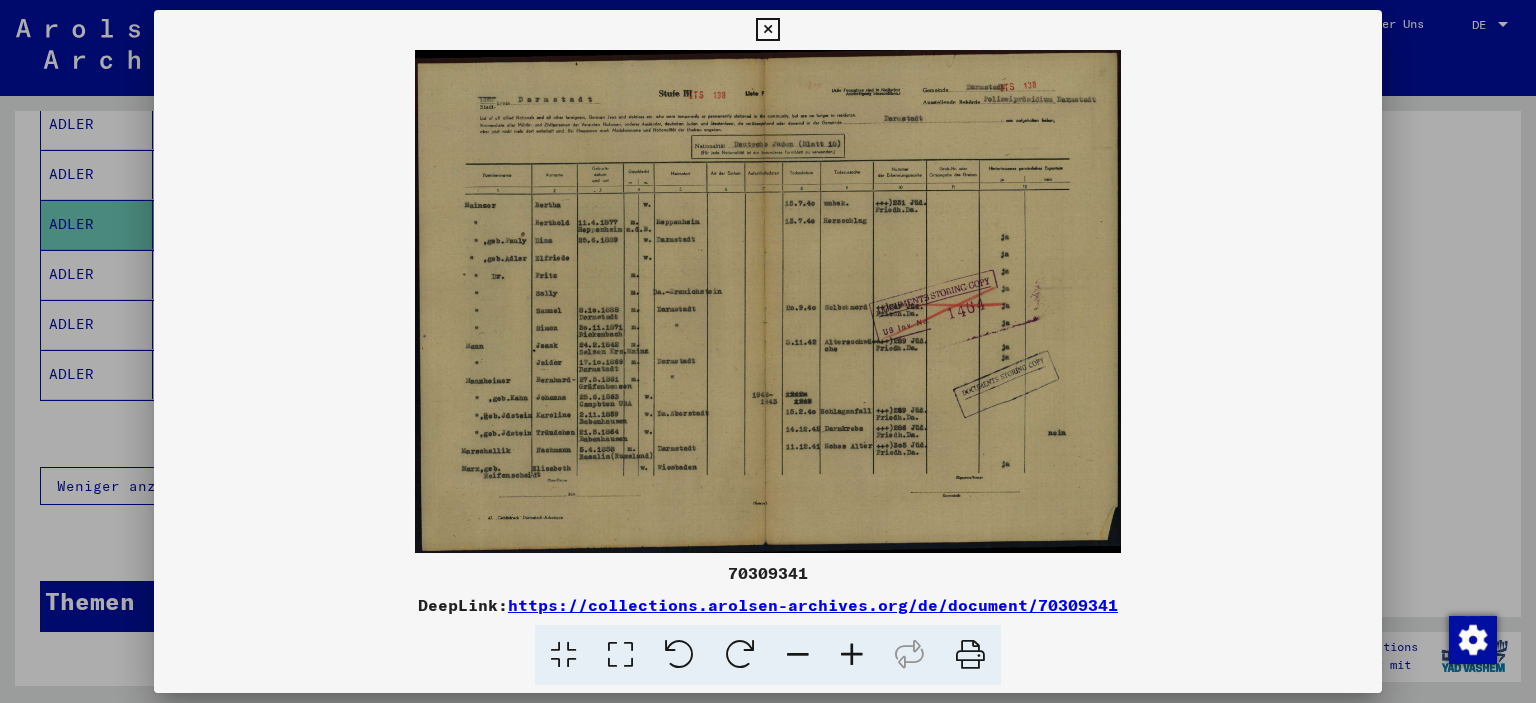 click at bounding box center [767, 30] 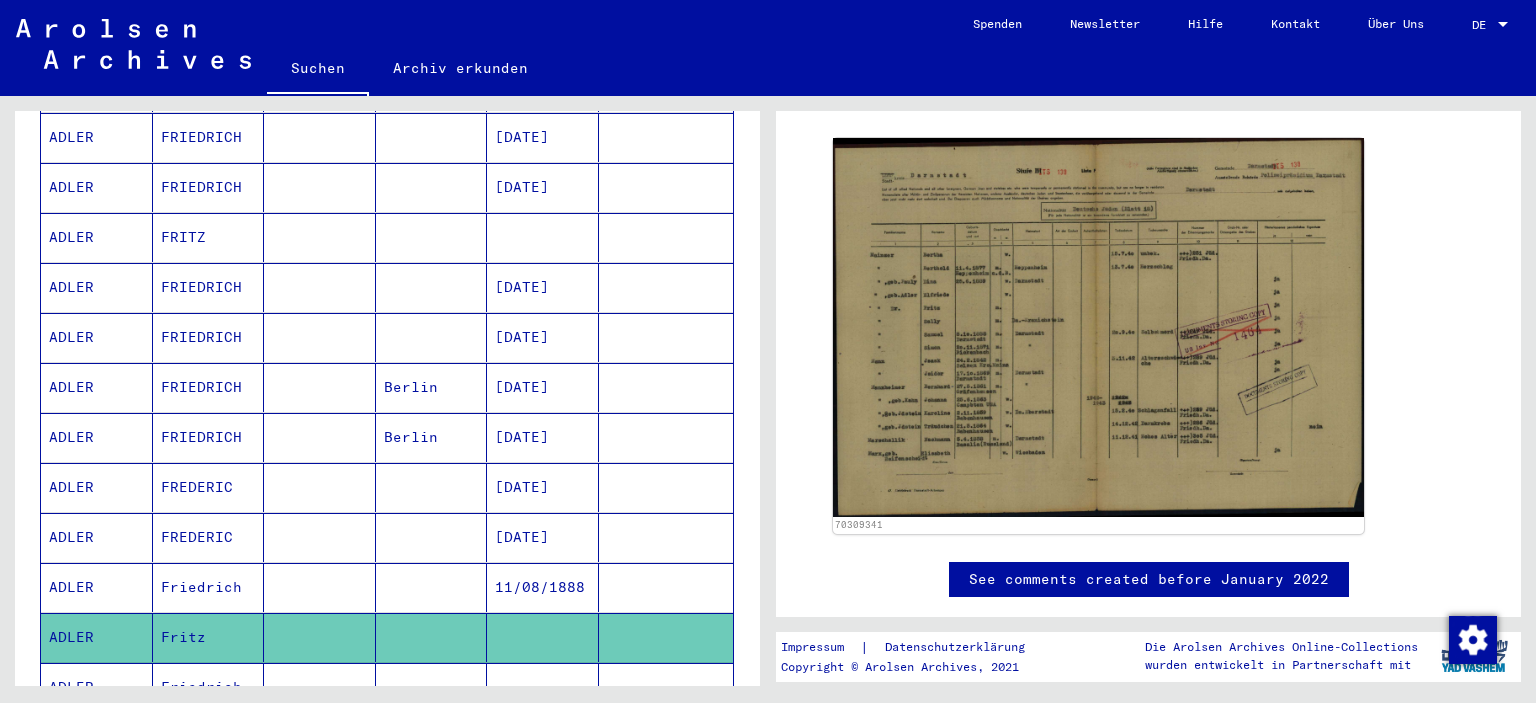 scroll, scrollTop: 834, scrollLeft: 0, axis: vertical 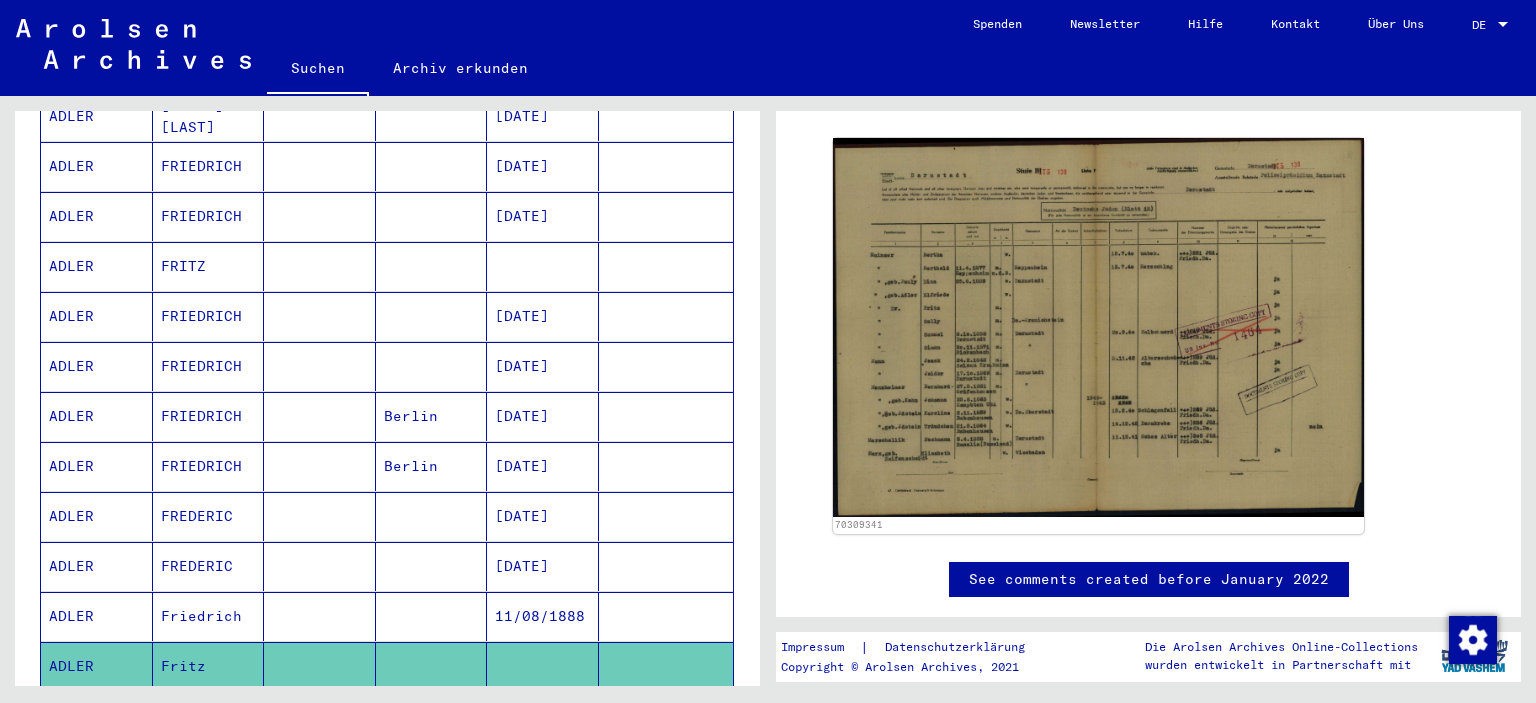 click at bounding box center (543, 316) 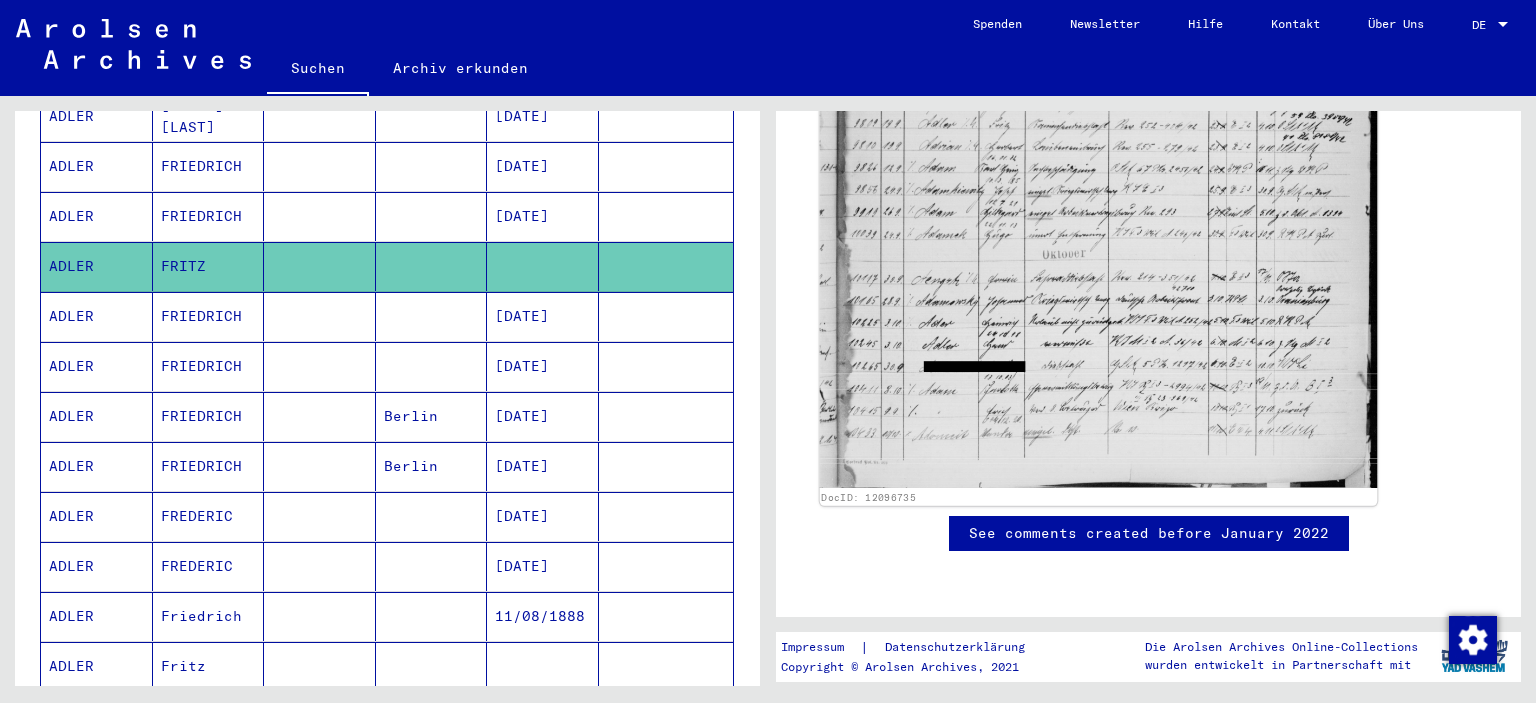 scroll, scrollTop: 441, scrollLeft: 0, axis: vertical 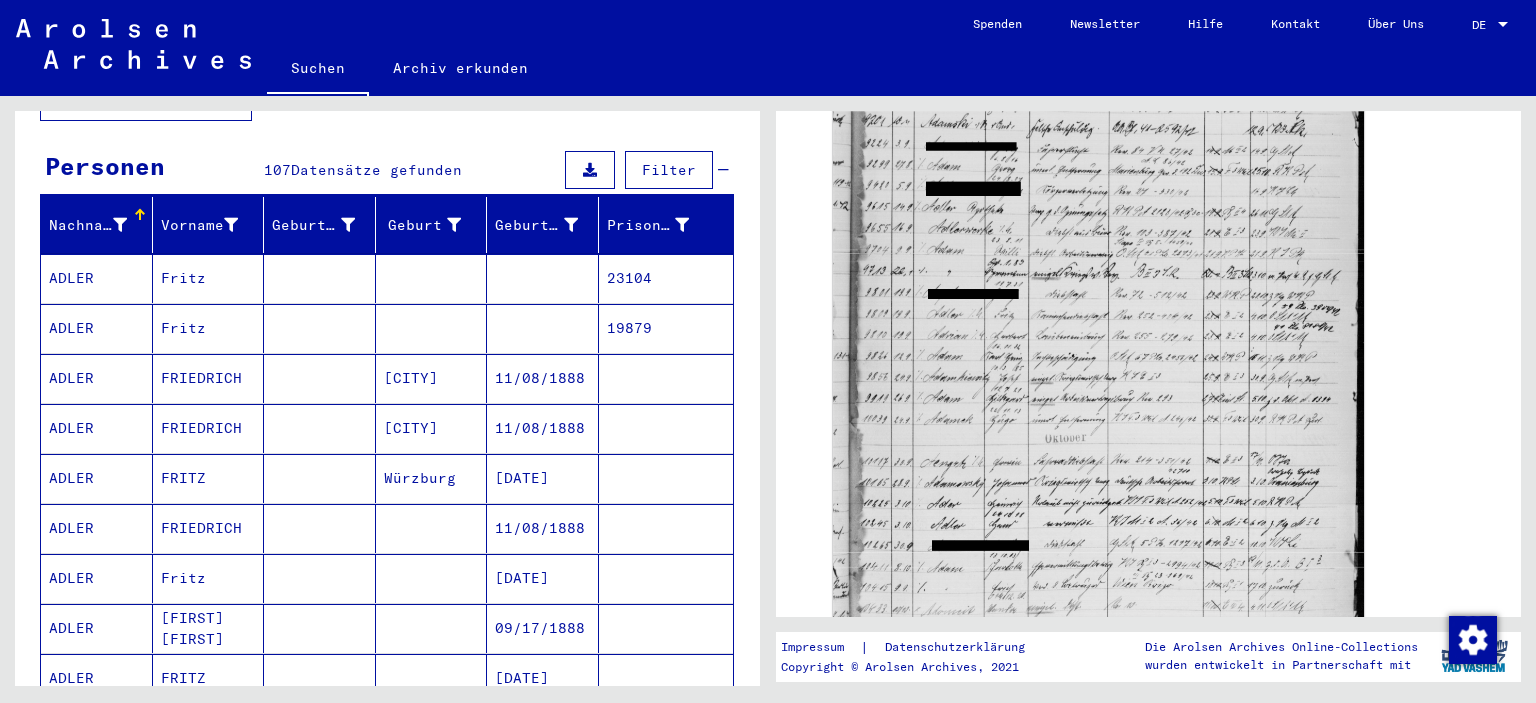 click at bounding box center [543, 378] 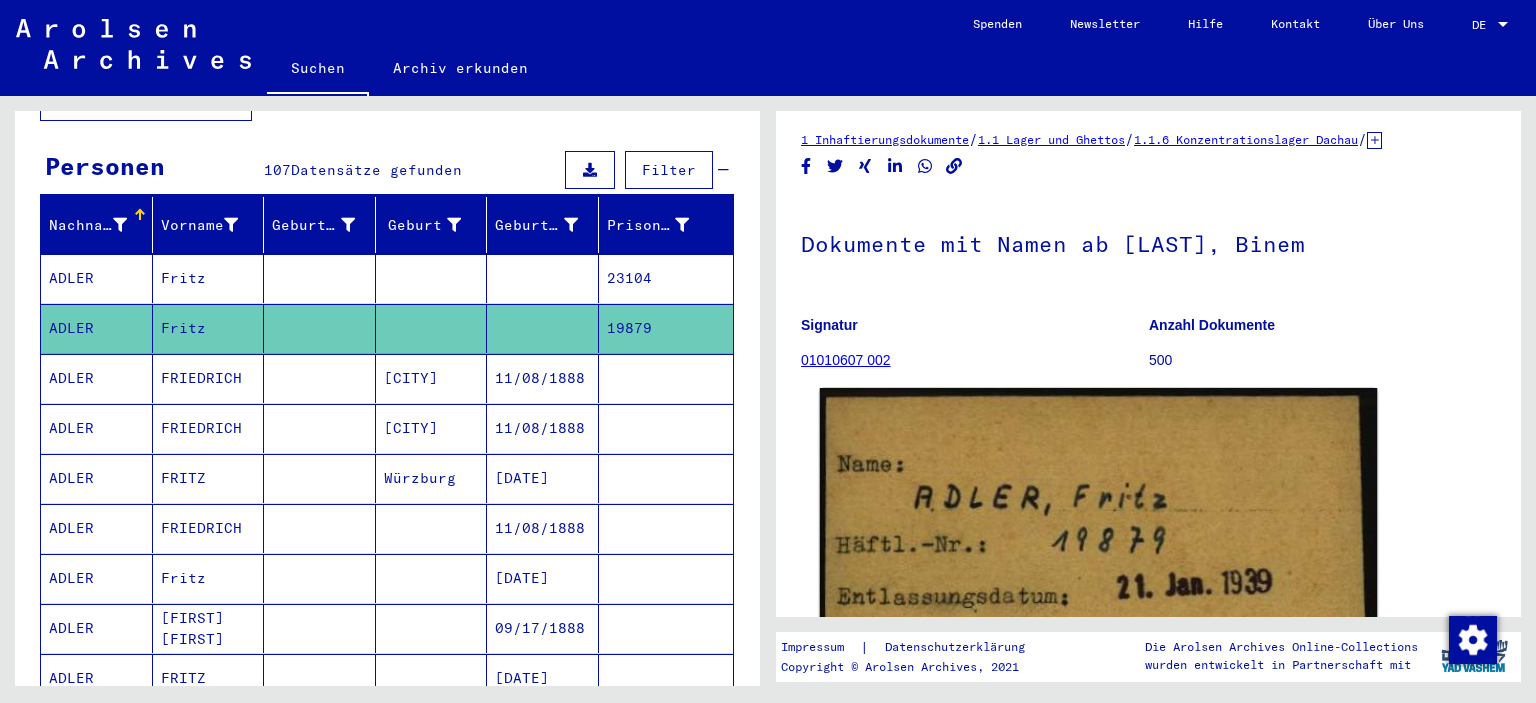 scroll, scrollTop: 0, scrollLeft: 0, axis: both 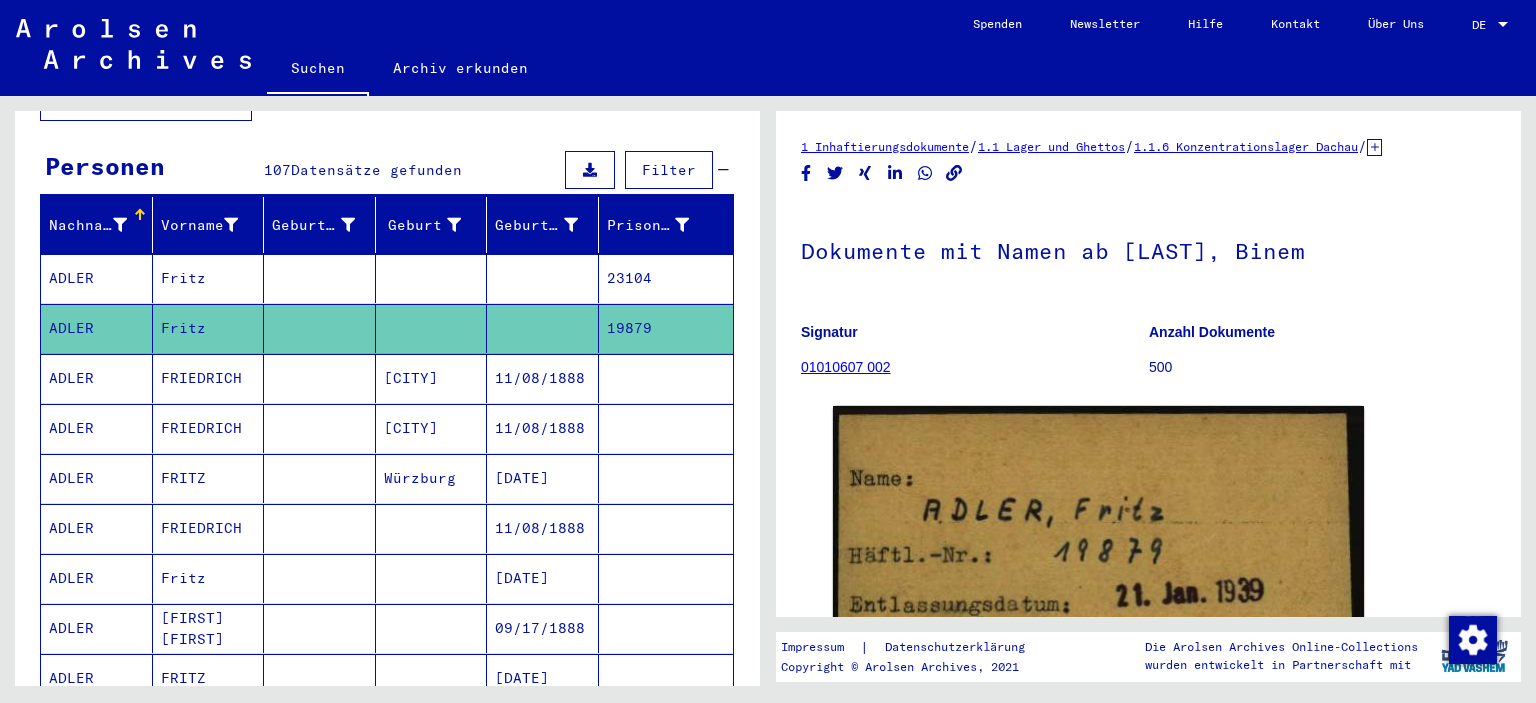 click on "01010607 002" 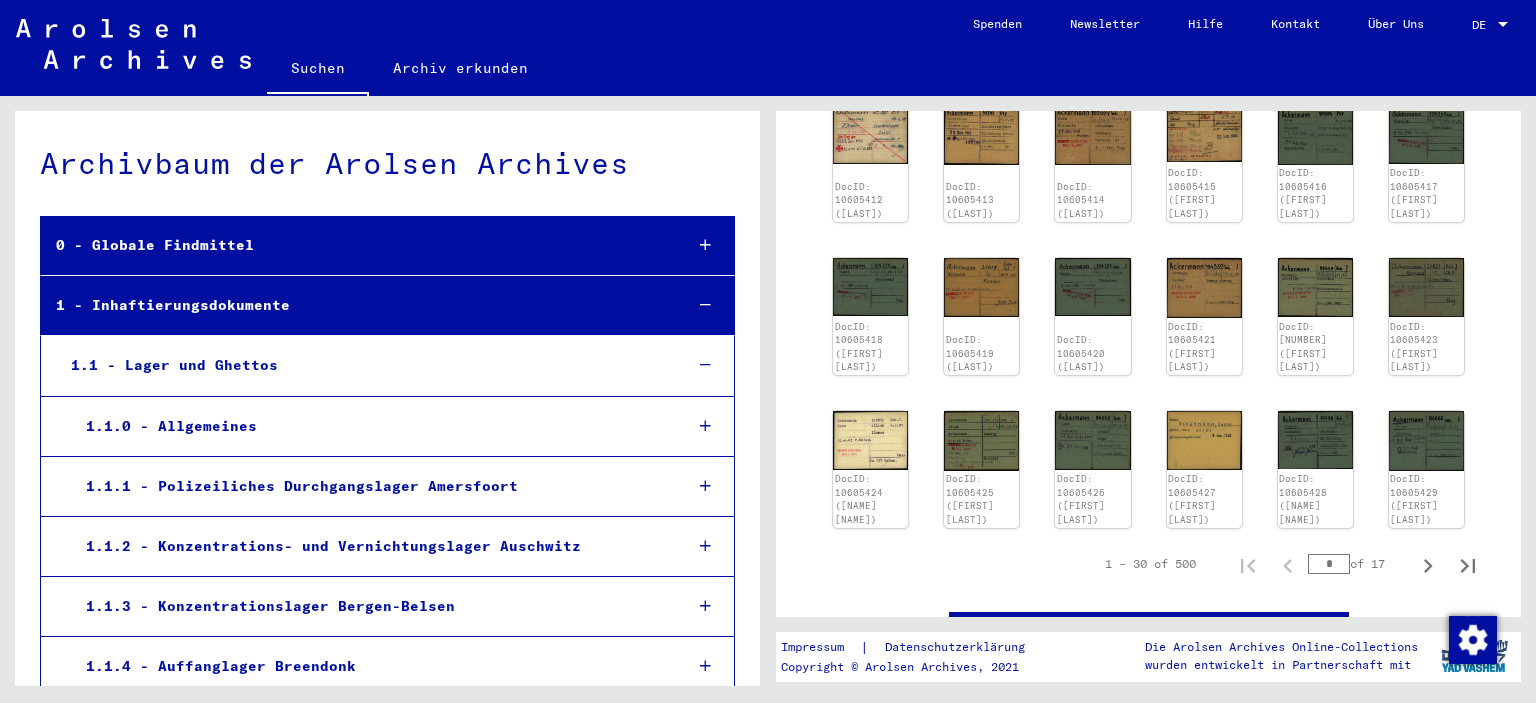 scroll, scrollTop: 883, scrollLeft: 0, axis: vertical 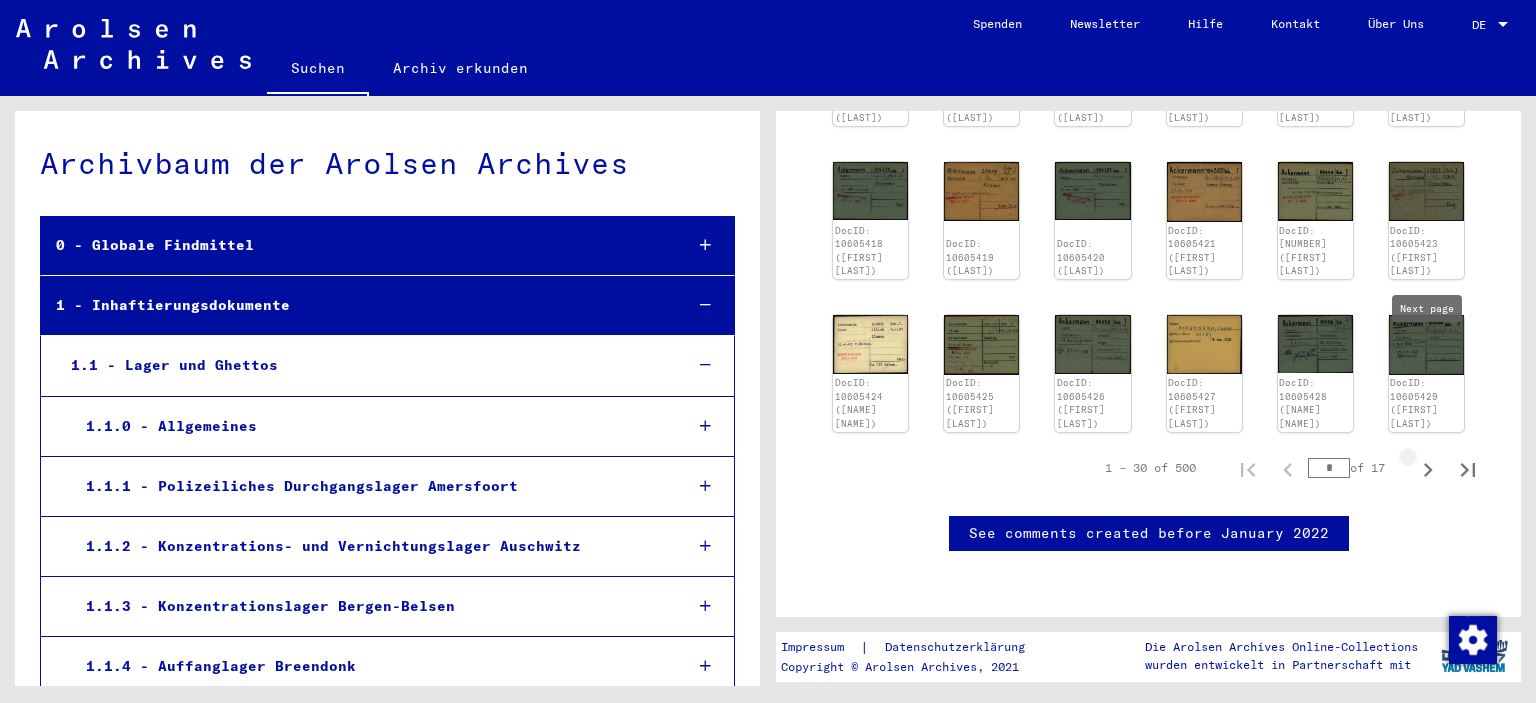 click 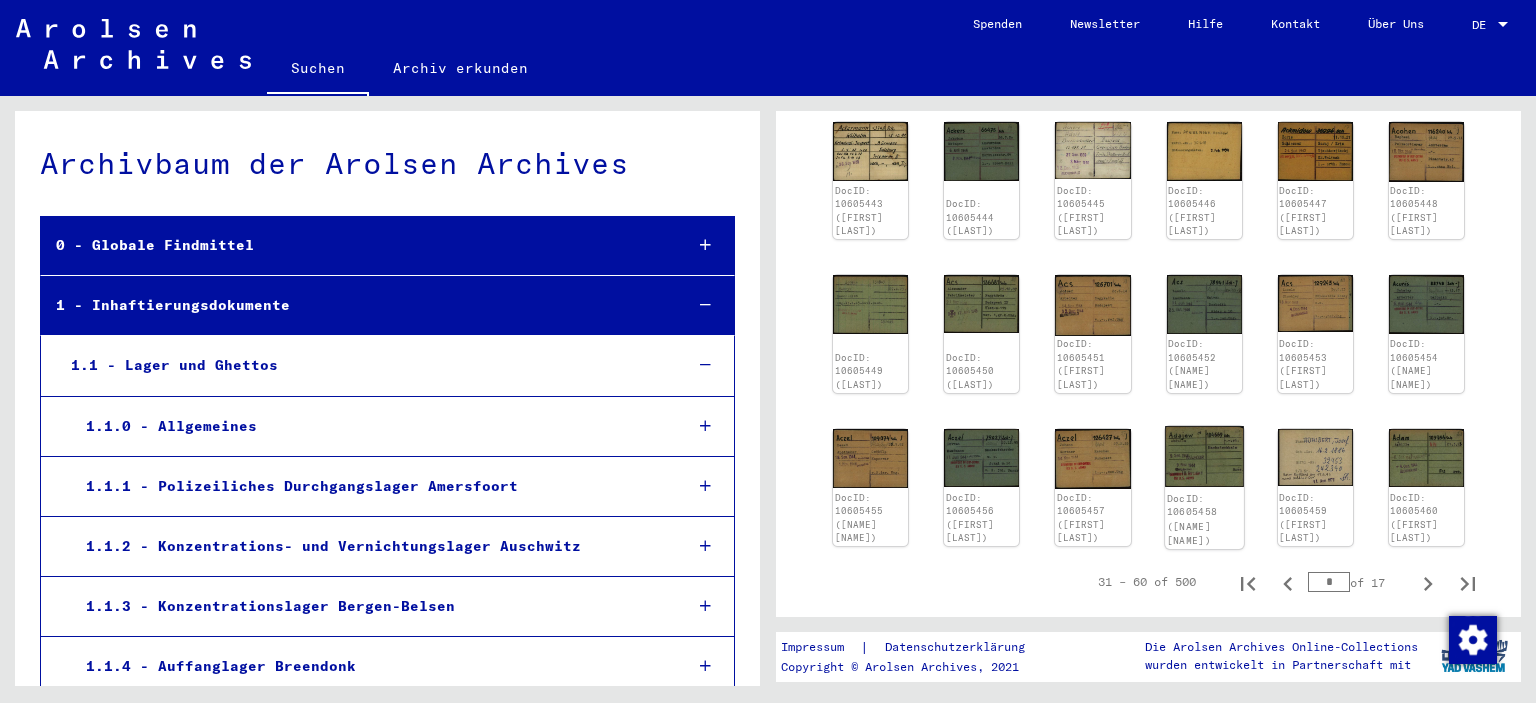 scroll, scrollTop: 682, scrollLeft: 0, axis: vertical 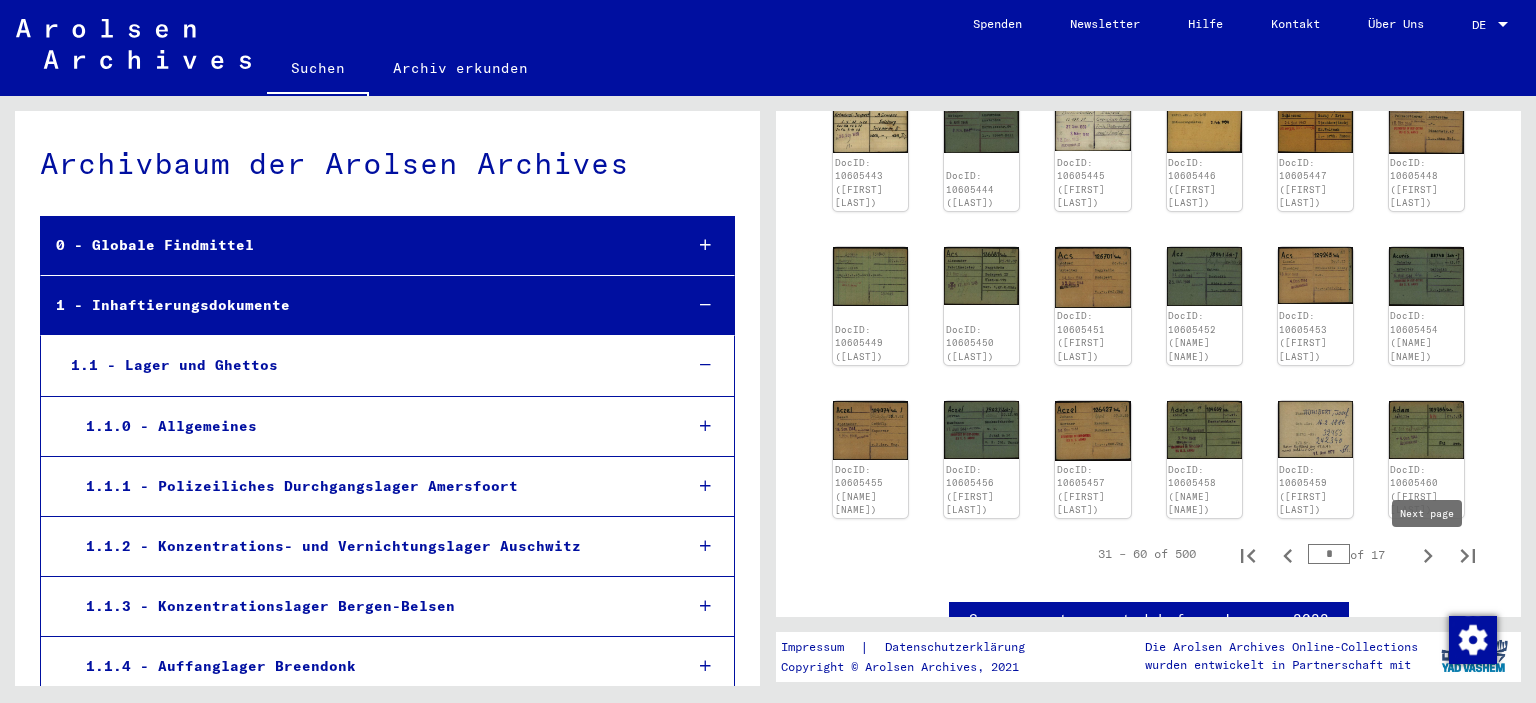 click 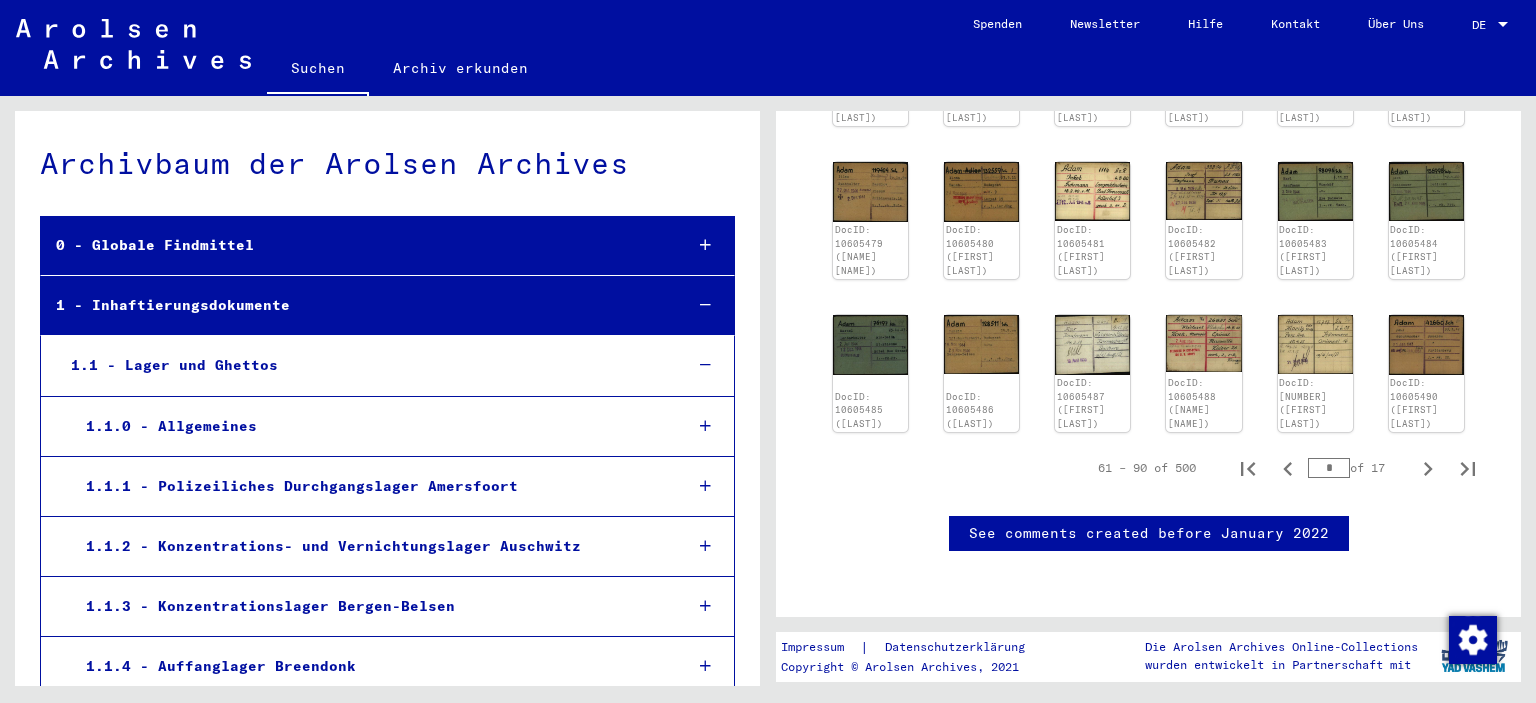 scroll, scrollTop: 706, scrollLeft: 0, axis: vertical 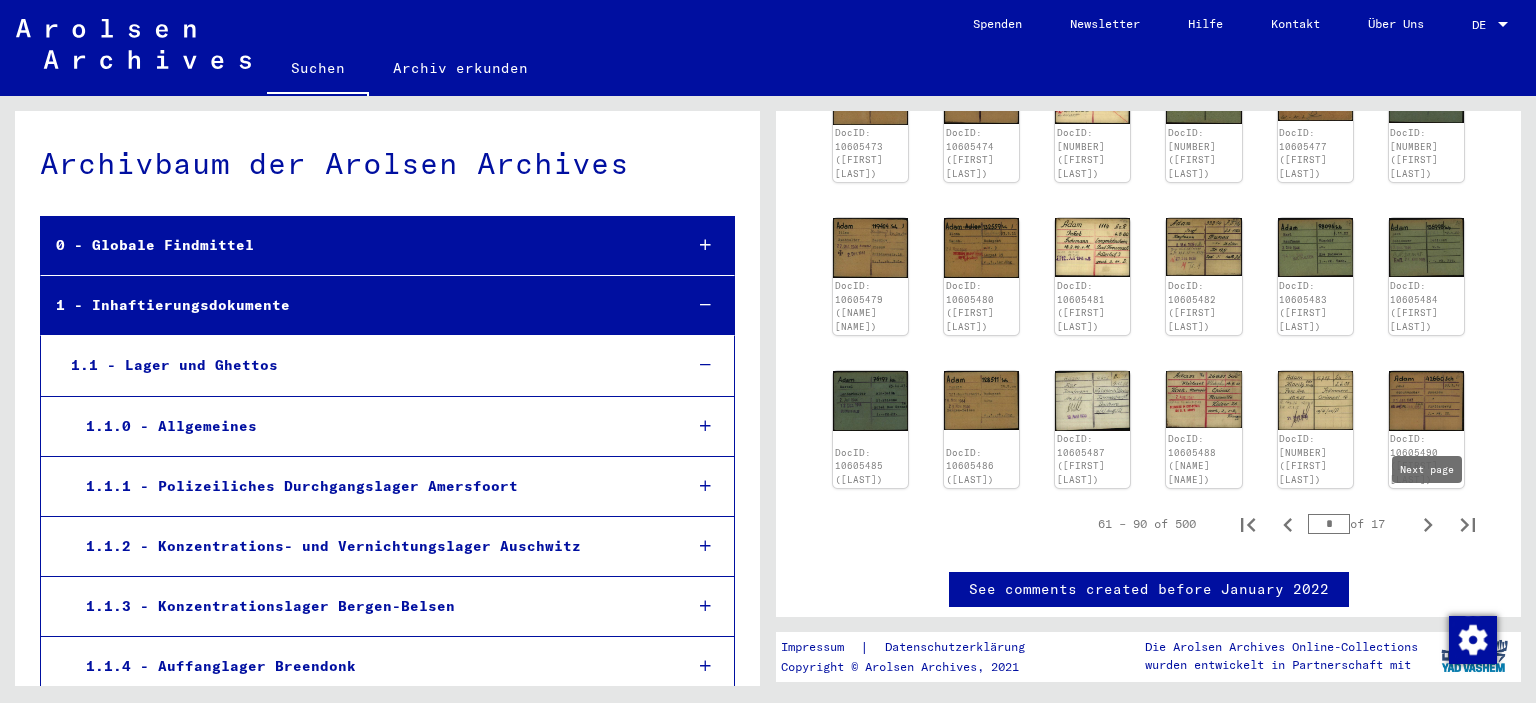 click 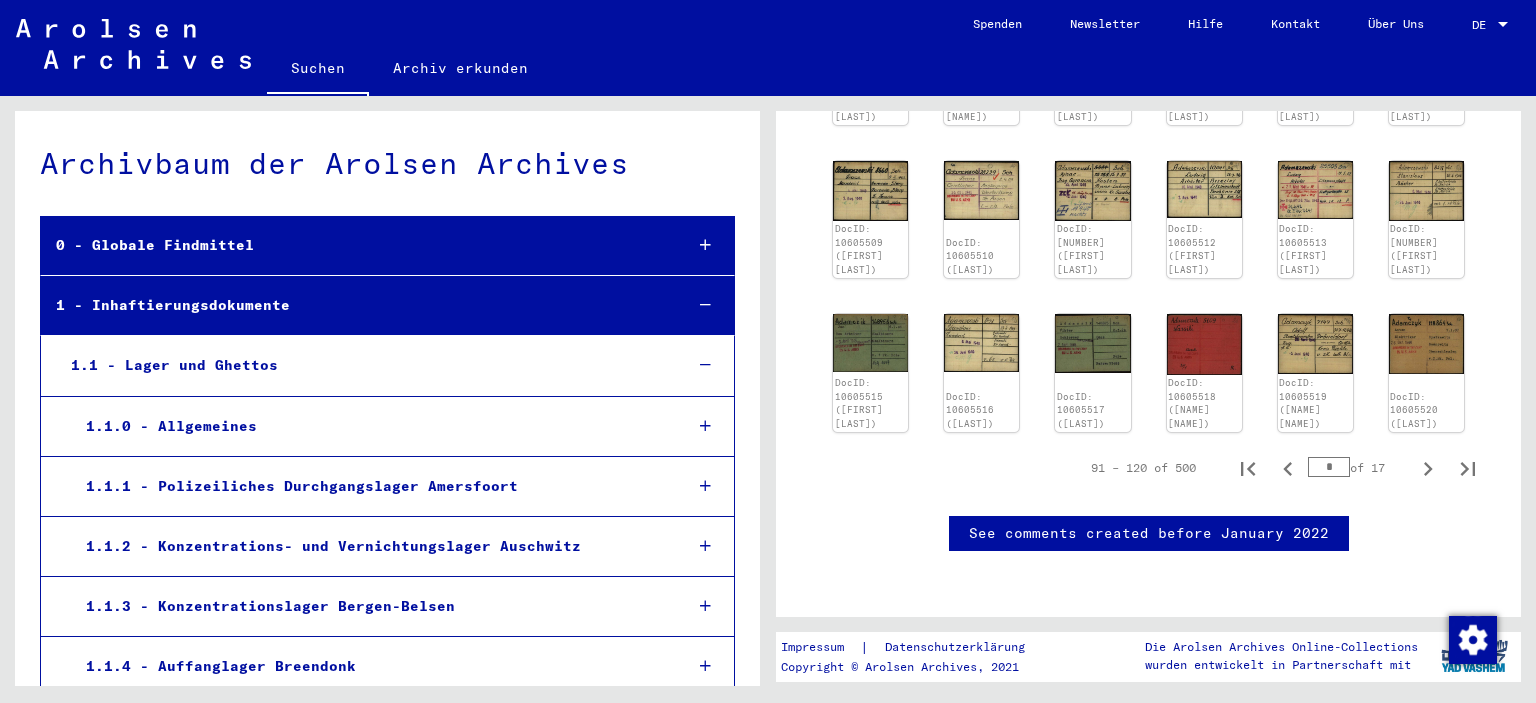 scroll, scrollTop: 943, scrollLeft: 0, axis: vertical 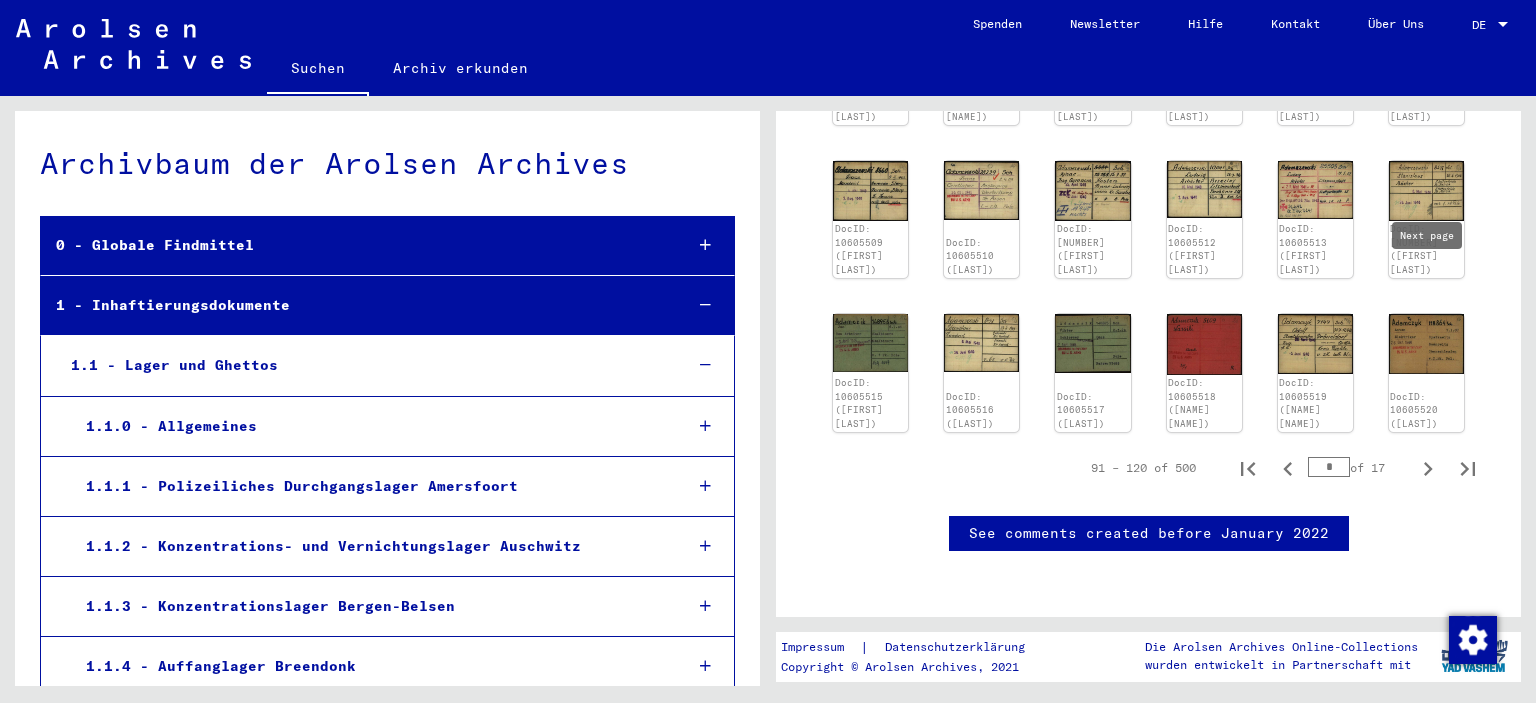 click 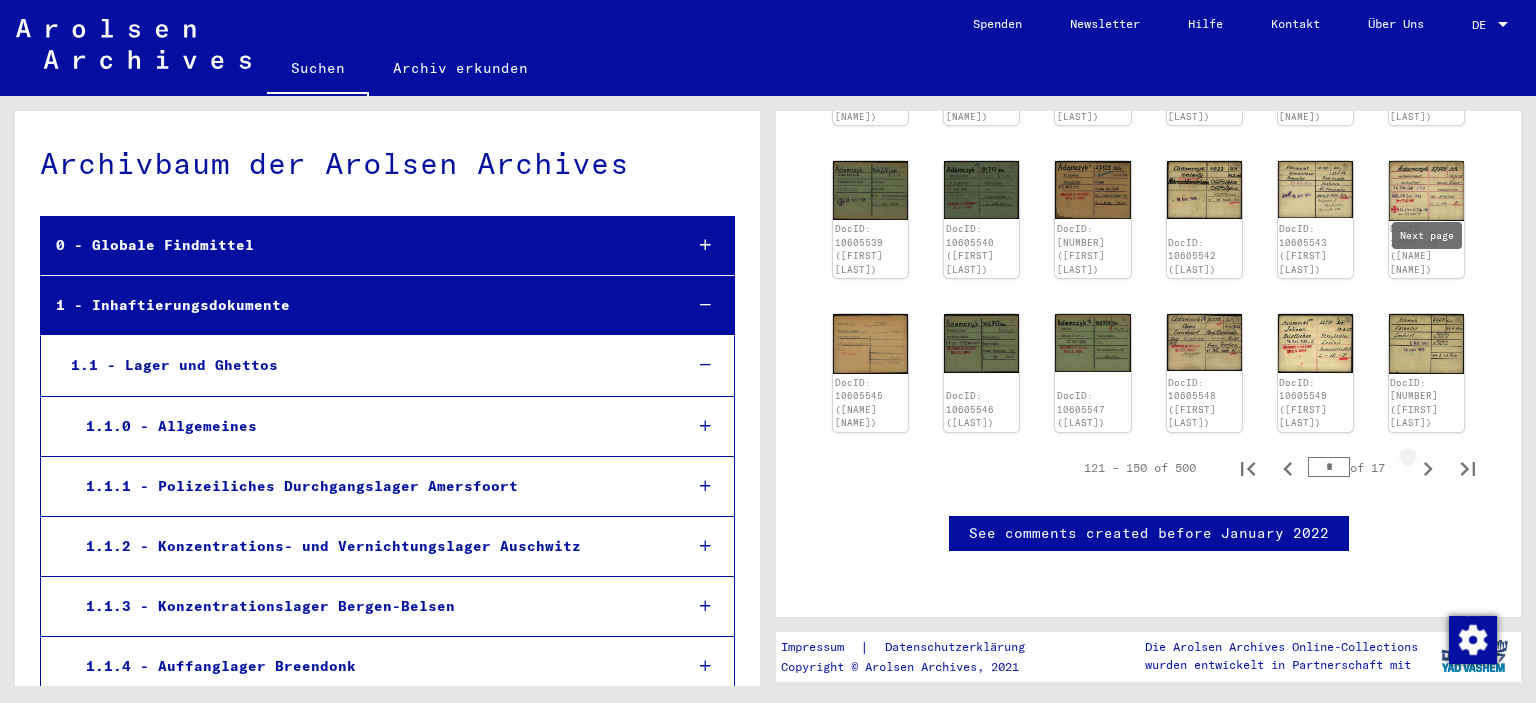 type on "*" 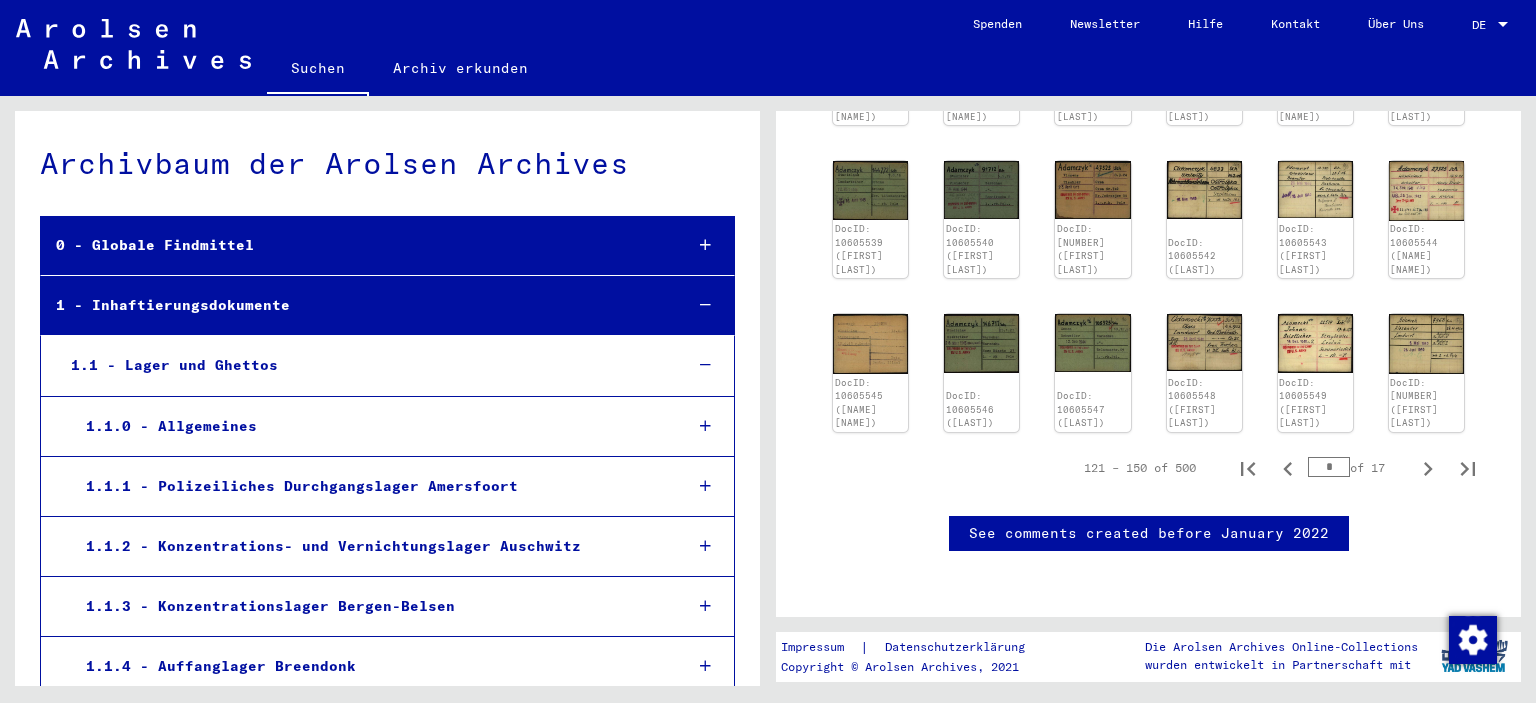 scroll, scrollTop: 706, scrollLeft: 0, axis: vertical 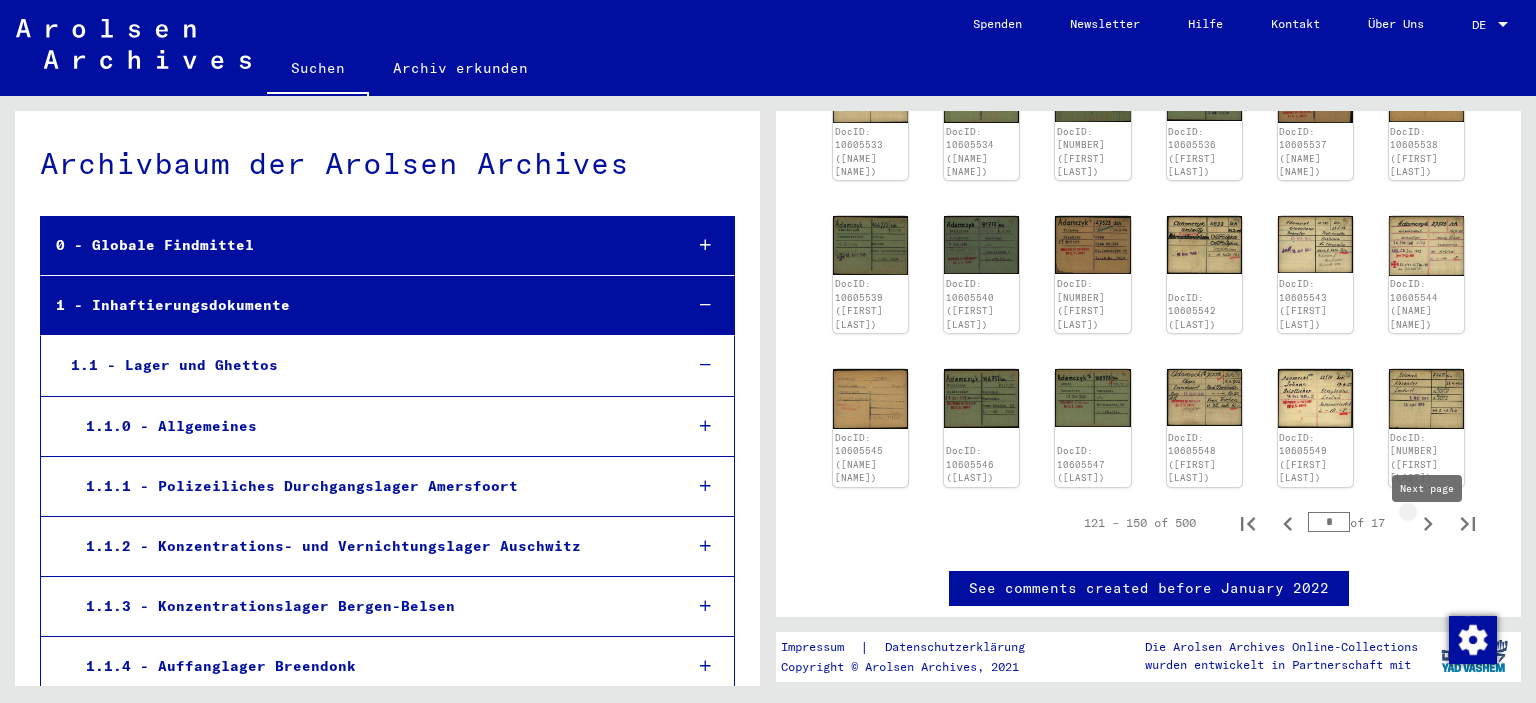 click 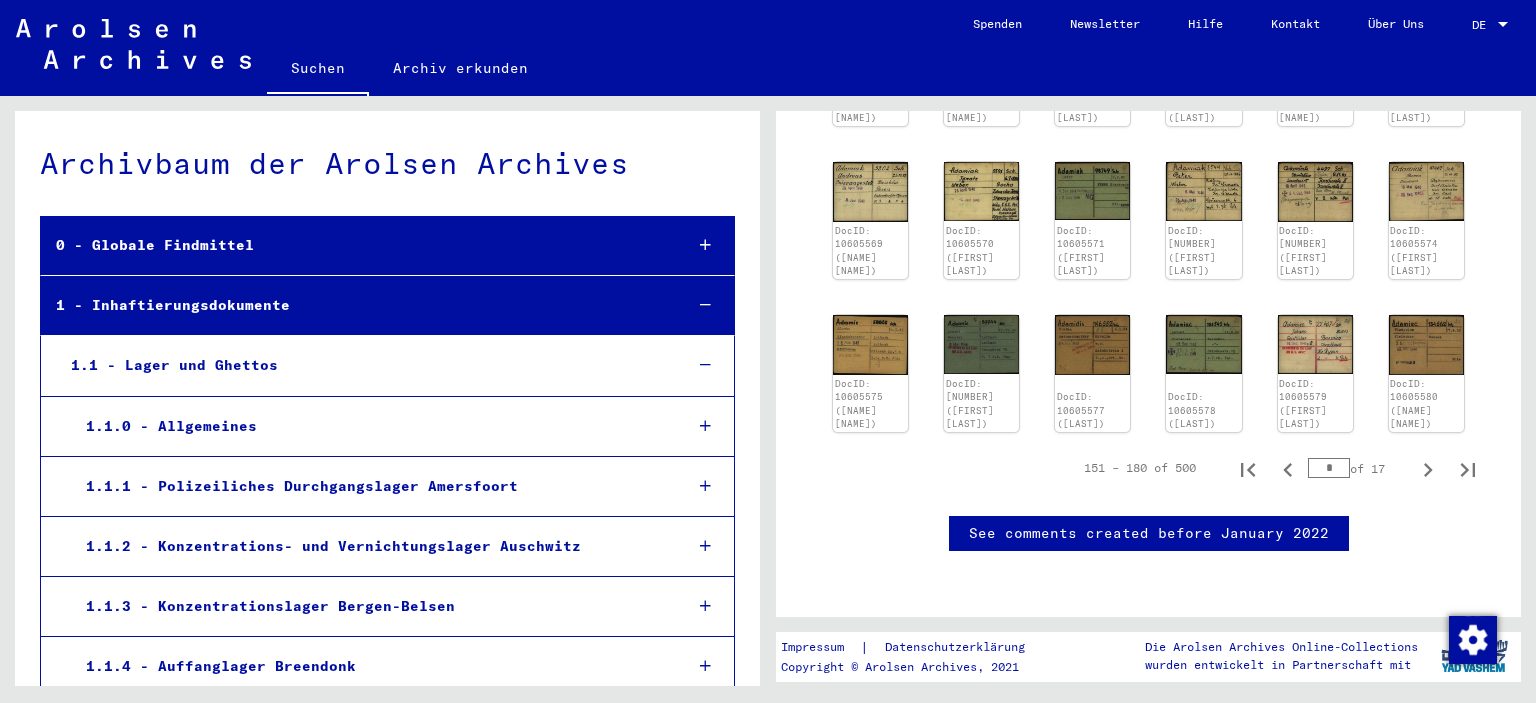 scroll, scrollTop: 962, scrollLeft: 0, axis: vertical 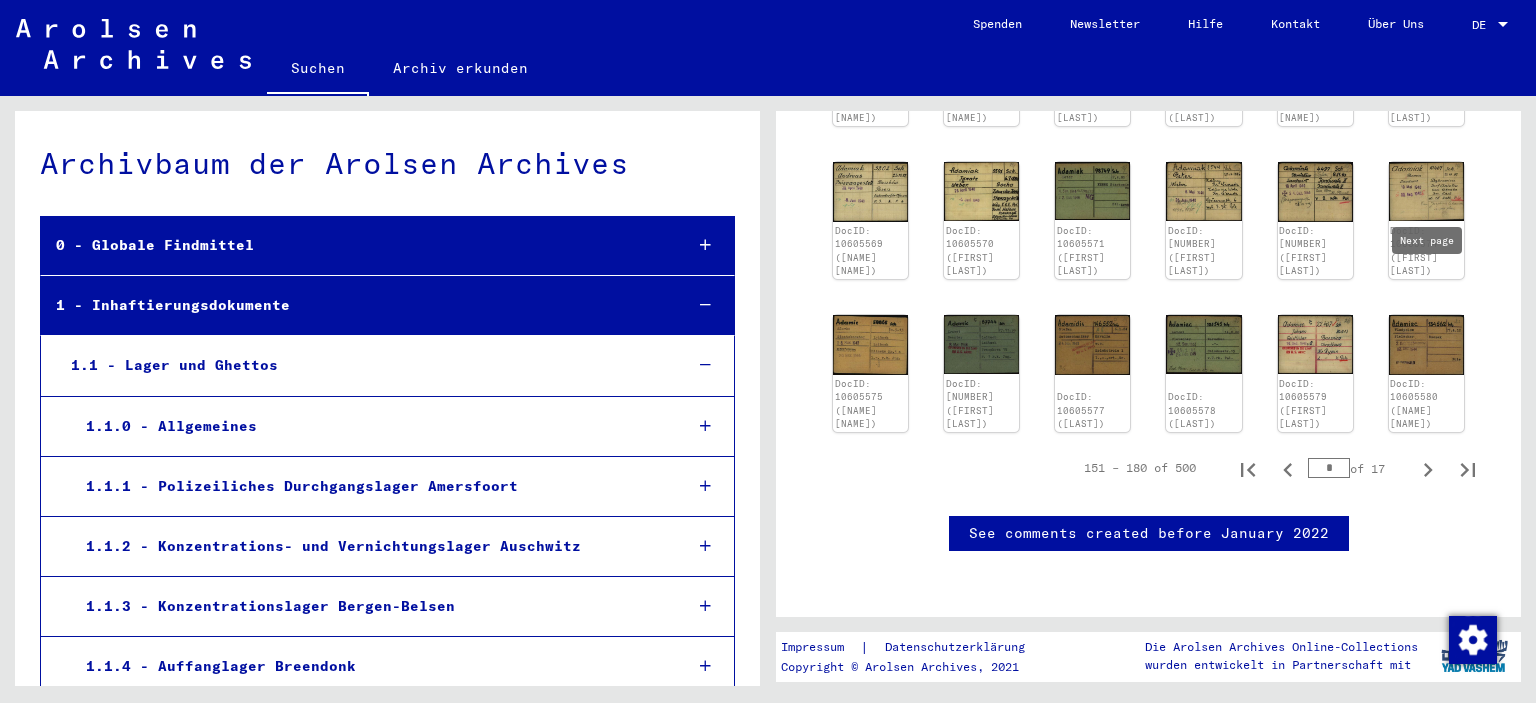 click 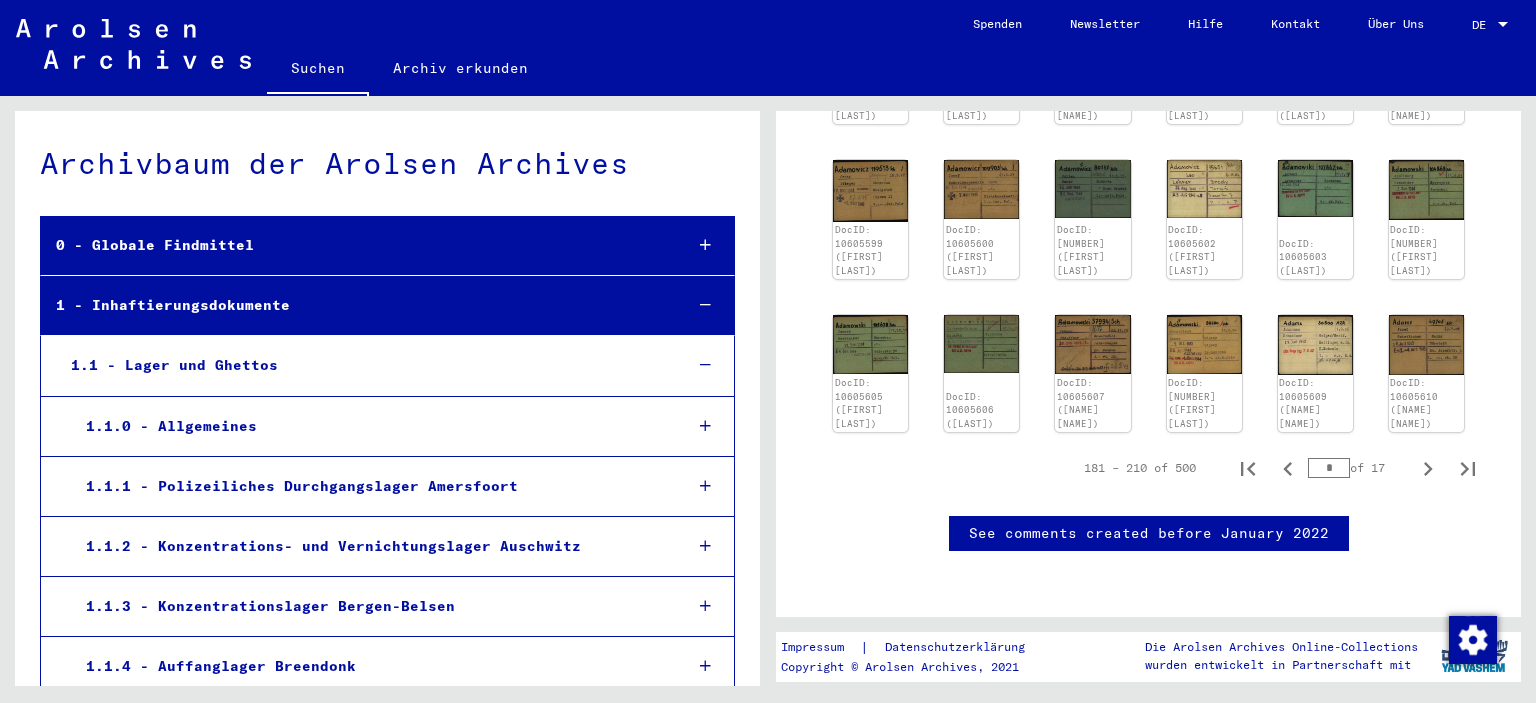 scroll, scrollTop: 1064, scrollLeft: 0, axis: vertical 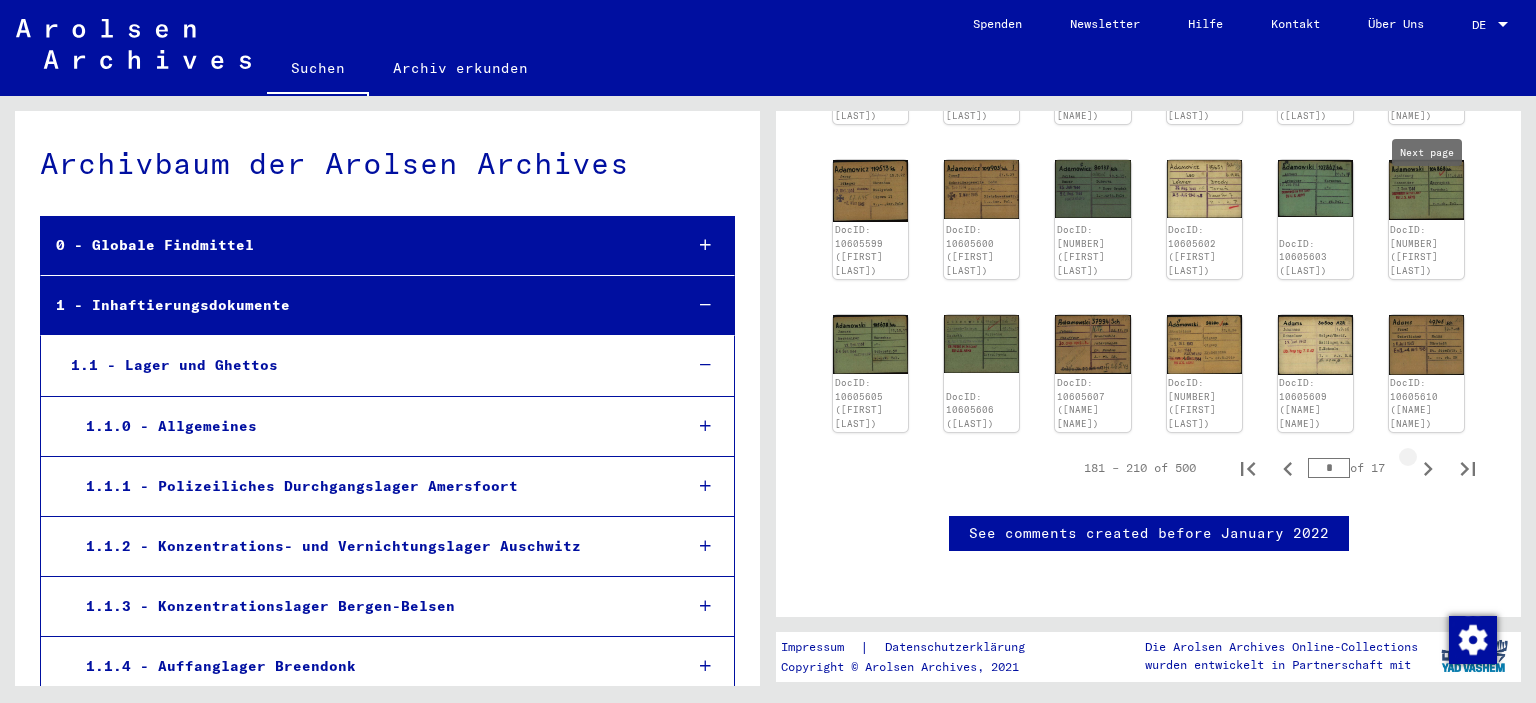 click 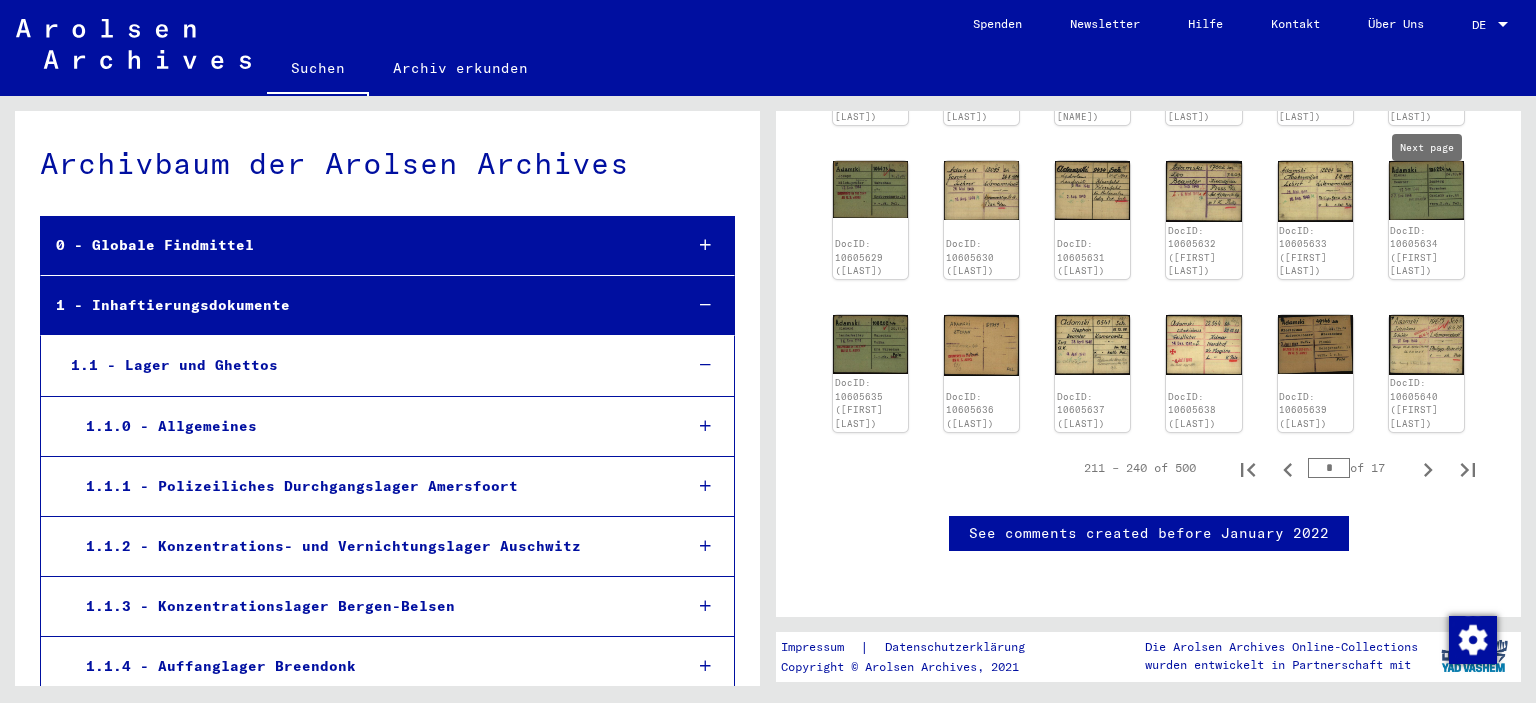 scroll, scrollTop: 1059, scrollLeft: 0, axis: vertical 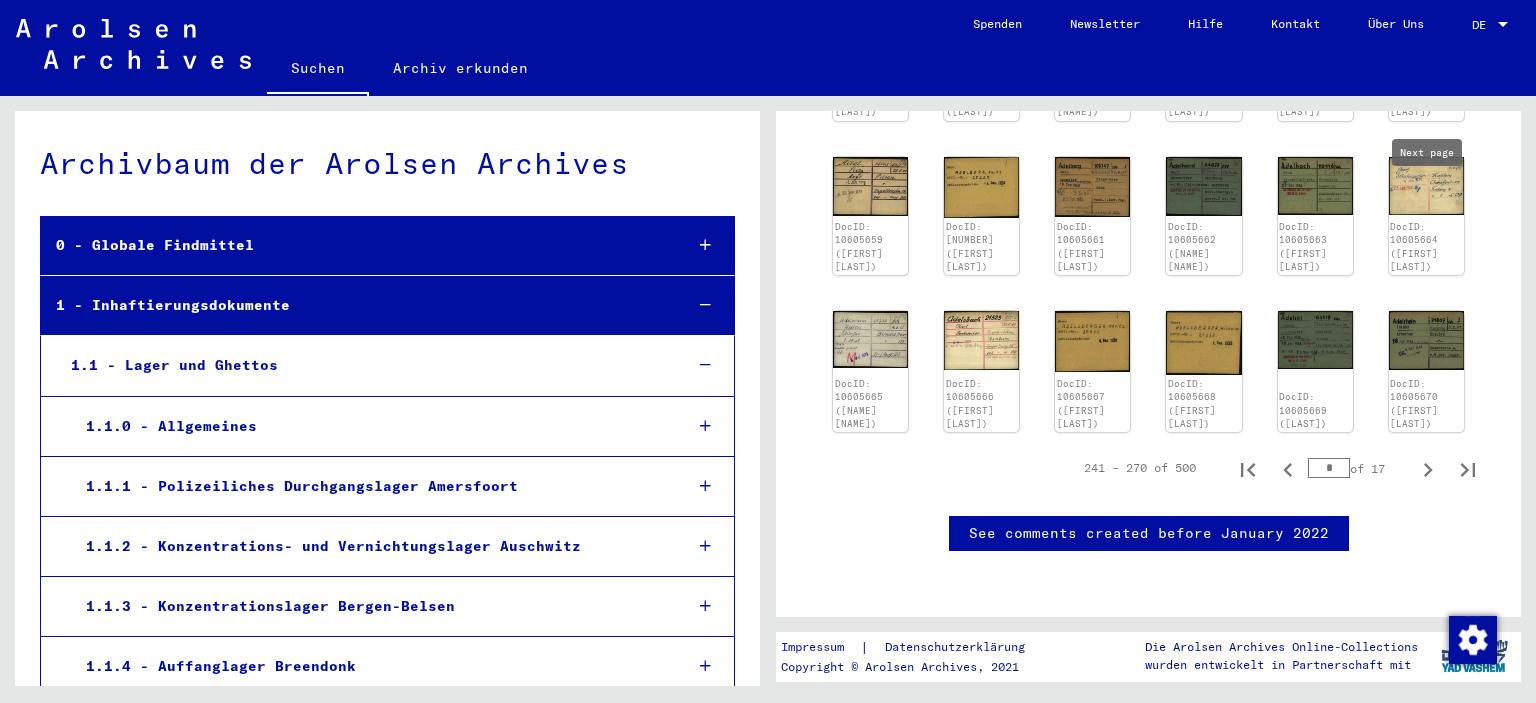 click 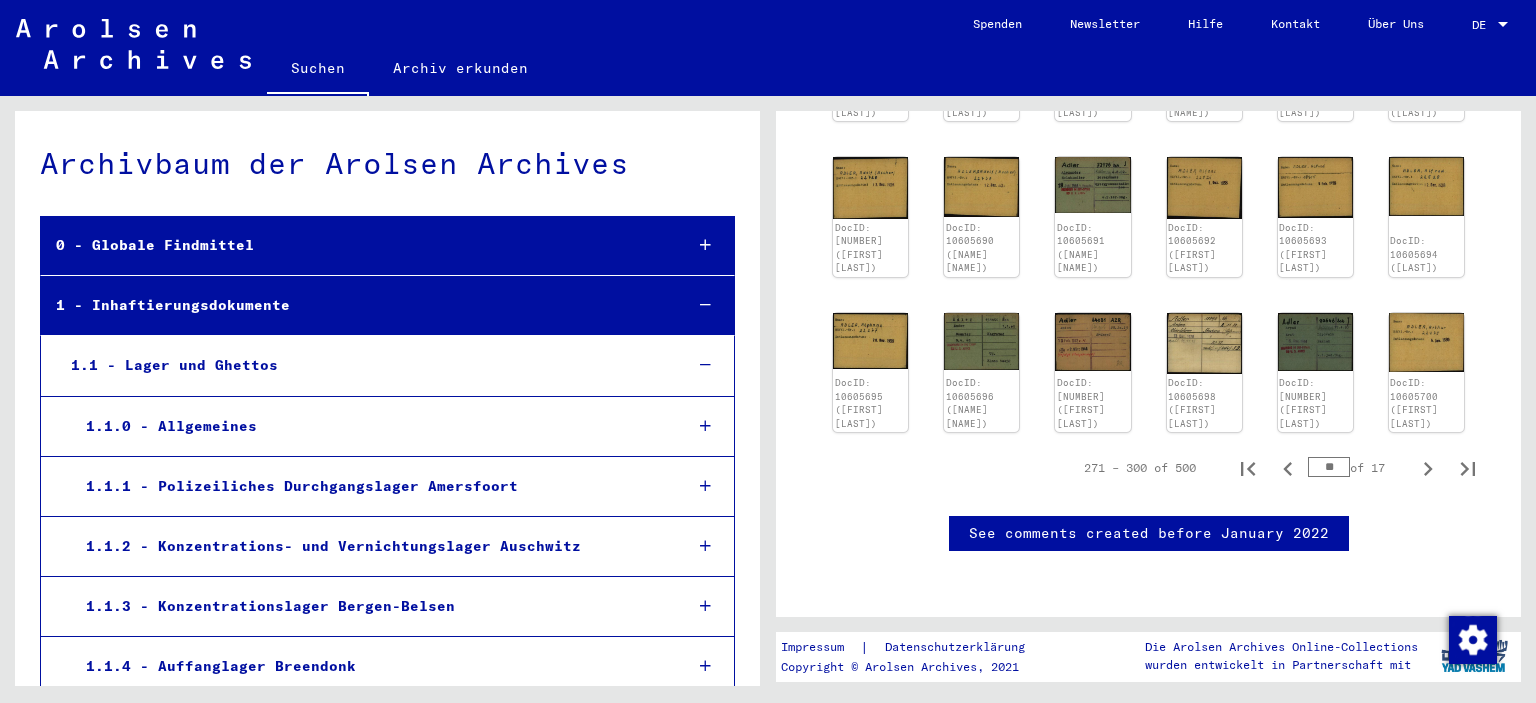 scroll, scrollTop: 919, scrollLeft: 0, axis: vertical 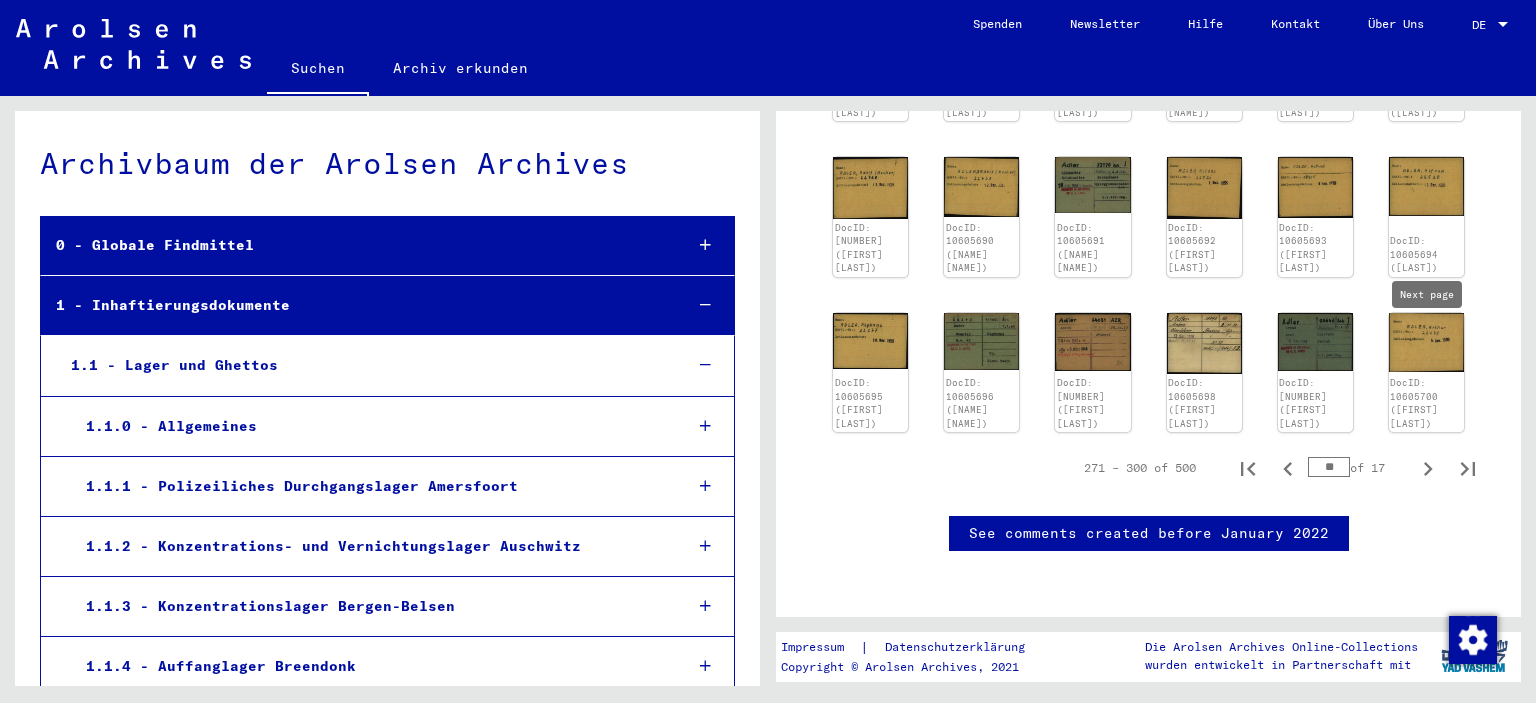 click 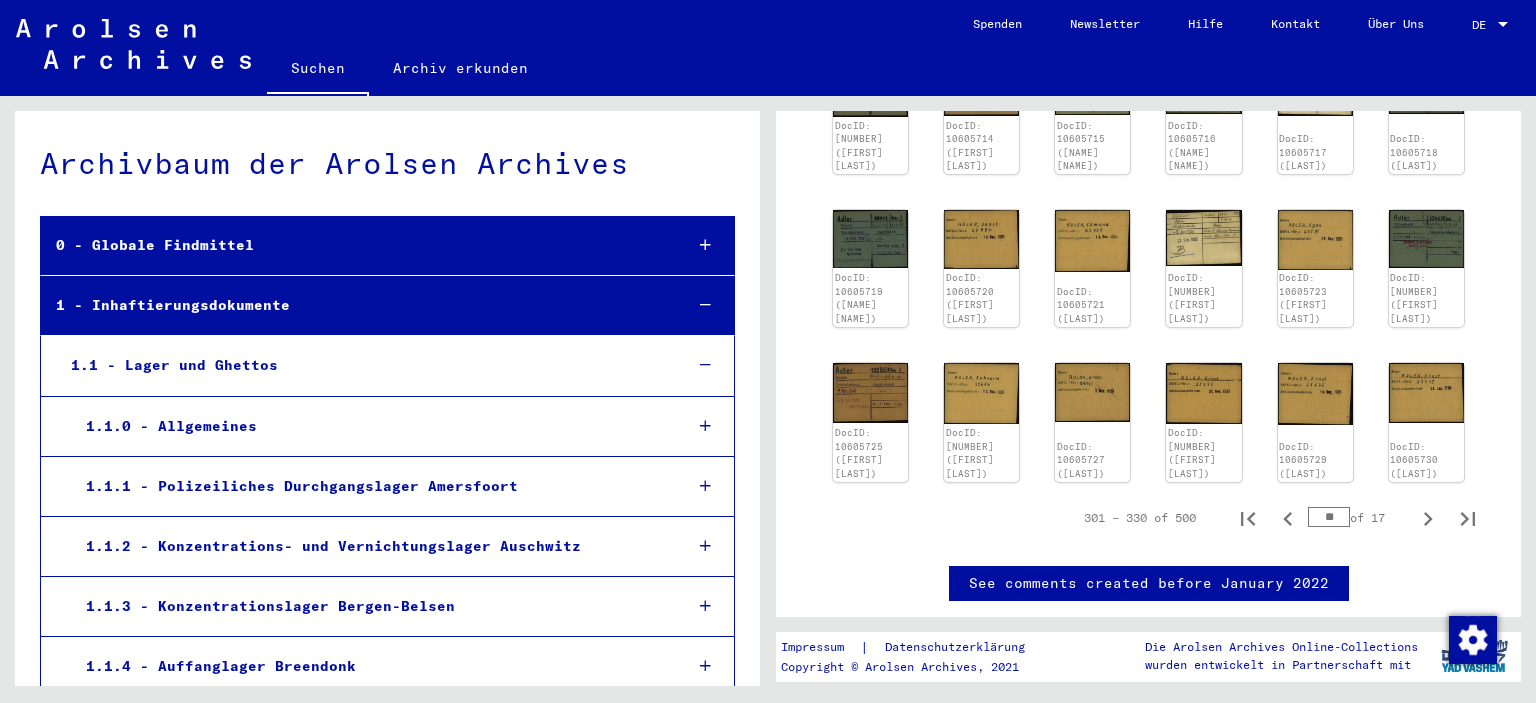 scroll, scrollTop: 775, scrollLeft: 0, axis: vertical 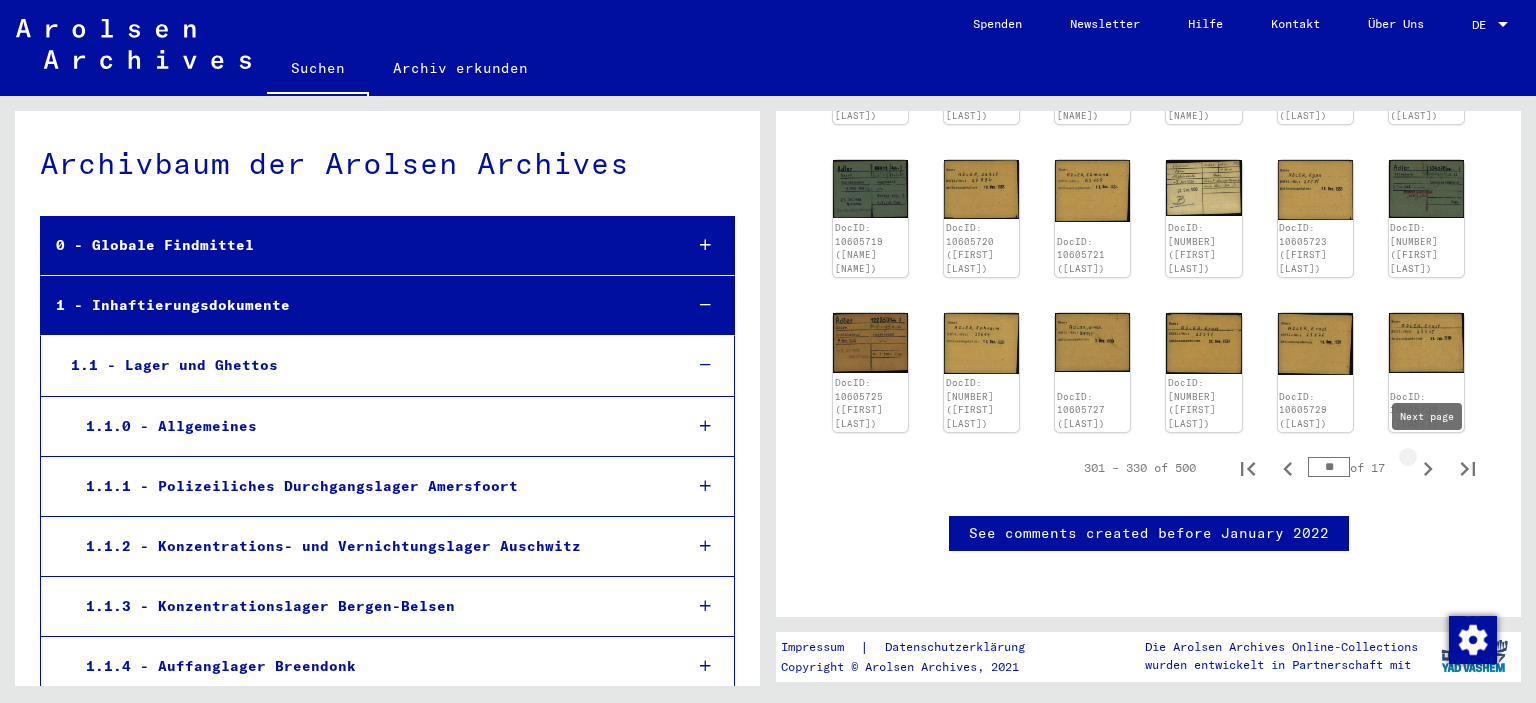 click 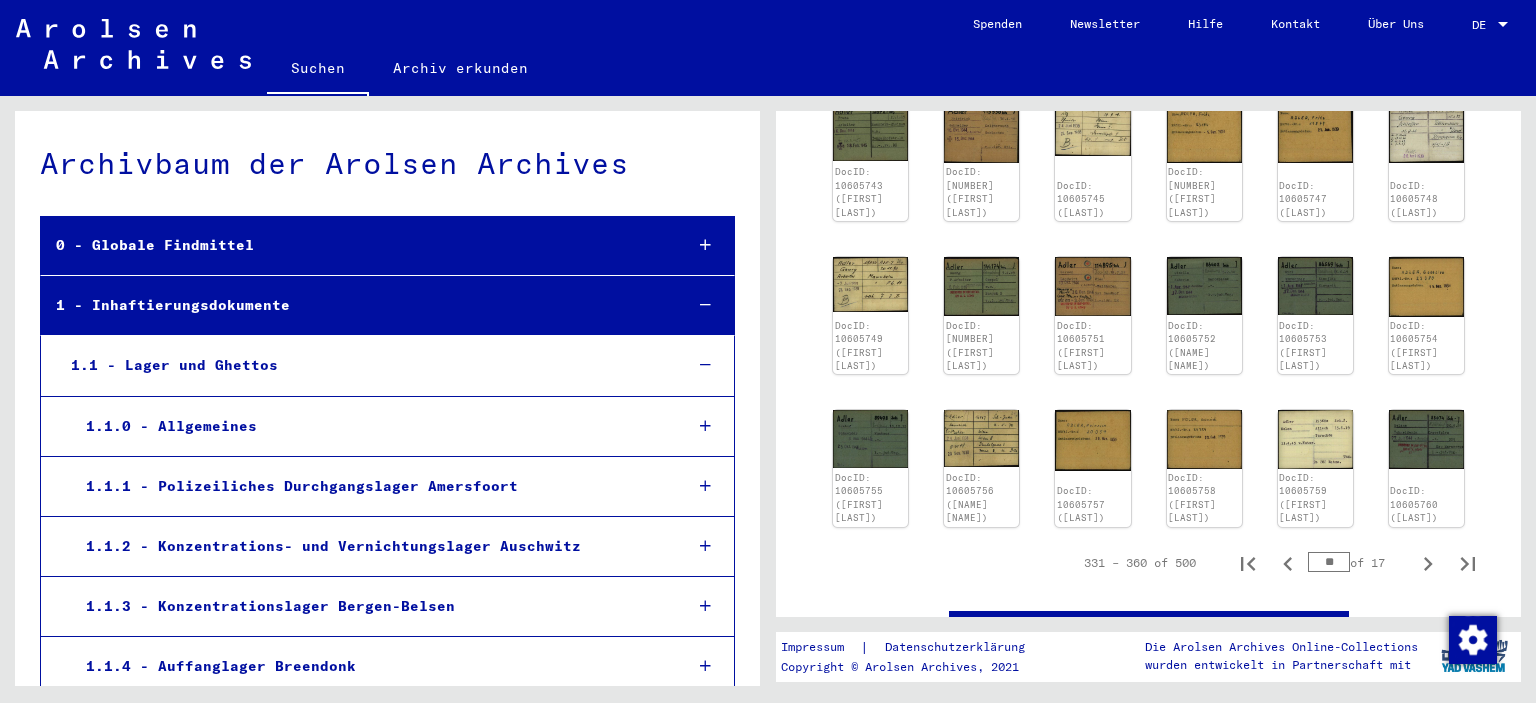 scroll, scrollTop: 478, scrollLeft: 0, axis: vertical 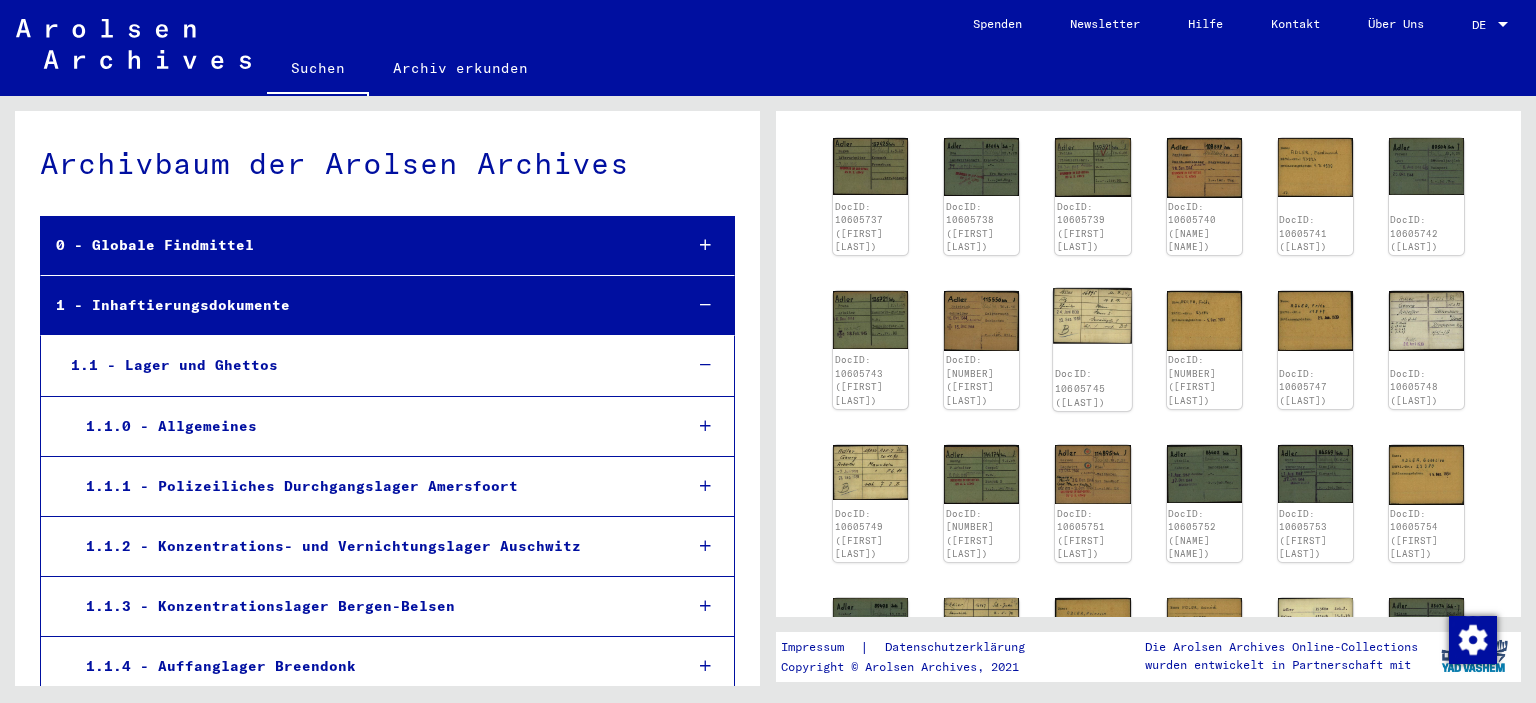 click on "DocID: 10605745 ([LAST])" 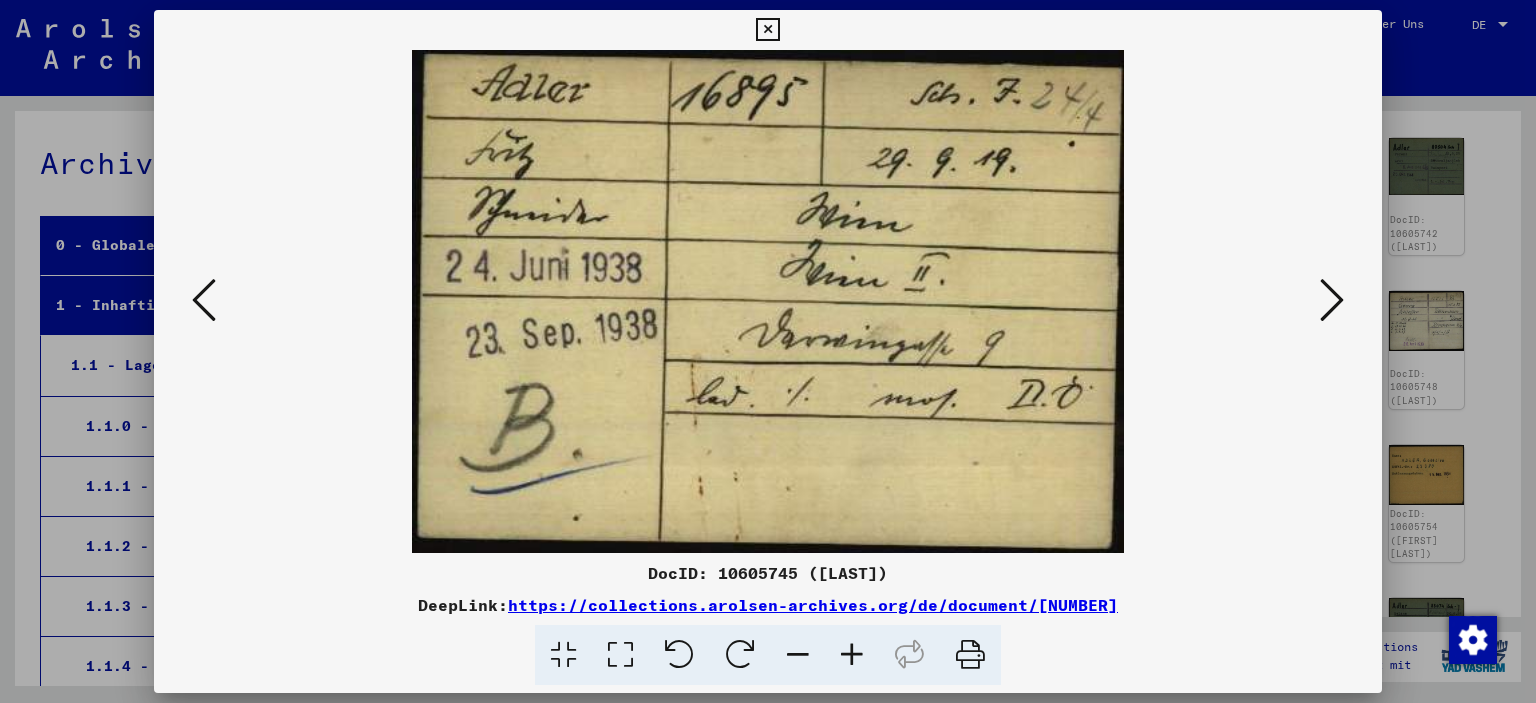 click at bounding box center [1332, 301] 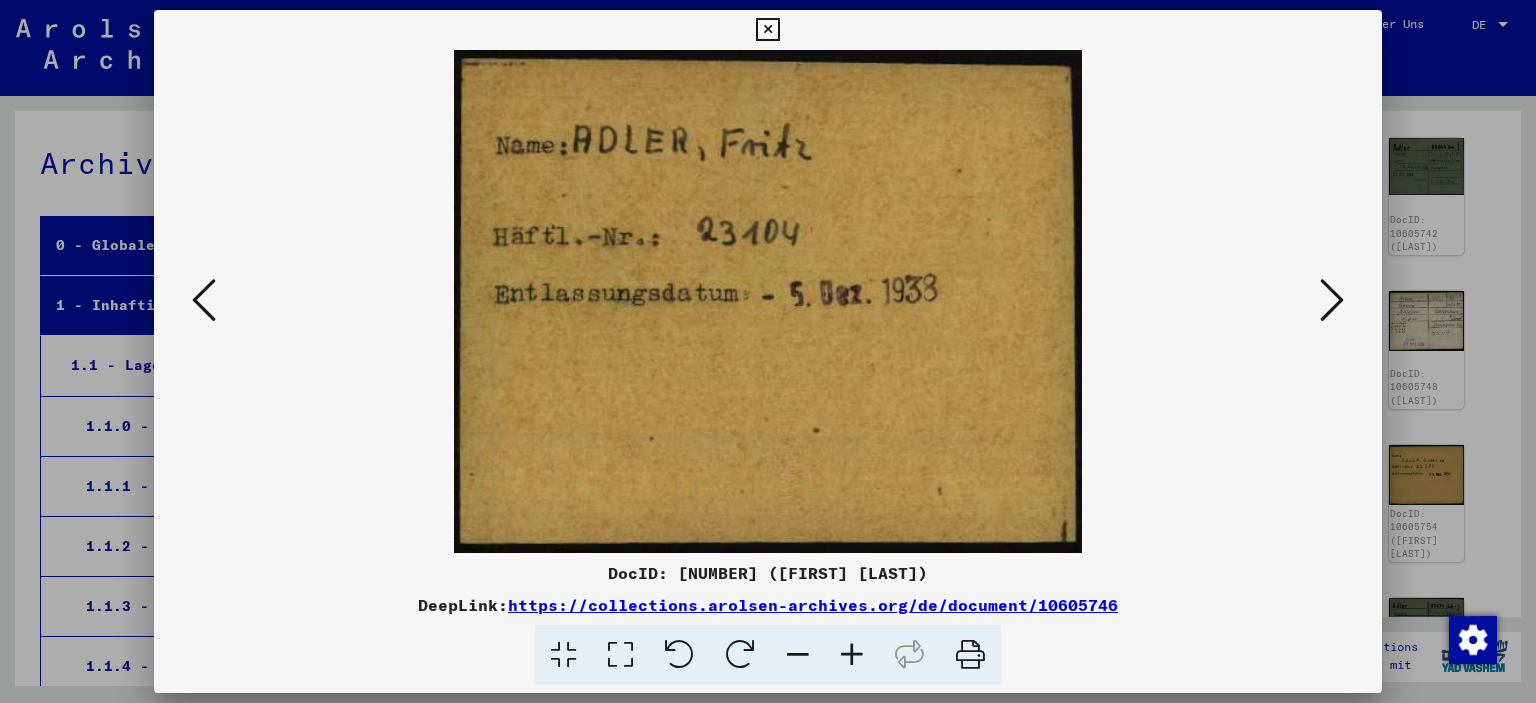click at bounding box center [1332, 301] 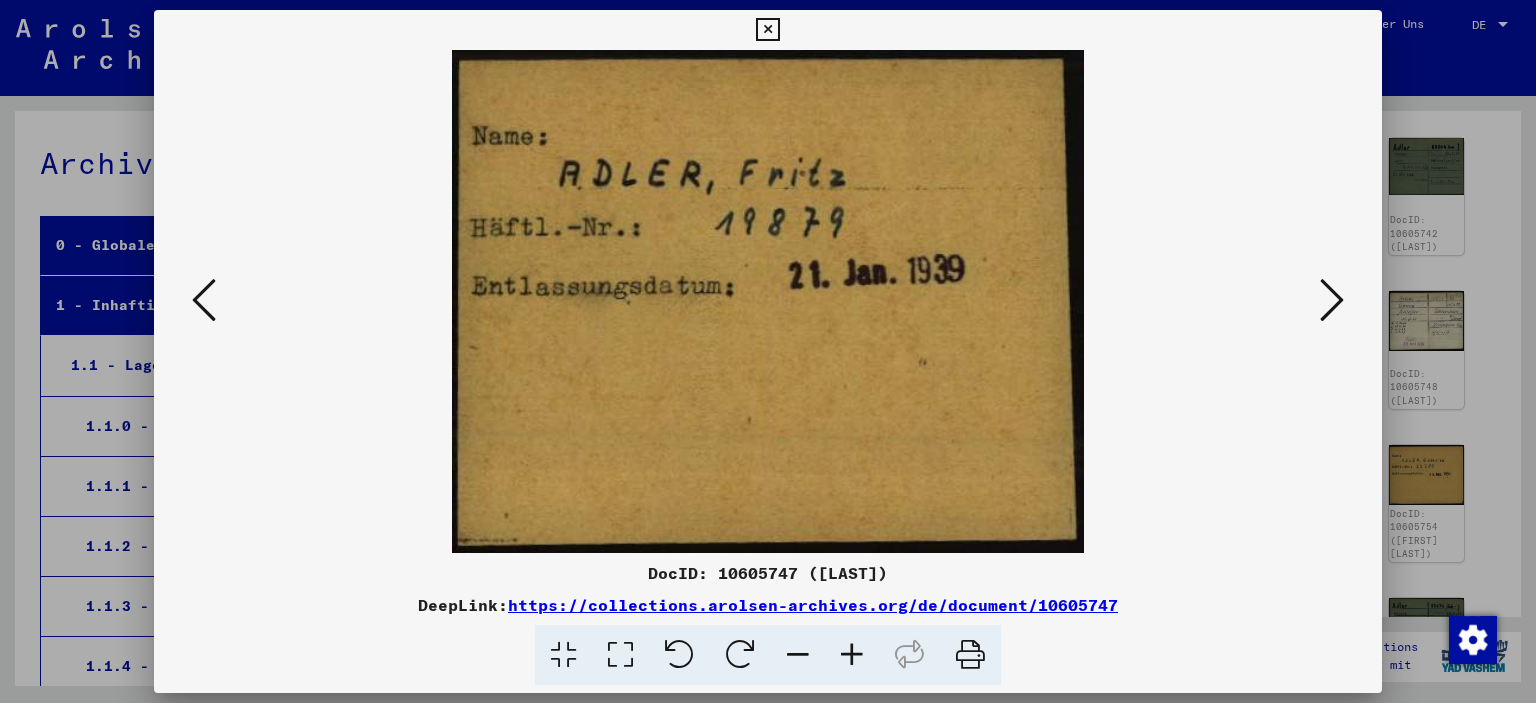 click at bounding box center (1332, 300) 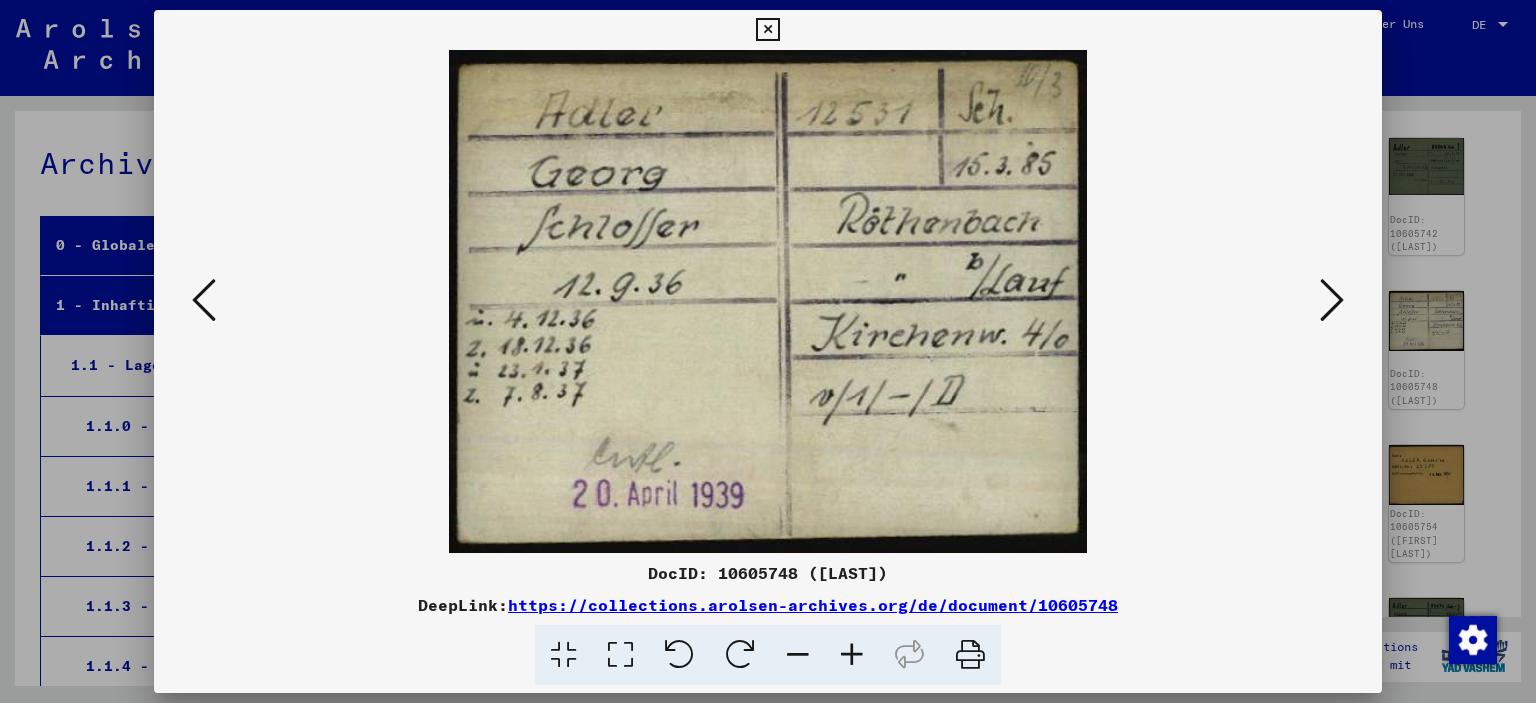 click at bounding box center [1332, 300] 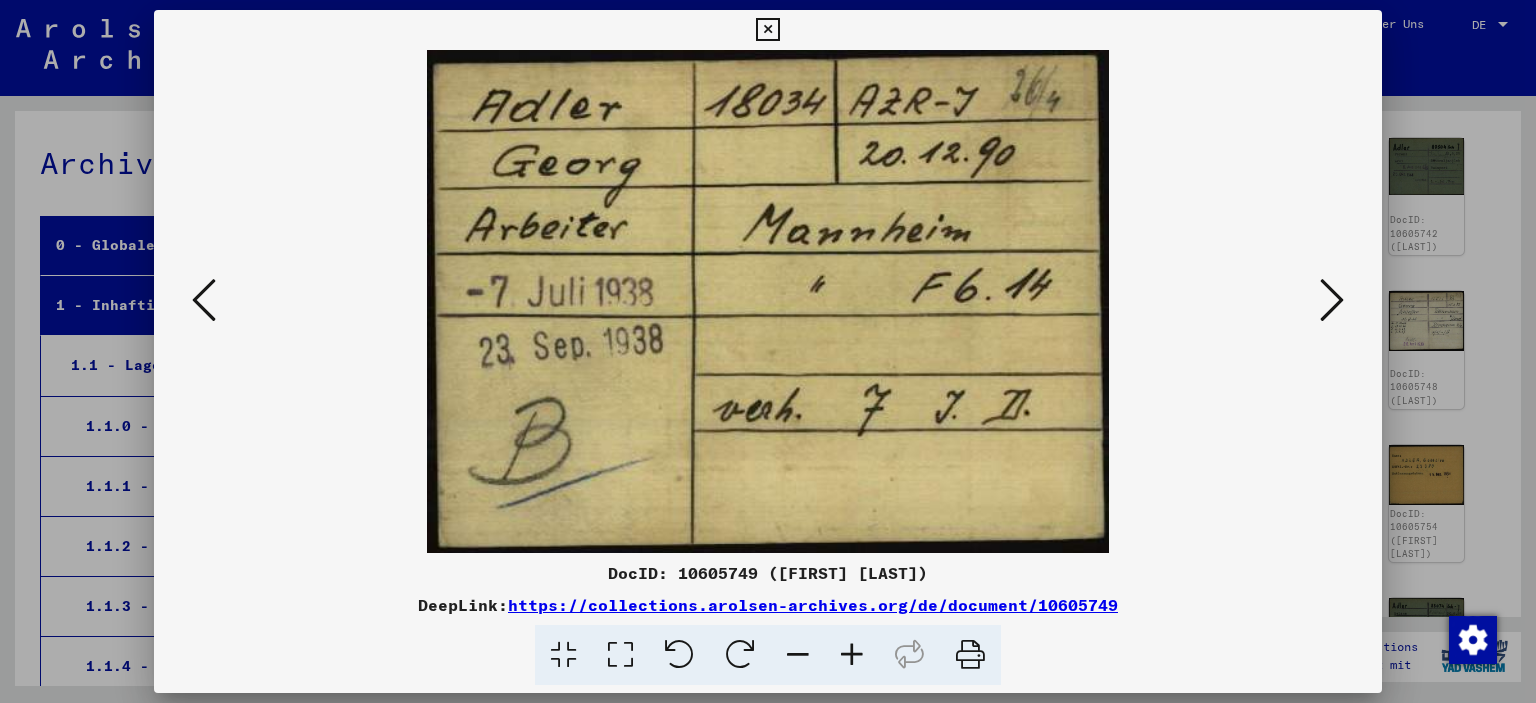 click at bounding box center (1332, 300) 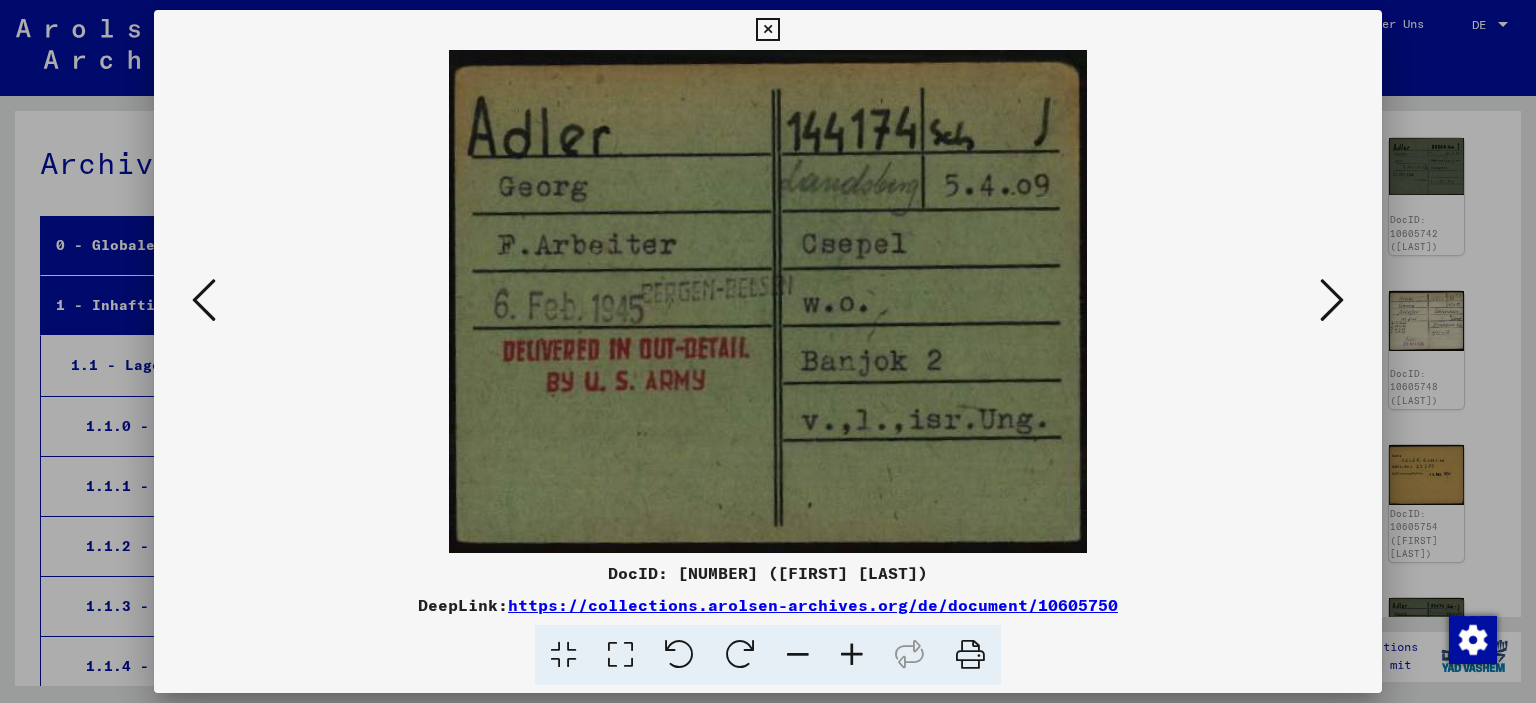 click at bounding box center (1332, 300) 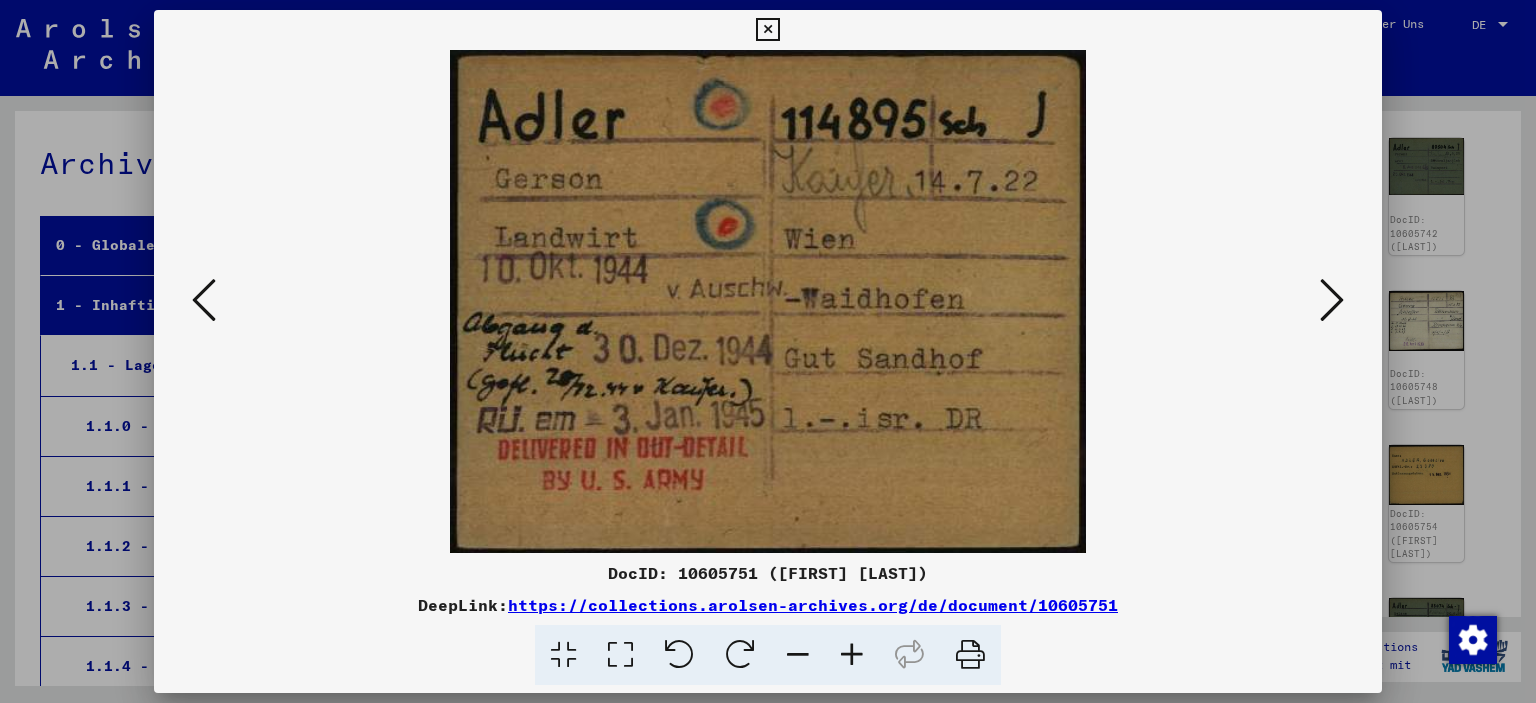 click at bounding box center [767, 30] 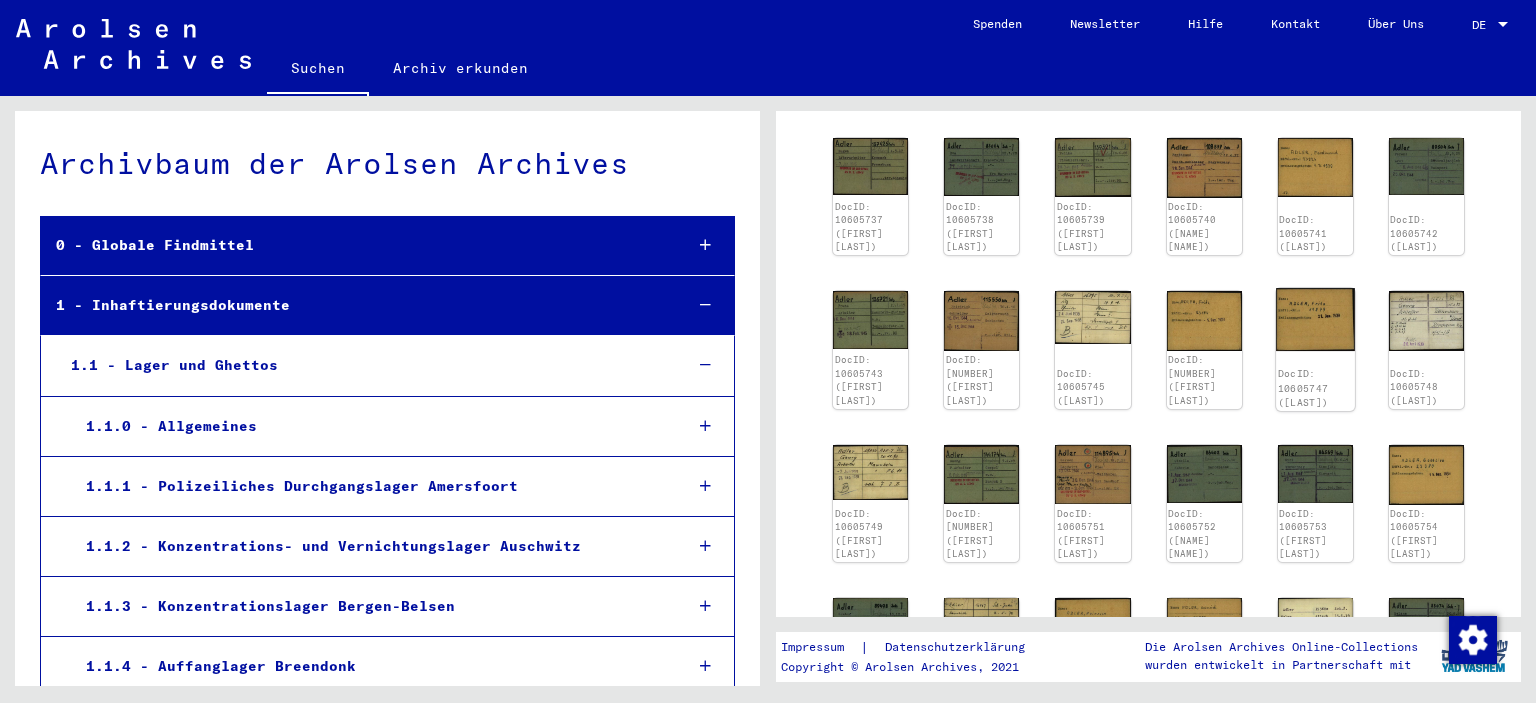 click 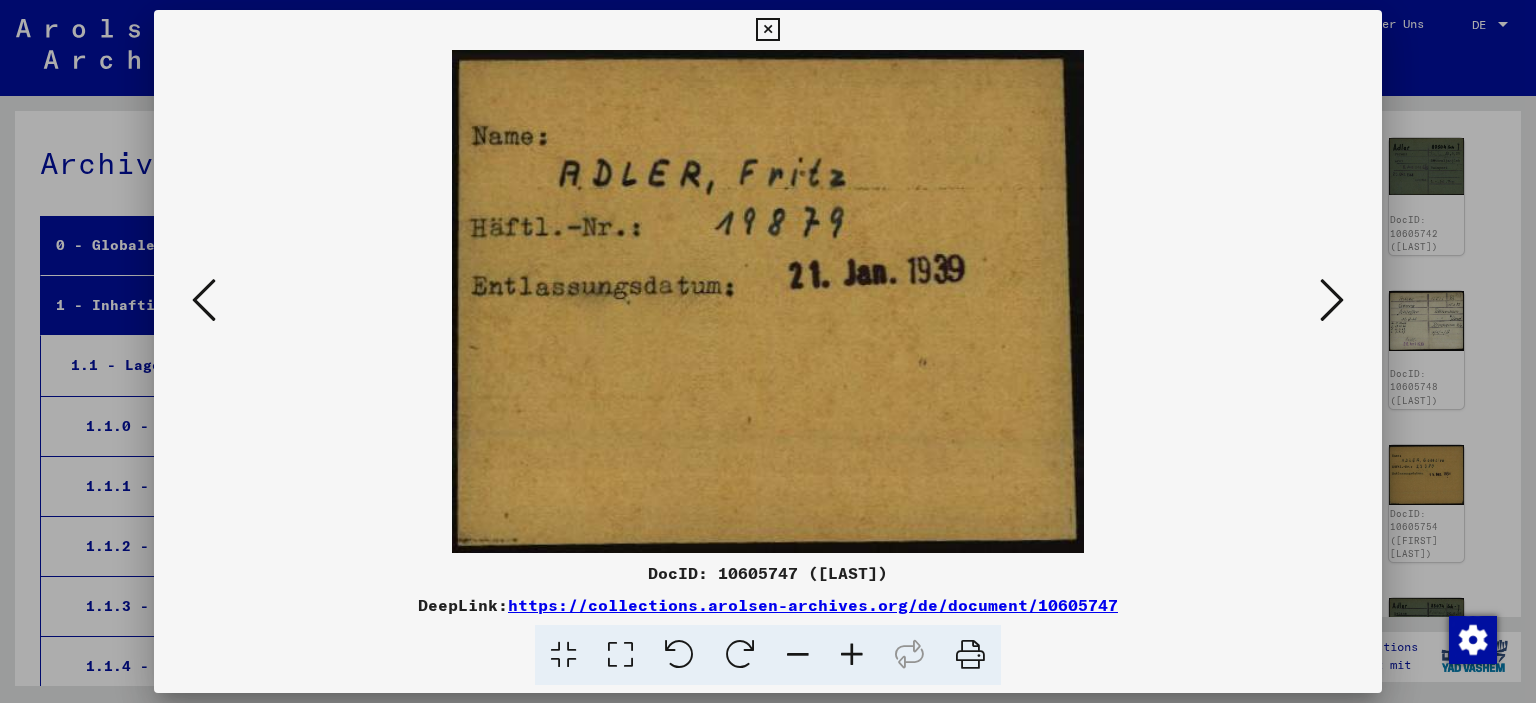click at bounding box center [768, 351] 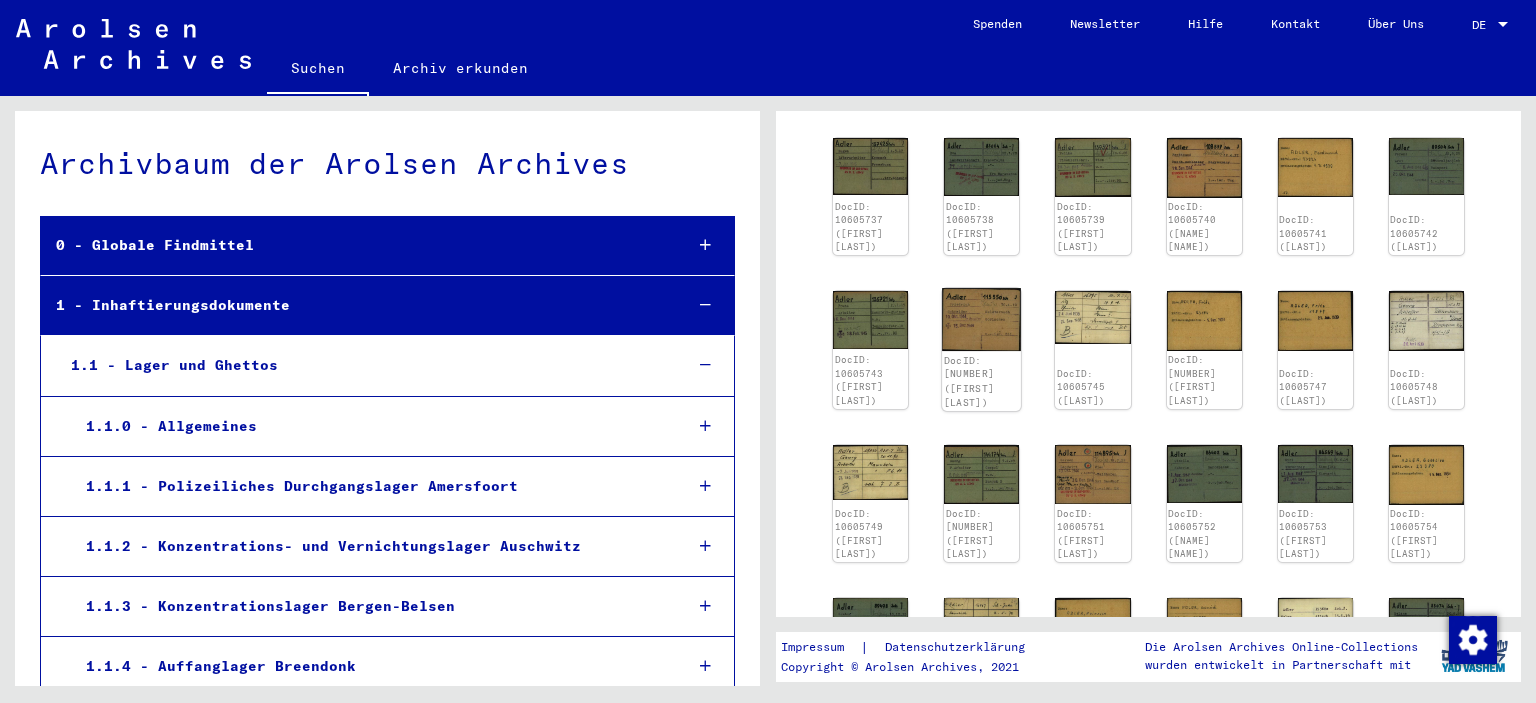 click on "DocID: [NUMBER] ([FIRST] [LAST])" 